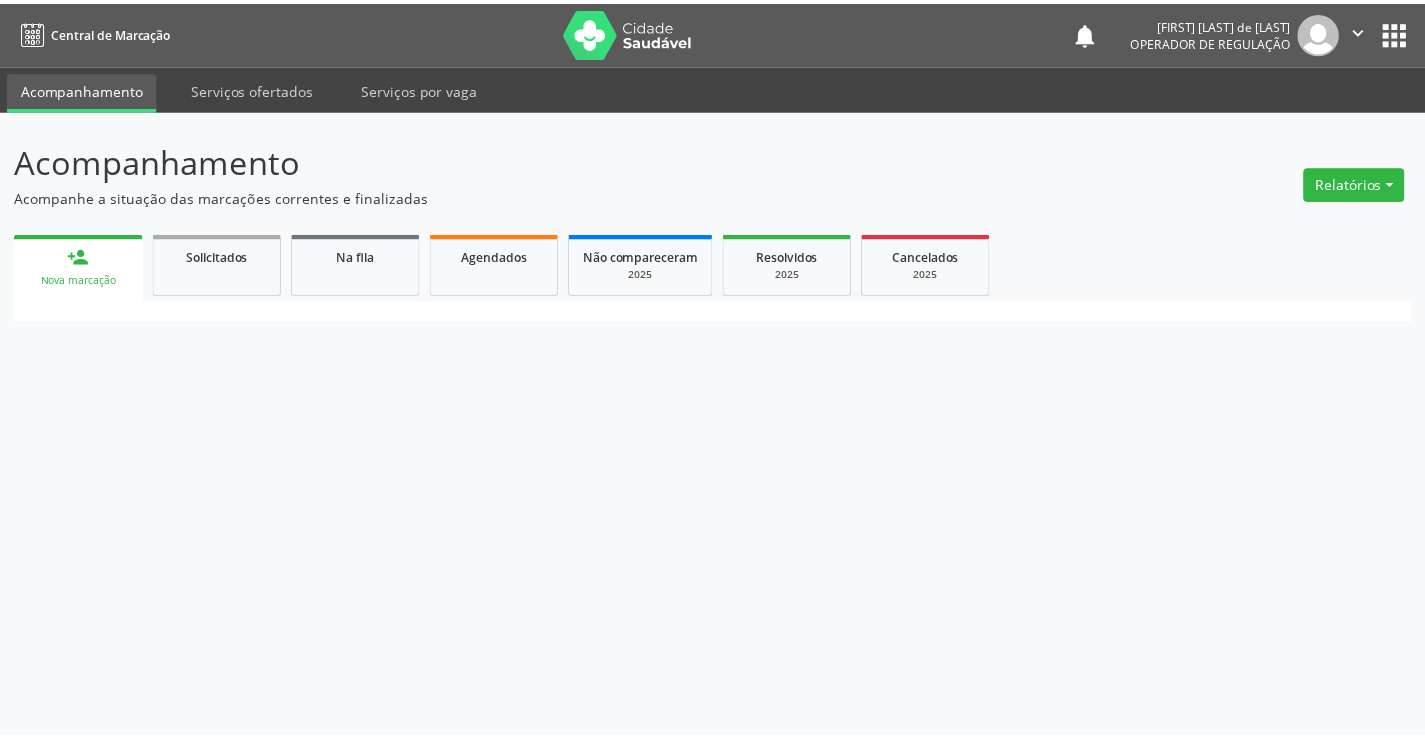 scroll, scrollTop: 0, scrollLeft: 0, axis: both 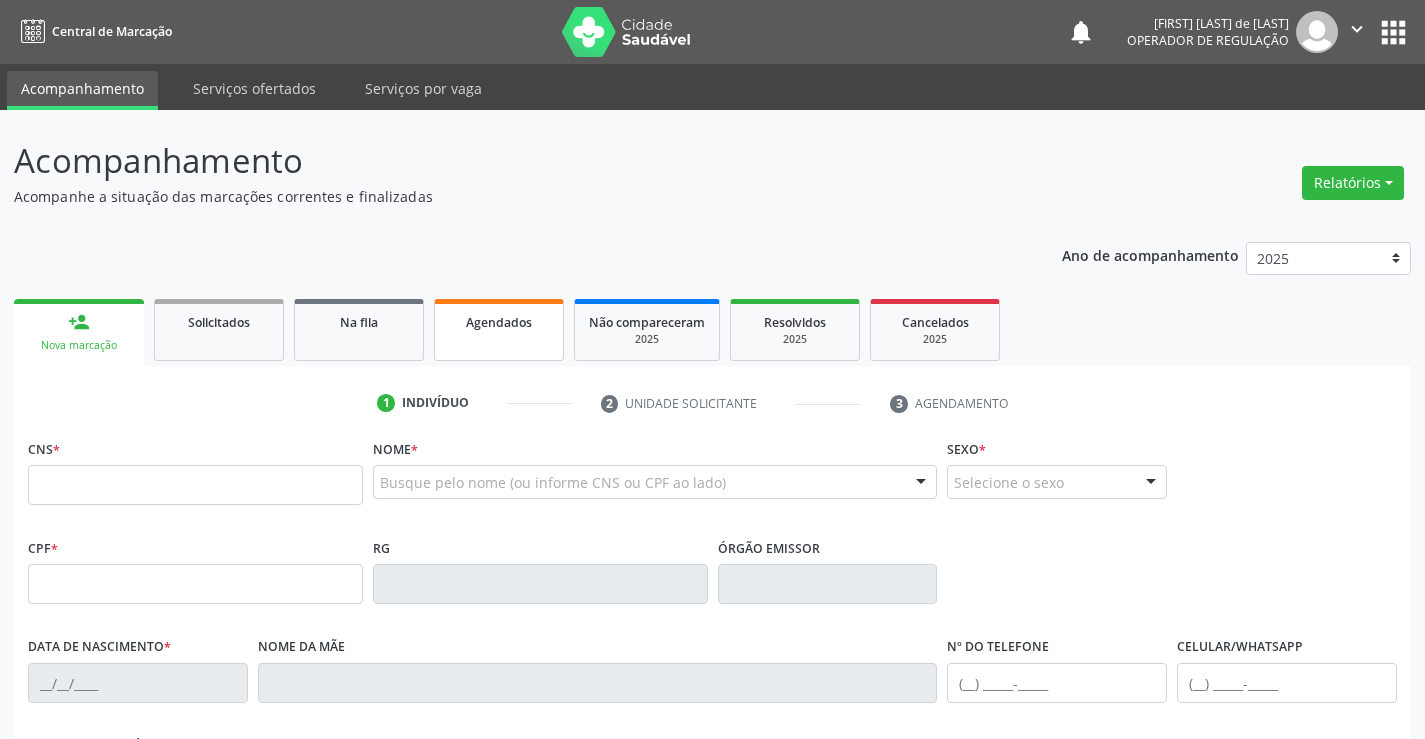 click on "Agendados" at bounding box center [499, 322] 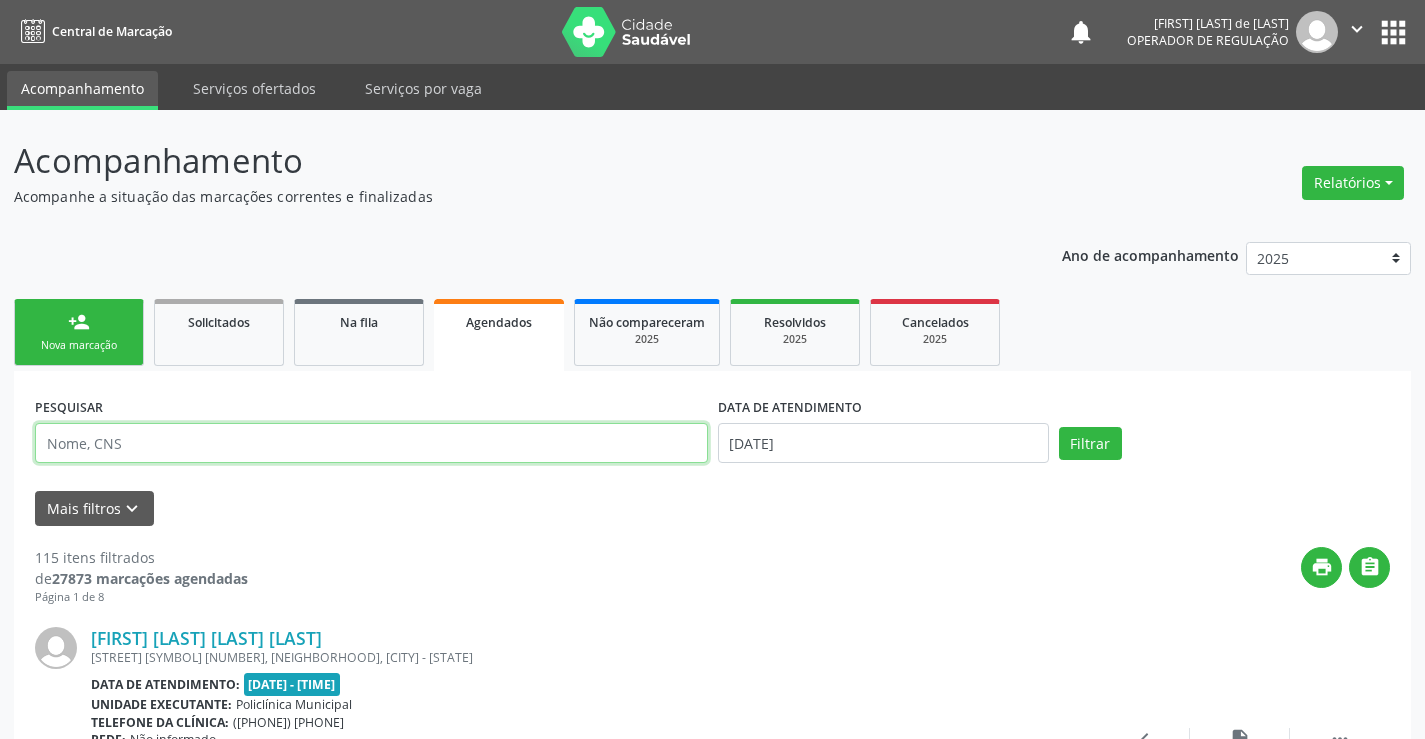 click at bounding box center (371, 443) 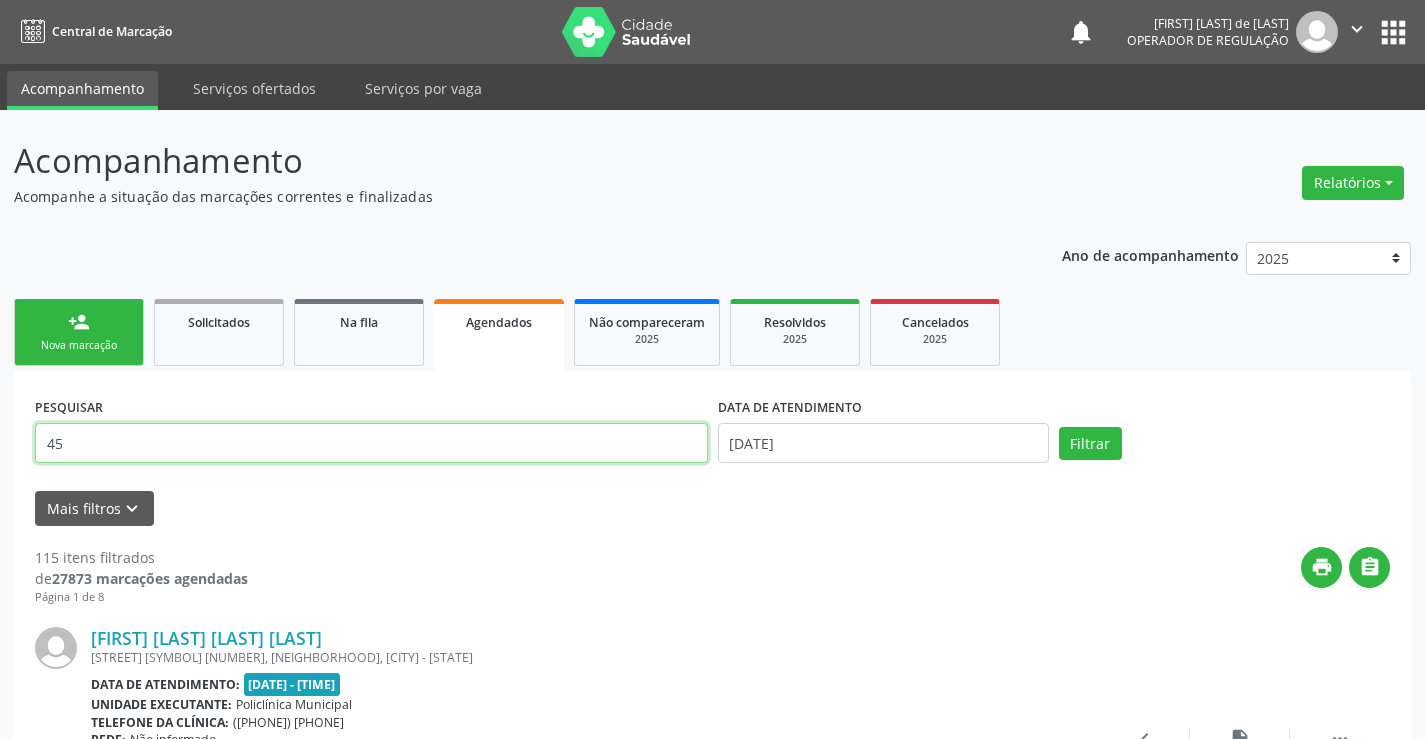 type on "4" 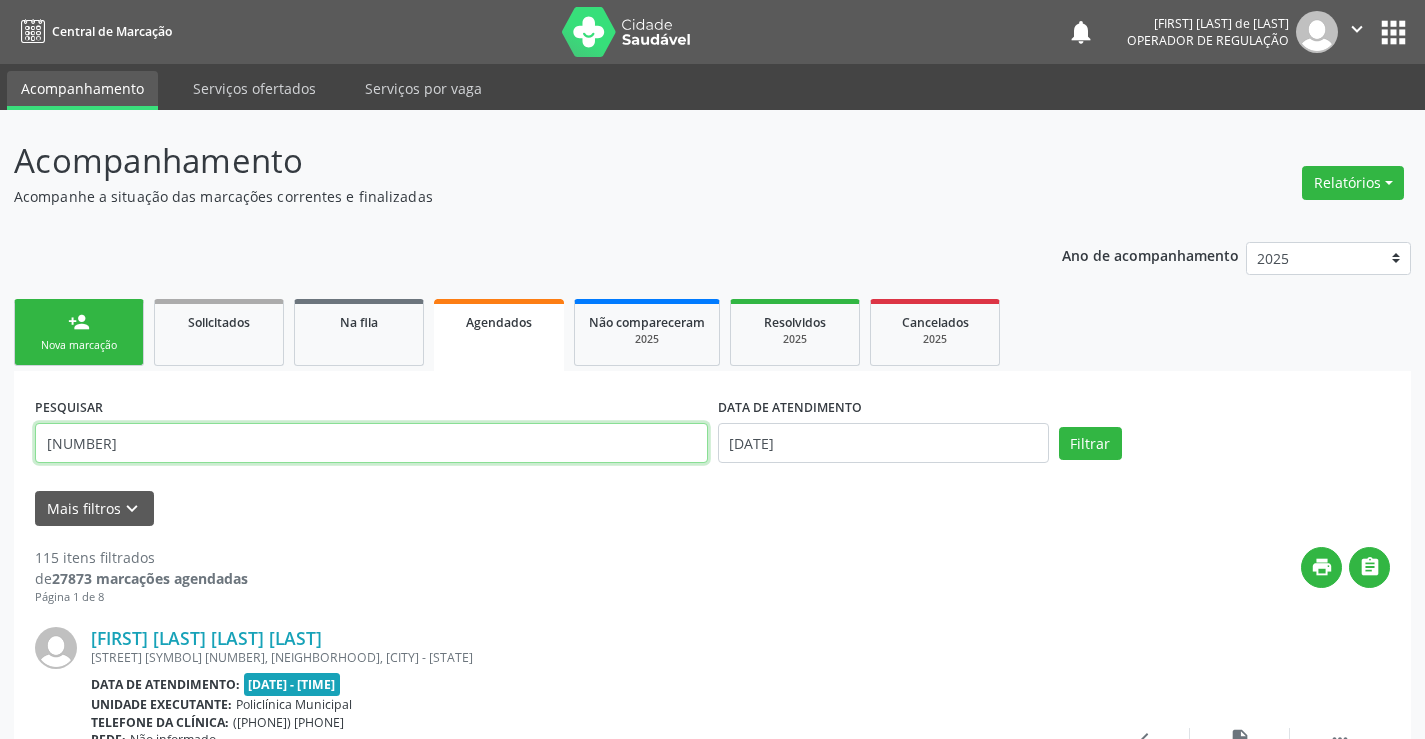 type on "[NUMBER]" 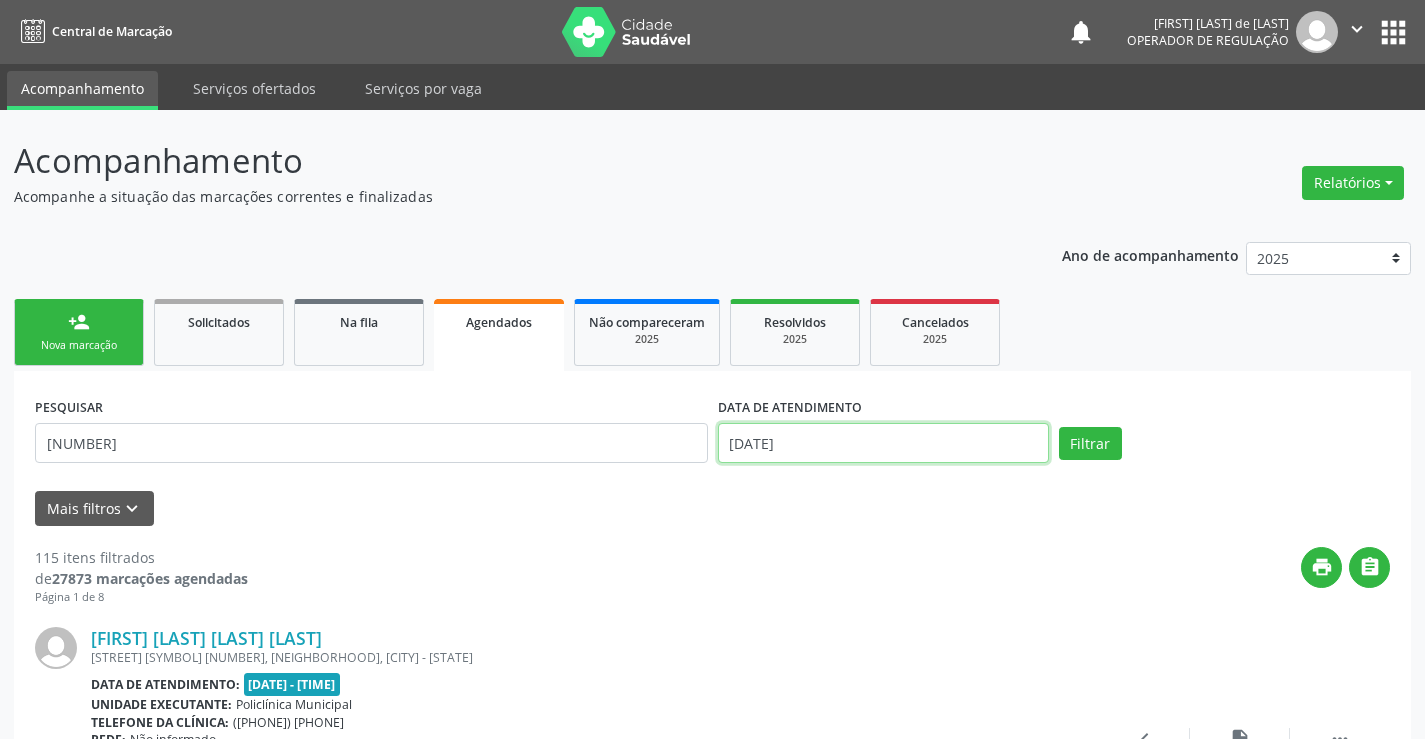 click on "[DATE]" at bounding box center (883, 443) 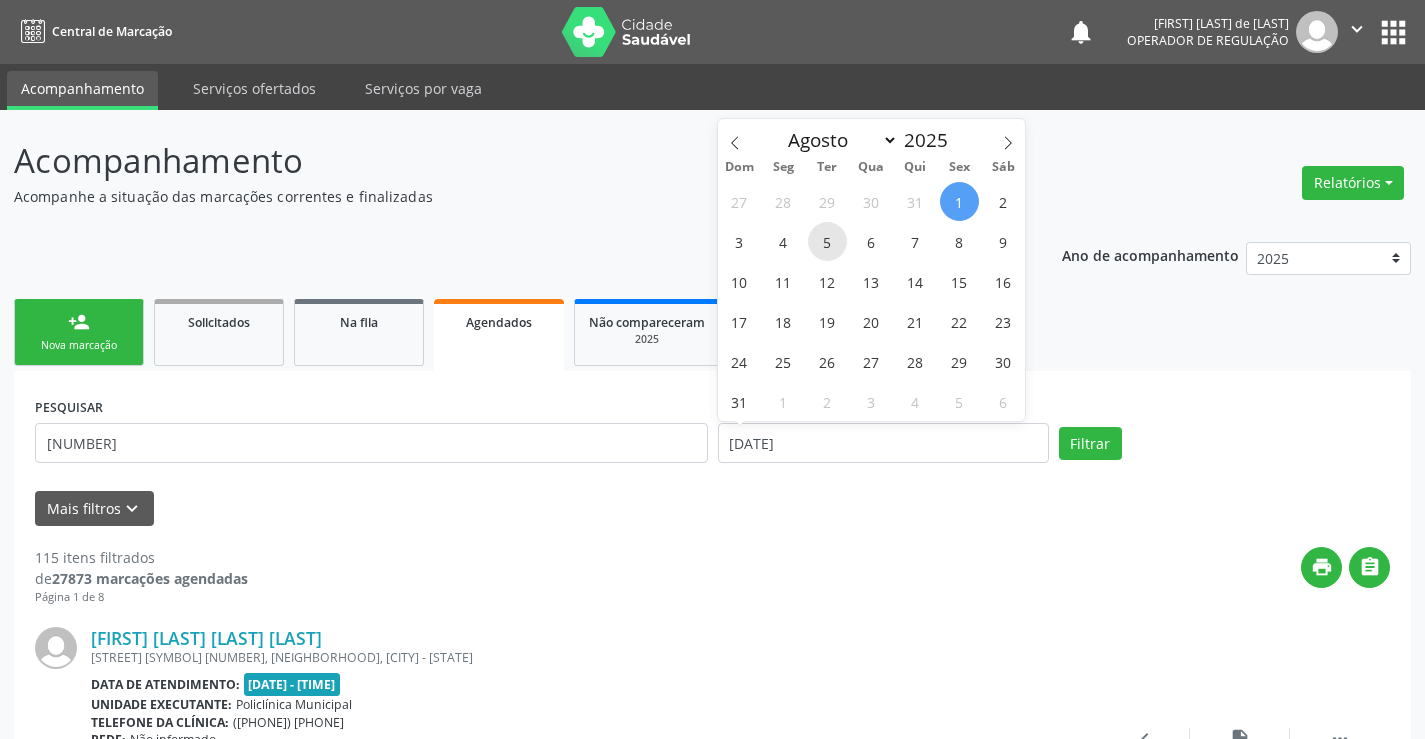 click on "5" at bounding box center (827, 241) 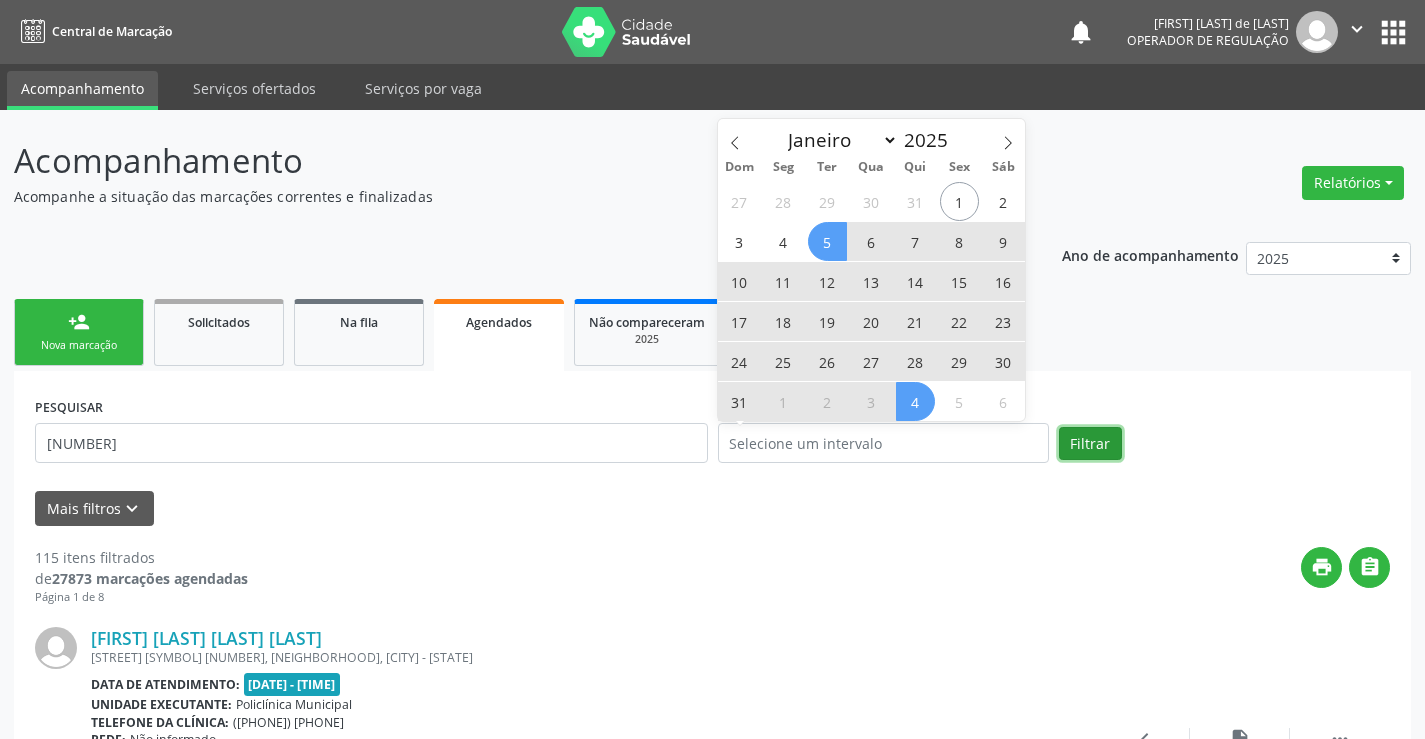 click on "Filtrar" at bounding box center (1090, 444) 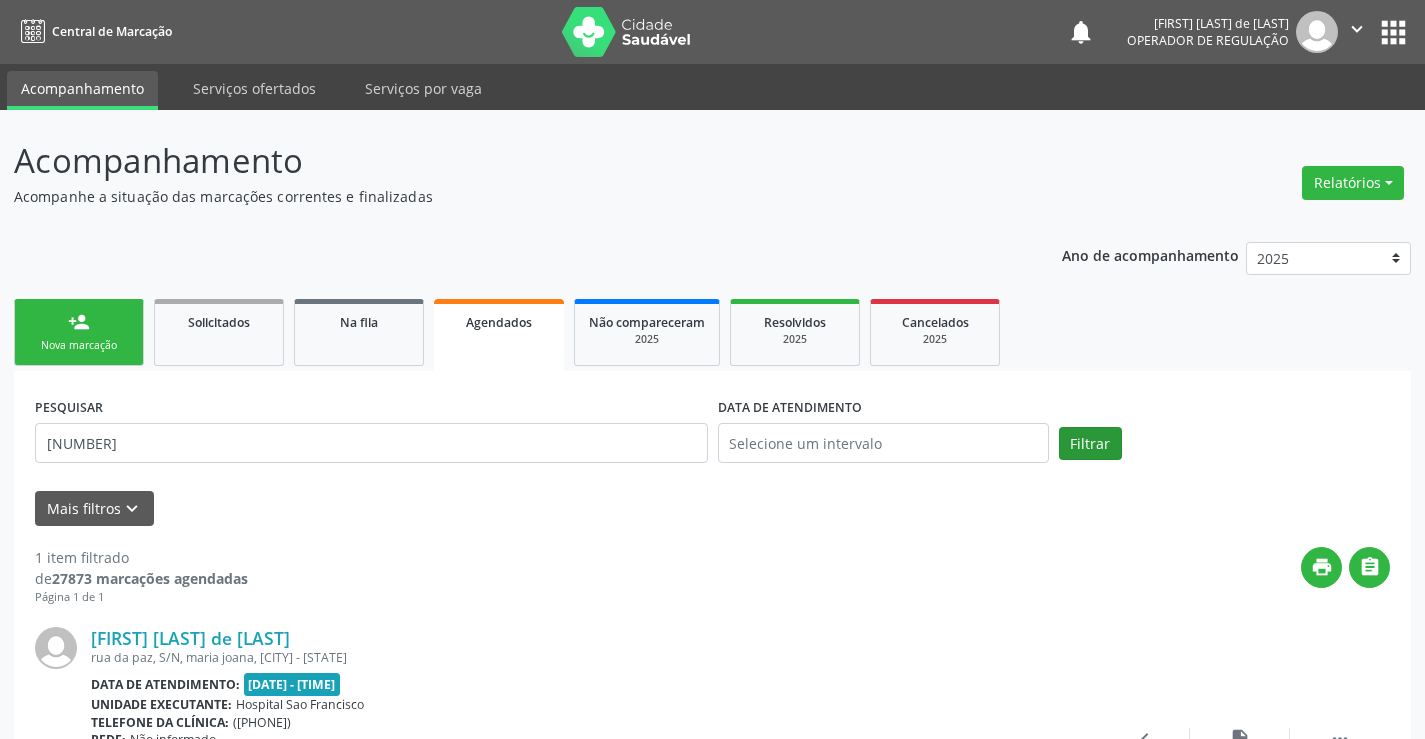 scroll, scrollTop: 189, scrollLeft: 0, axis: vertical 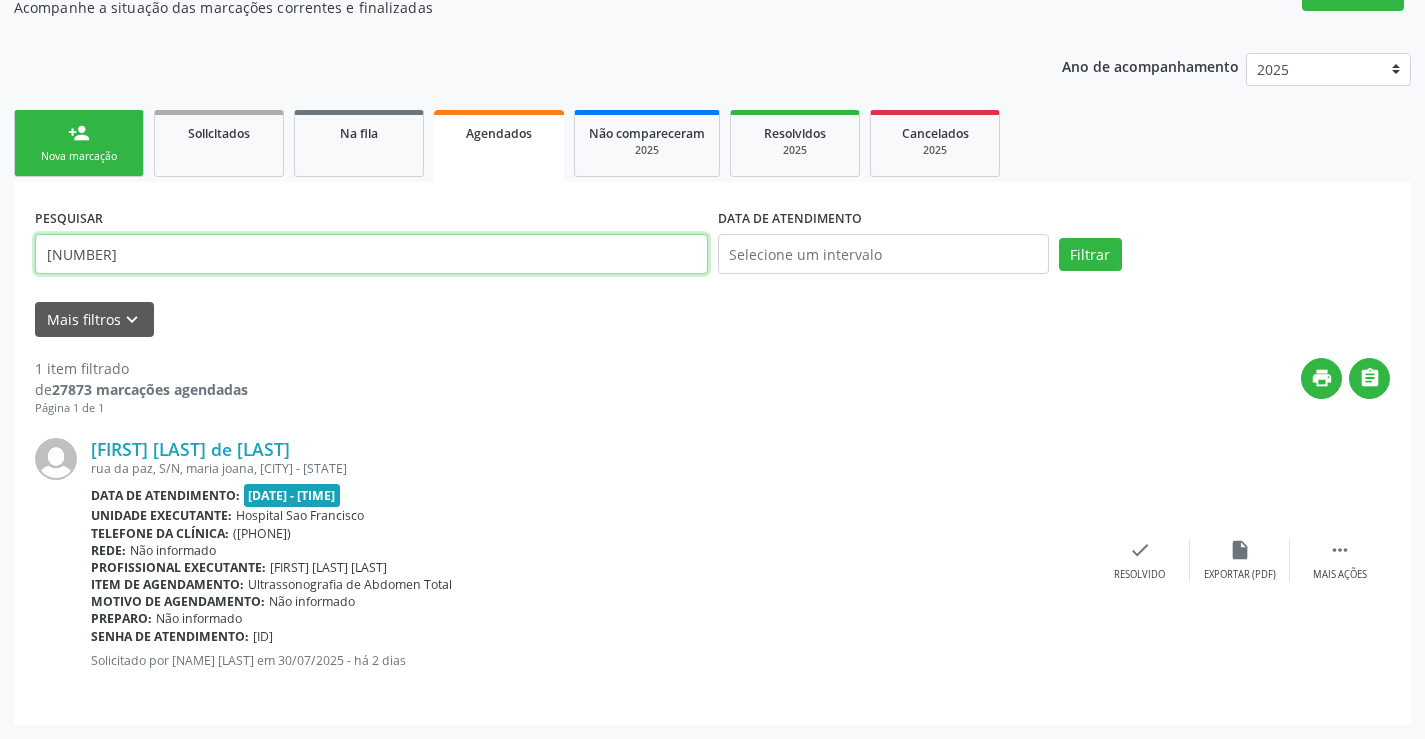 click on "[NUMBER]" at bounding box center [371, 254] 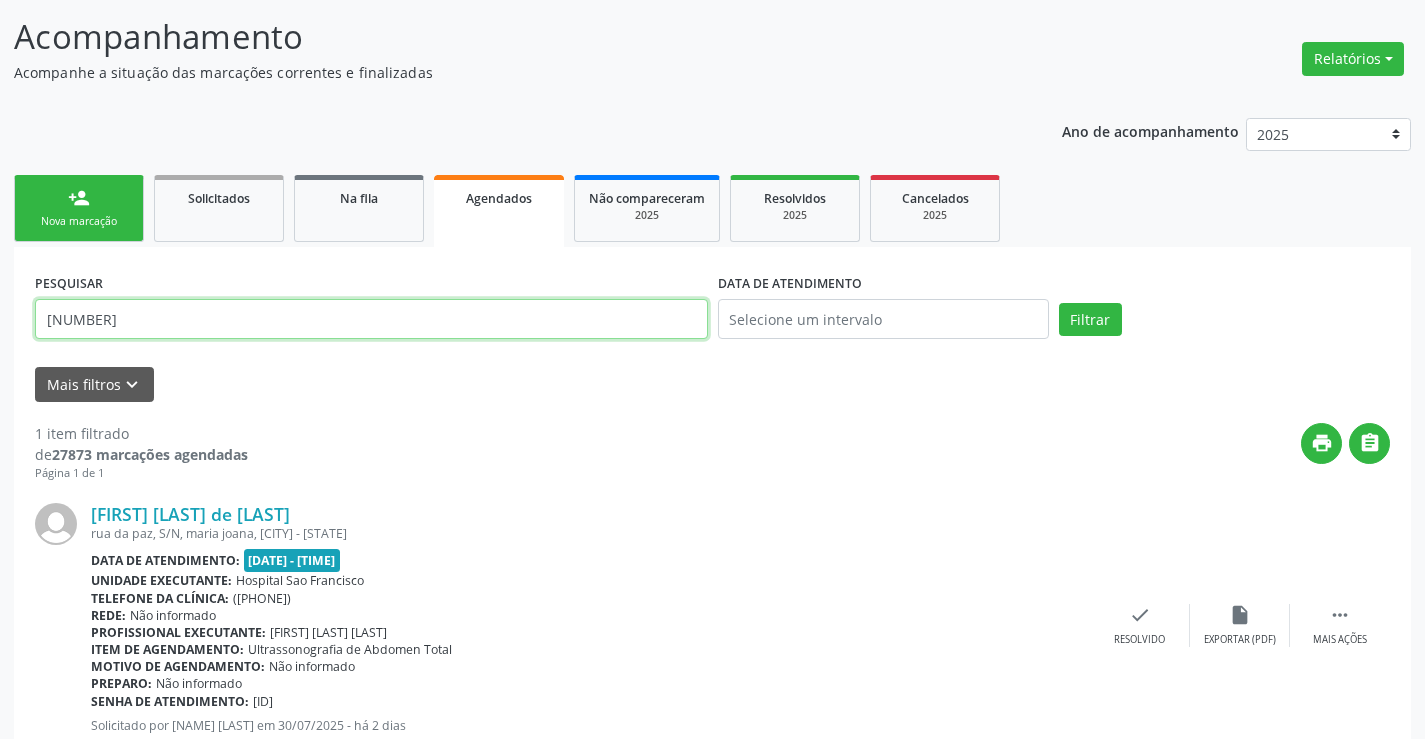 scroll, scrollTop: 89, scrollLeft: 0, axis: vertical 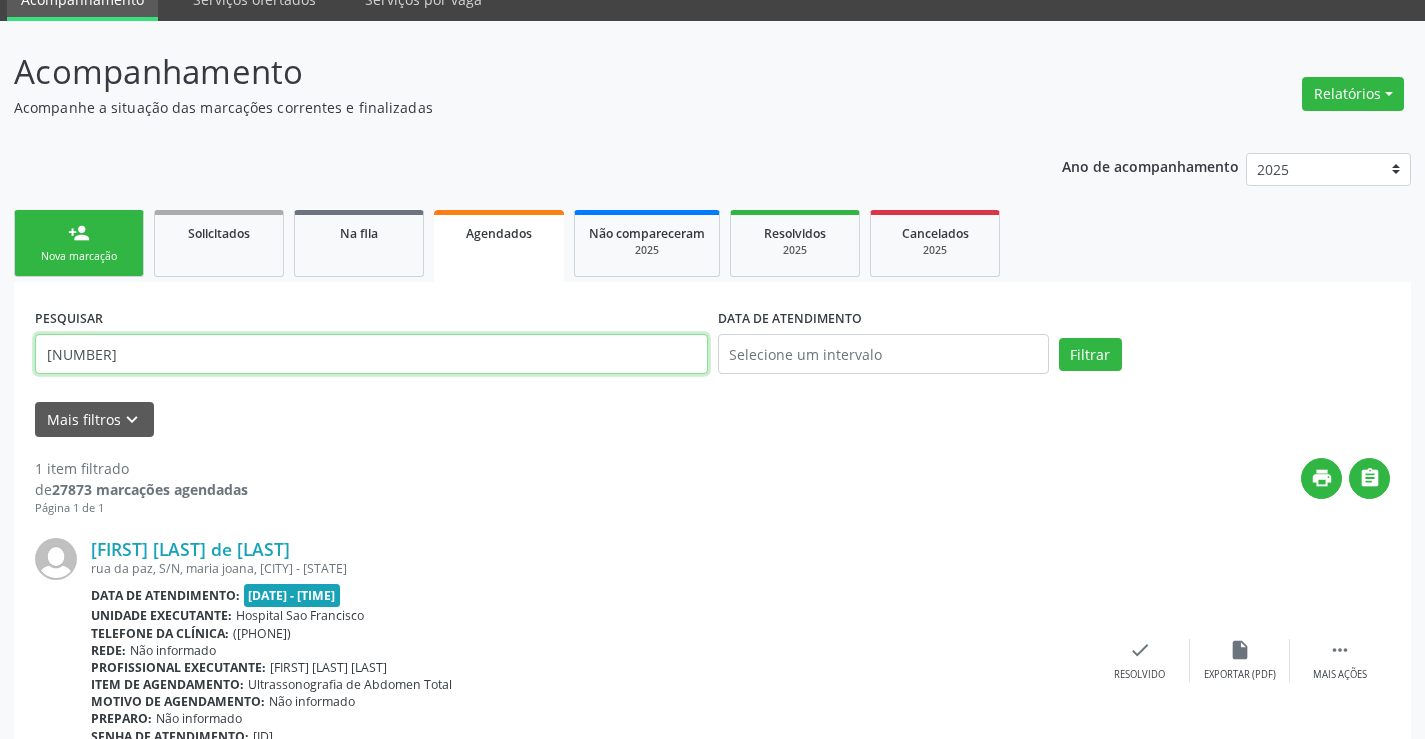 type on "[NUMBER]" 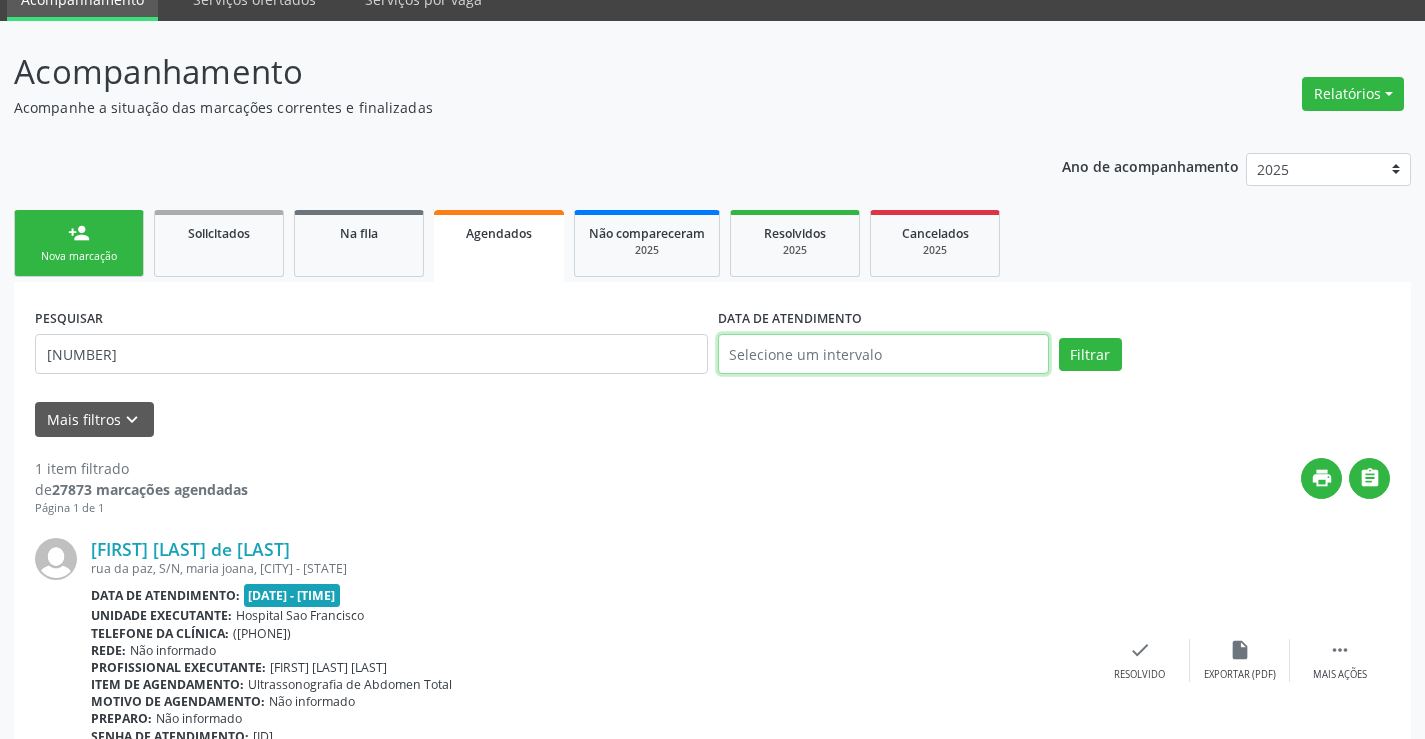 click at bounding box center (883, 354) 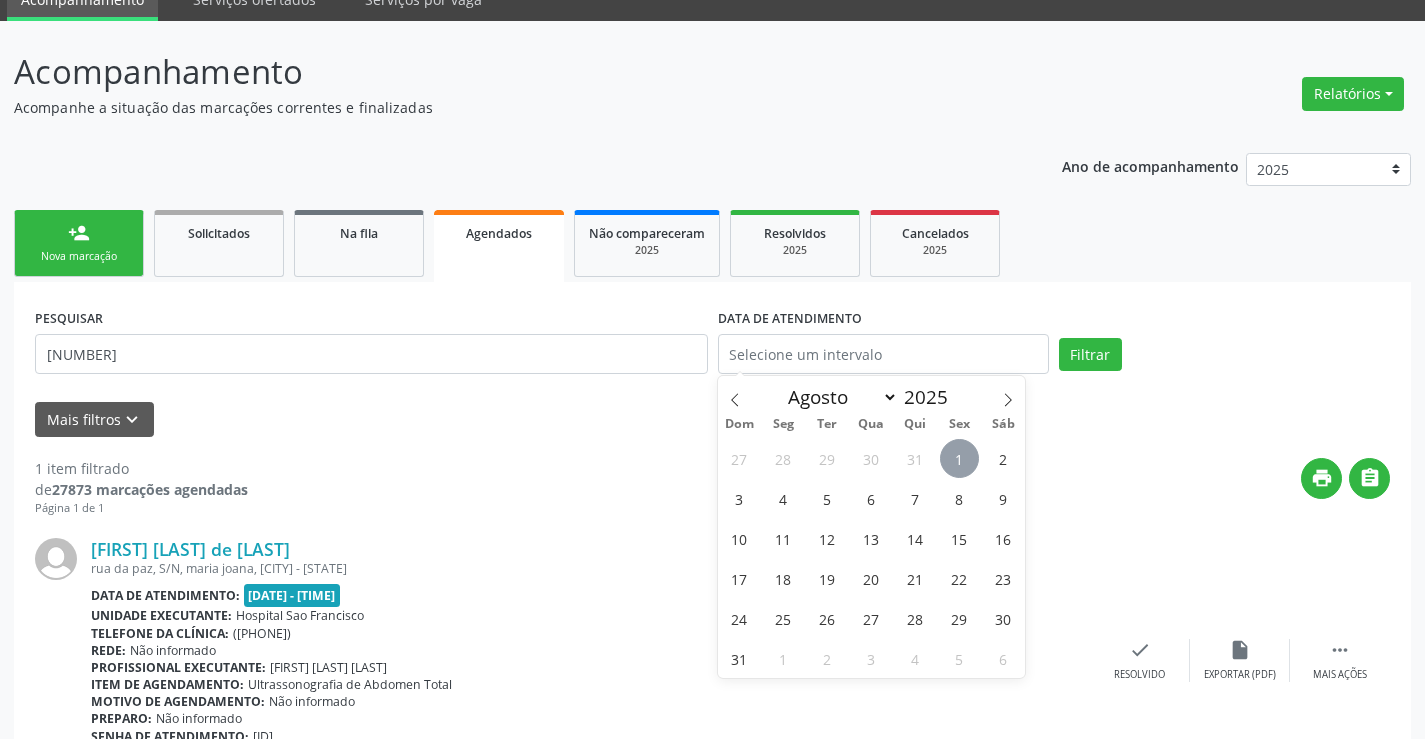 click on "1" at bounding box center (959, 458) 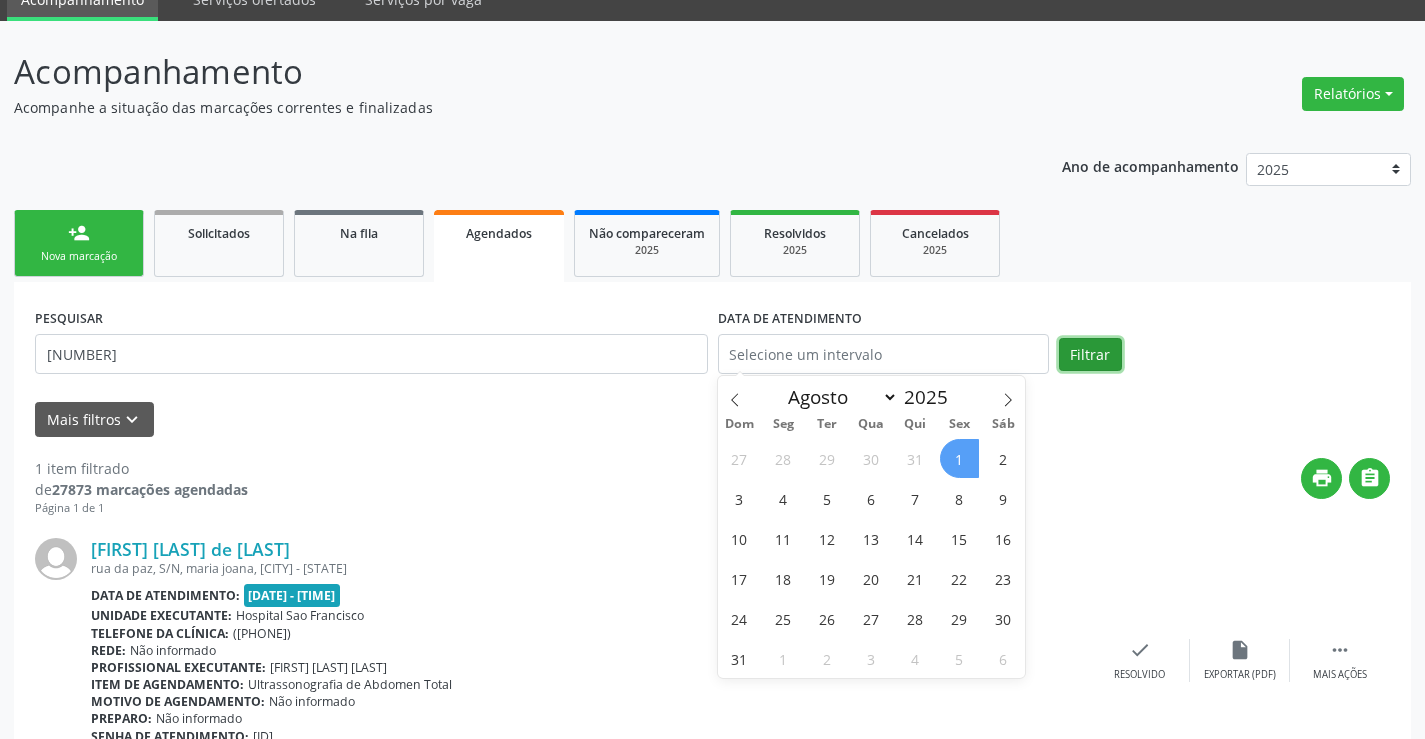 click on "Filtrar" at bounding box center [1090, 355] 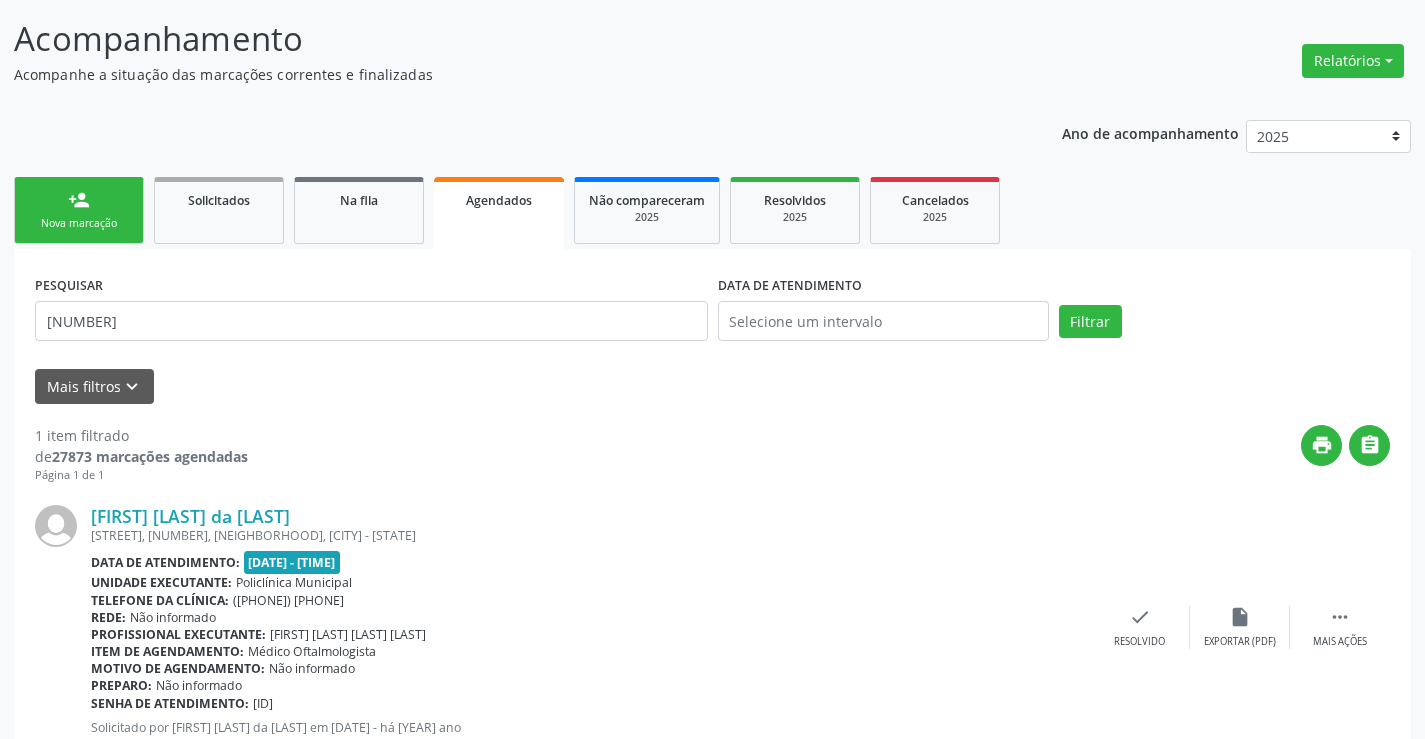scroll, scrollTop: 189, scrollLeft: 0, axis: vertical 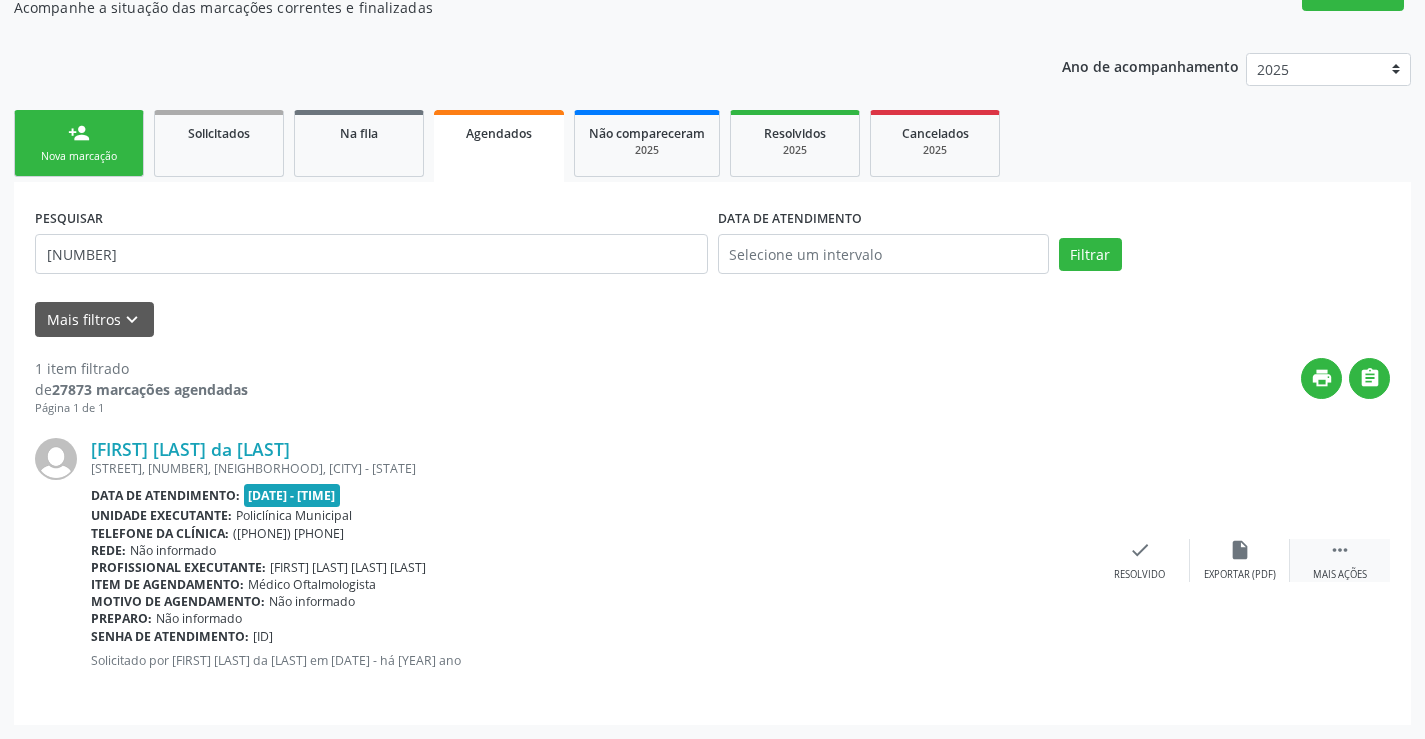 click on "" at bounding box center (1340, 550) 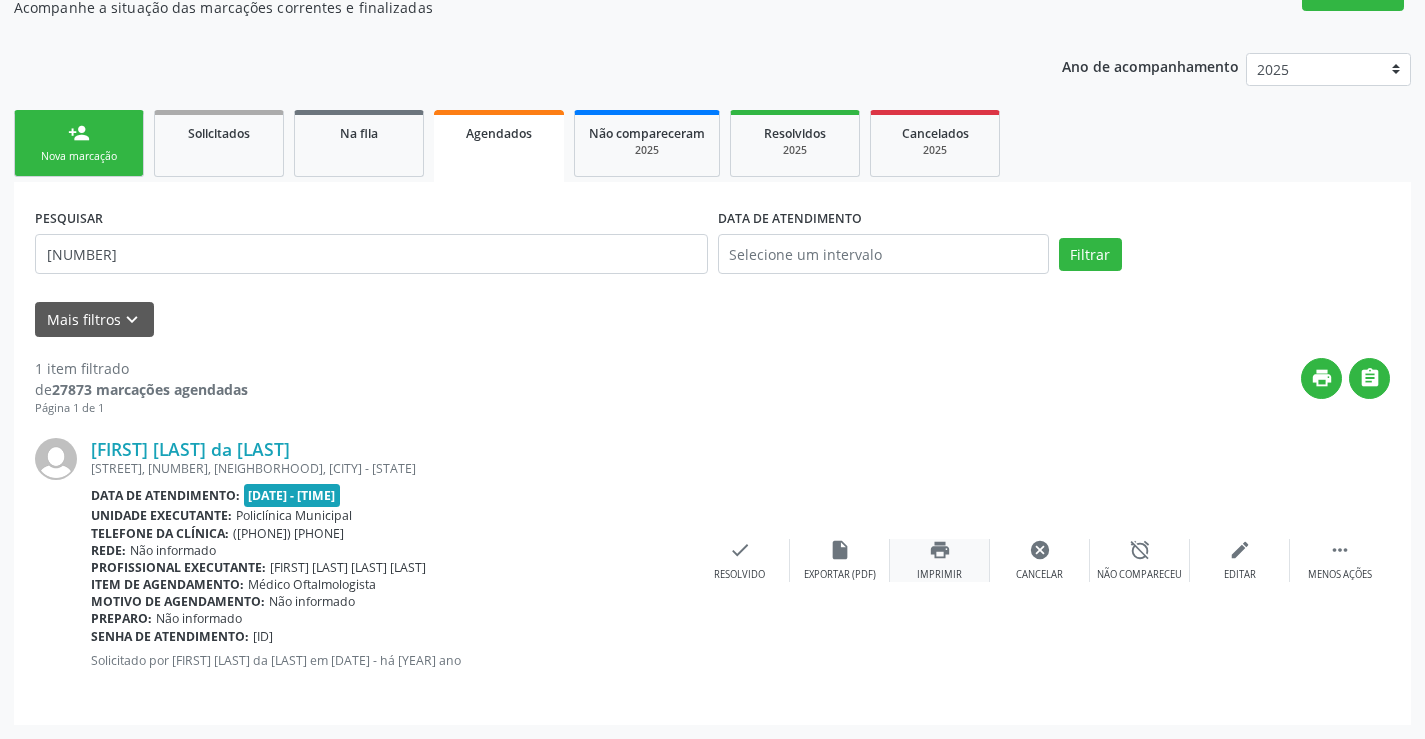 click on "print" at bounding box center [940, 550] 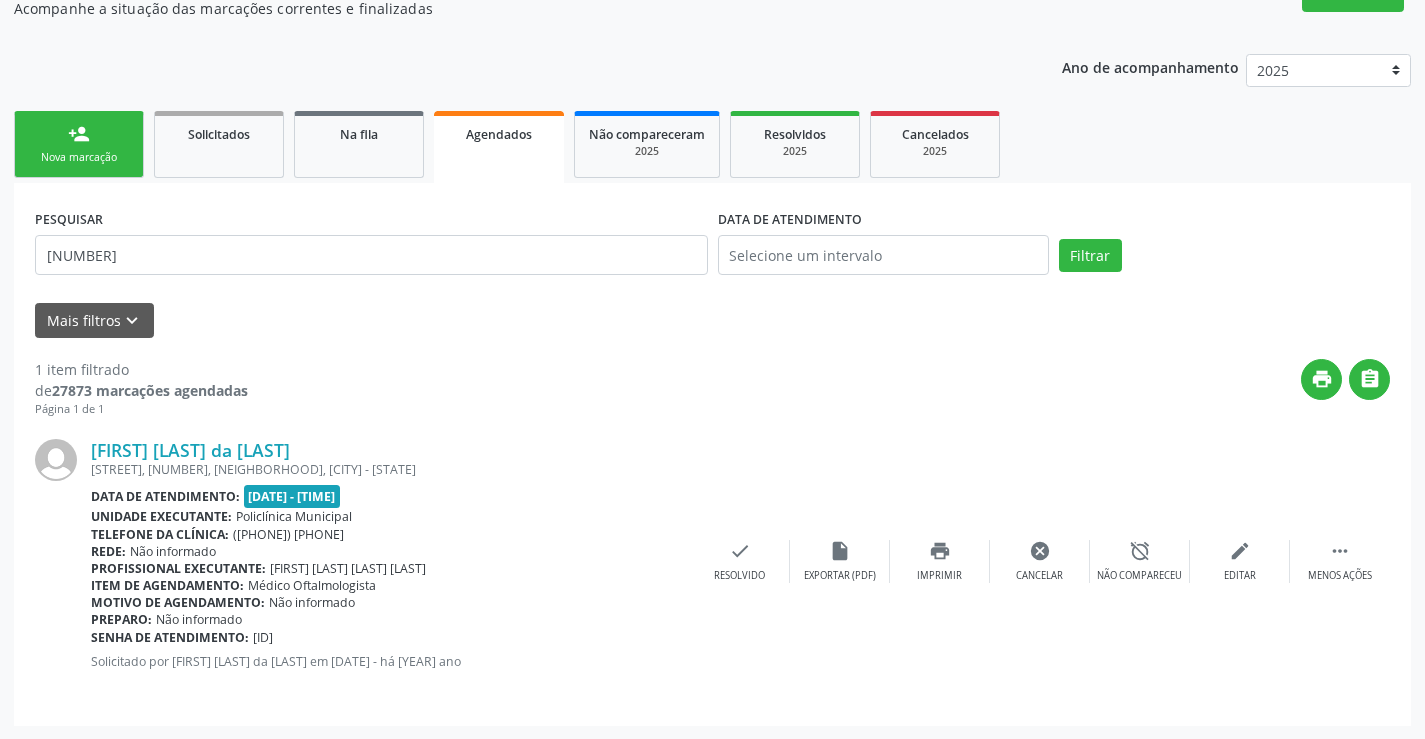 scroll, scrollTop: 189, scrollLeft: 0, axis: vertical 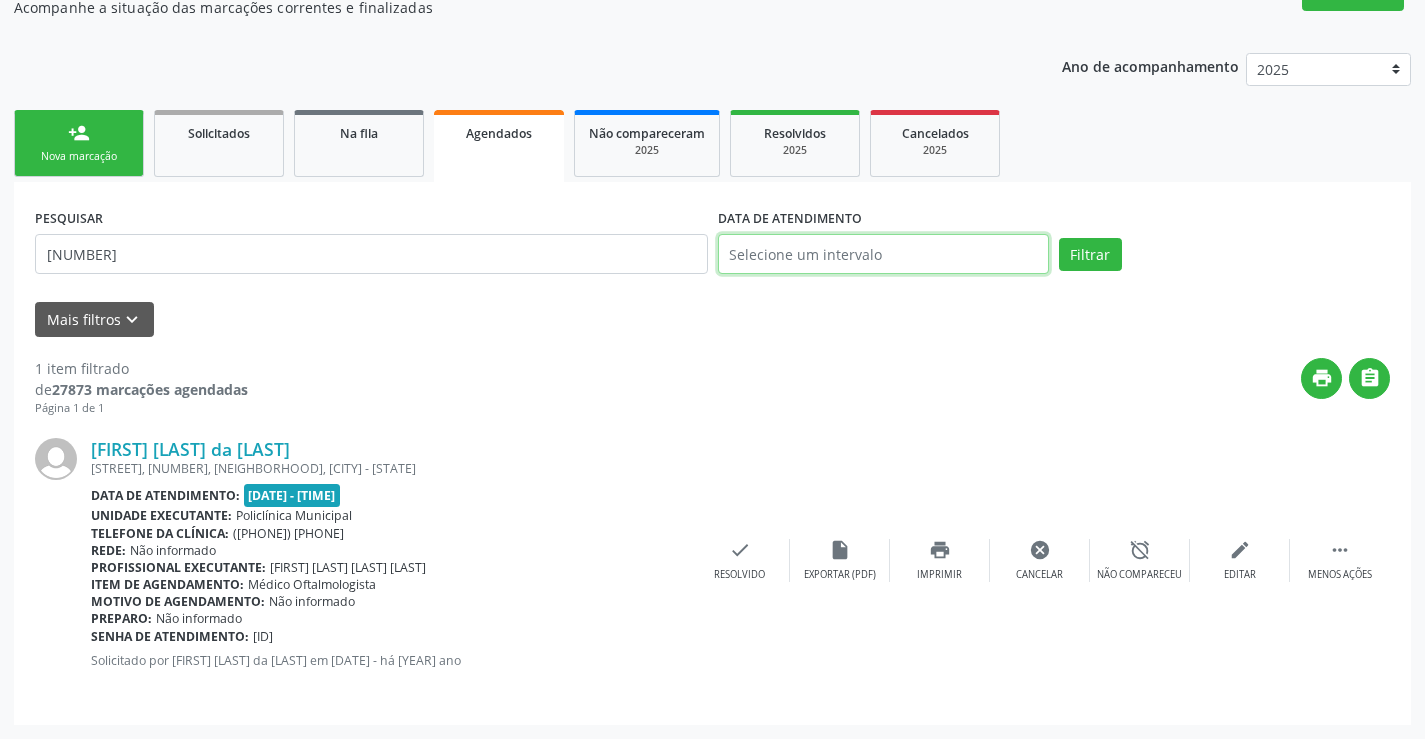 click at bounding box center (883, 254) 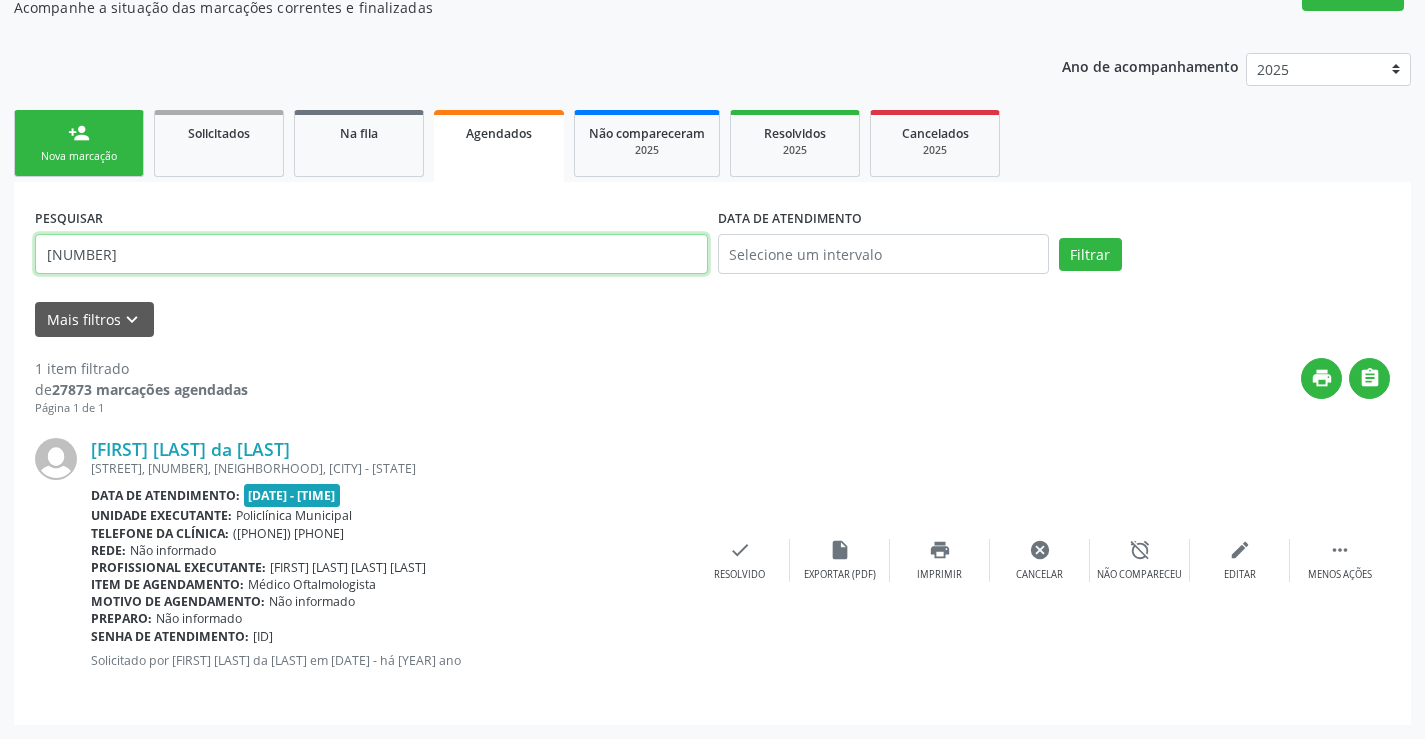 click on "[NUMBER]" at bounding box center (371, 254) 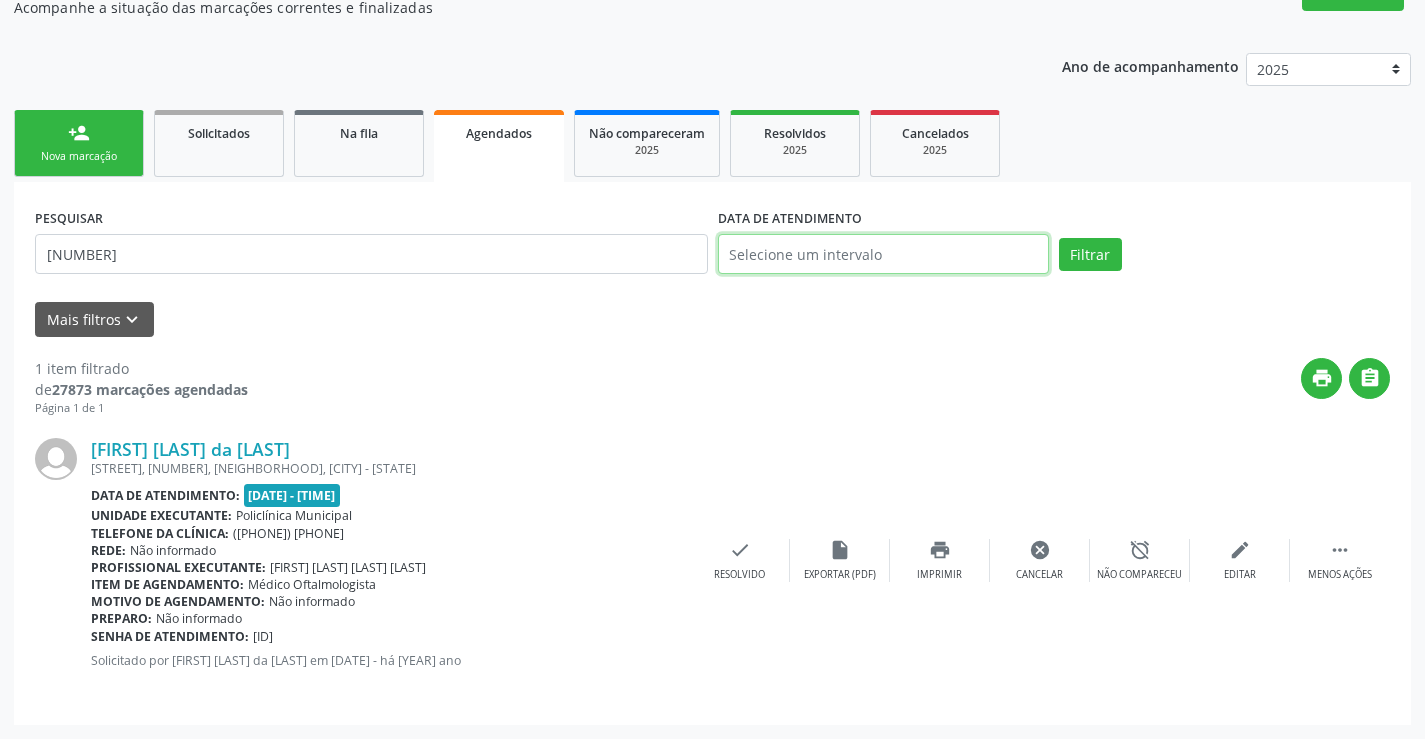 click at bounding box center (883, 254) 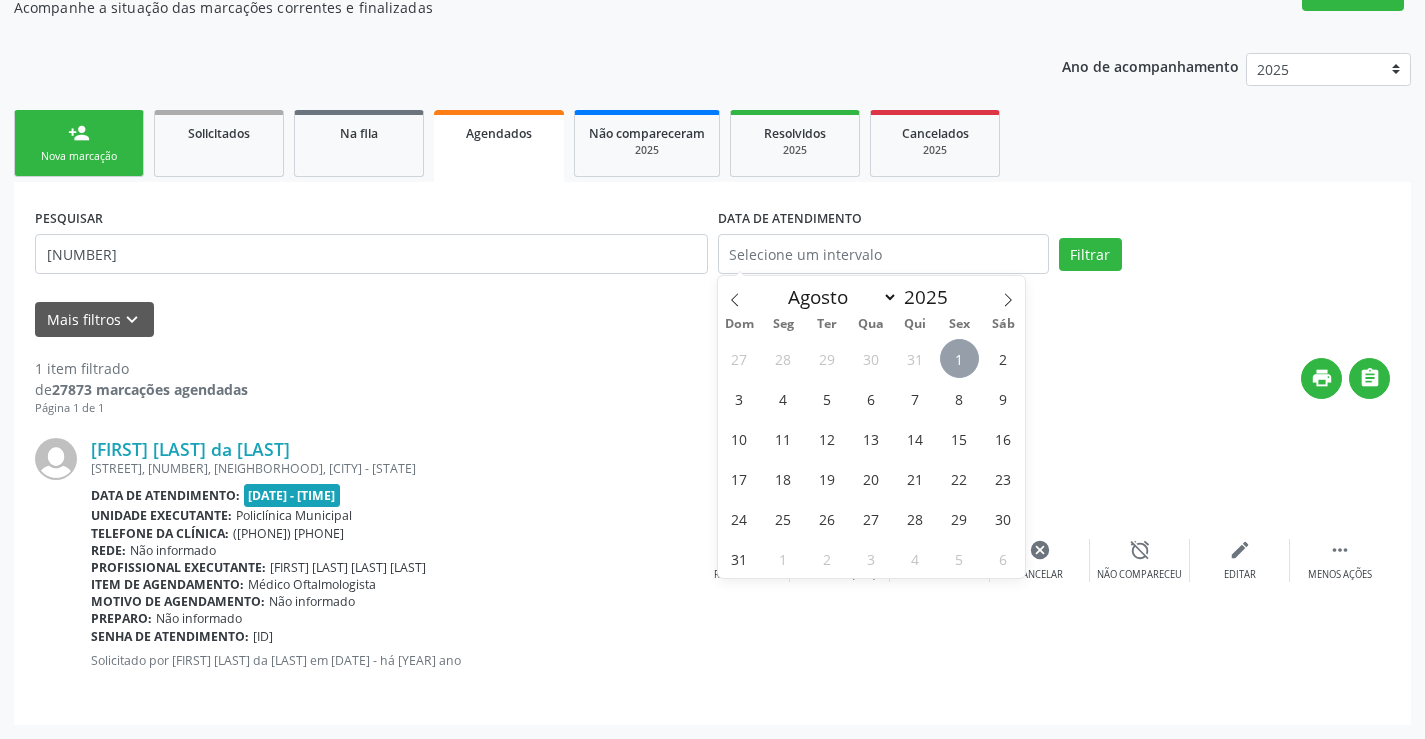 click on "1" at bounding box center [959, 358] 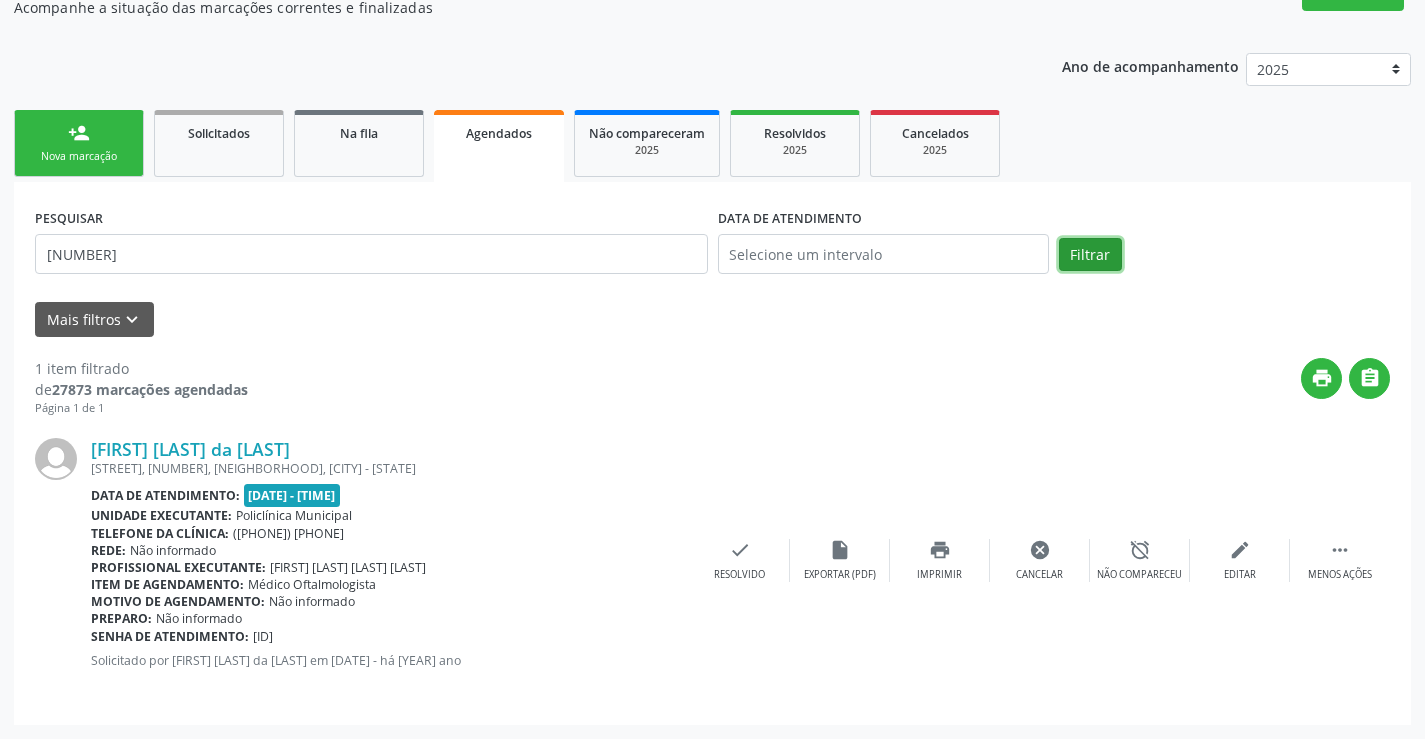 click on "Filtrar" at bounding box center (1090, 255) 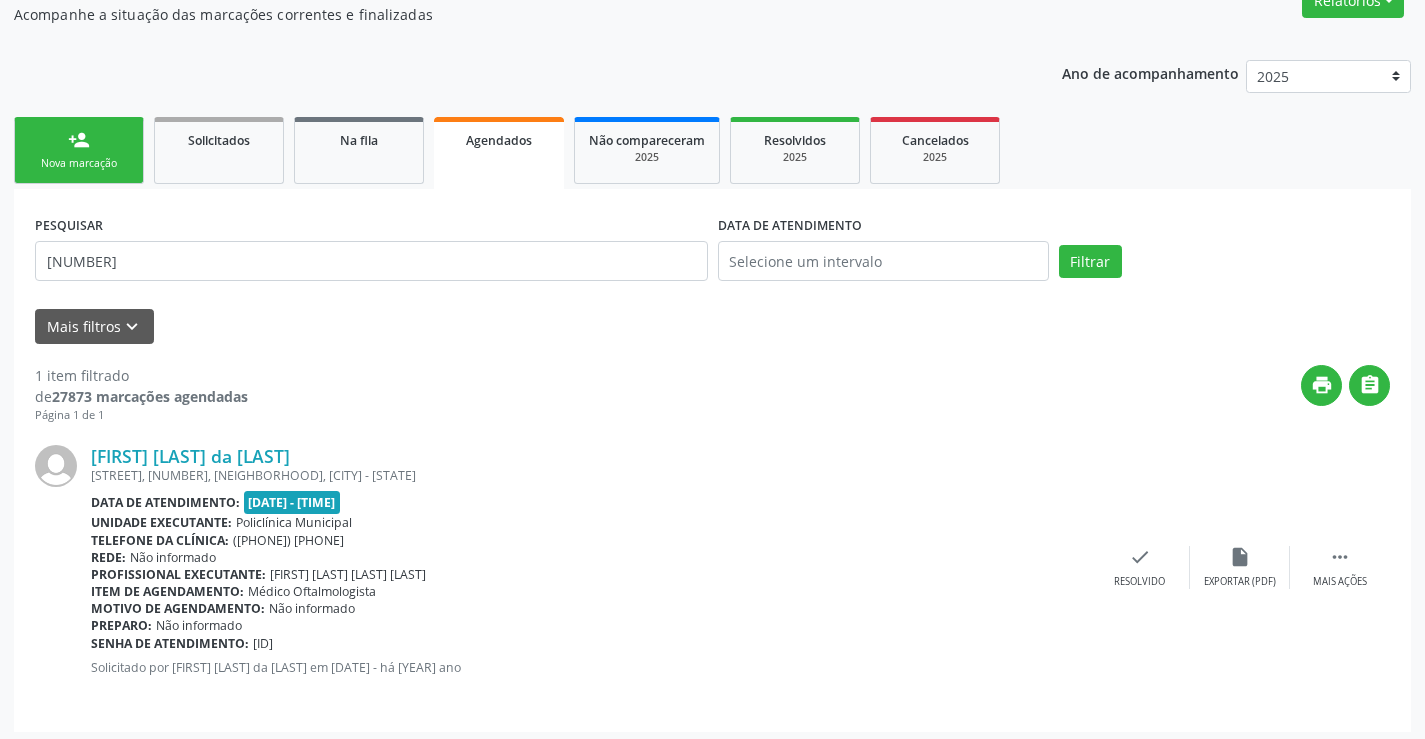 scroll, scrollTop: 189, scrollLeft: 0, axis: vertical 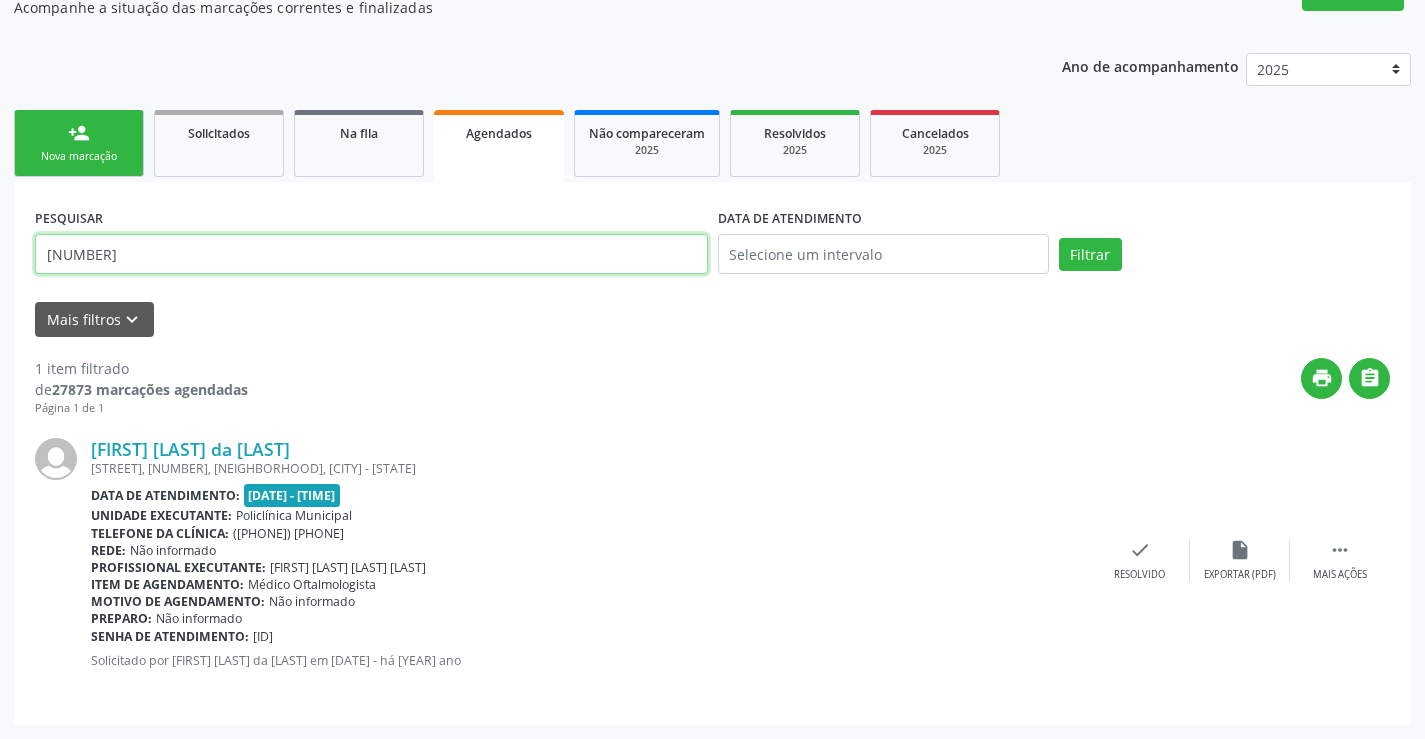 click on "[NUMBER]" at bounding box center [371, 254] 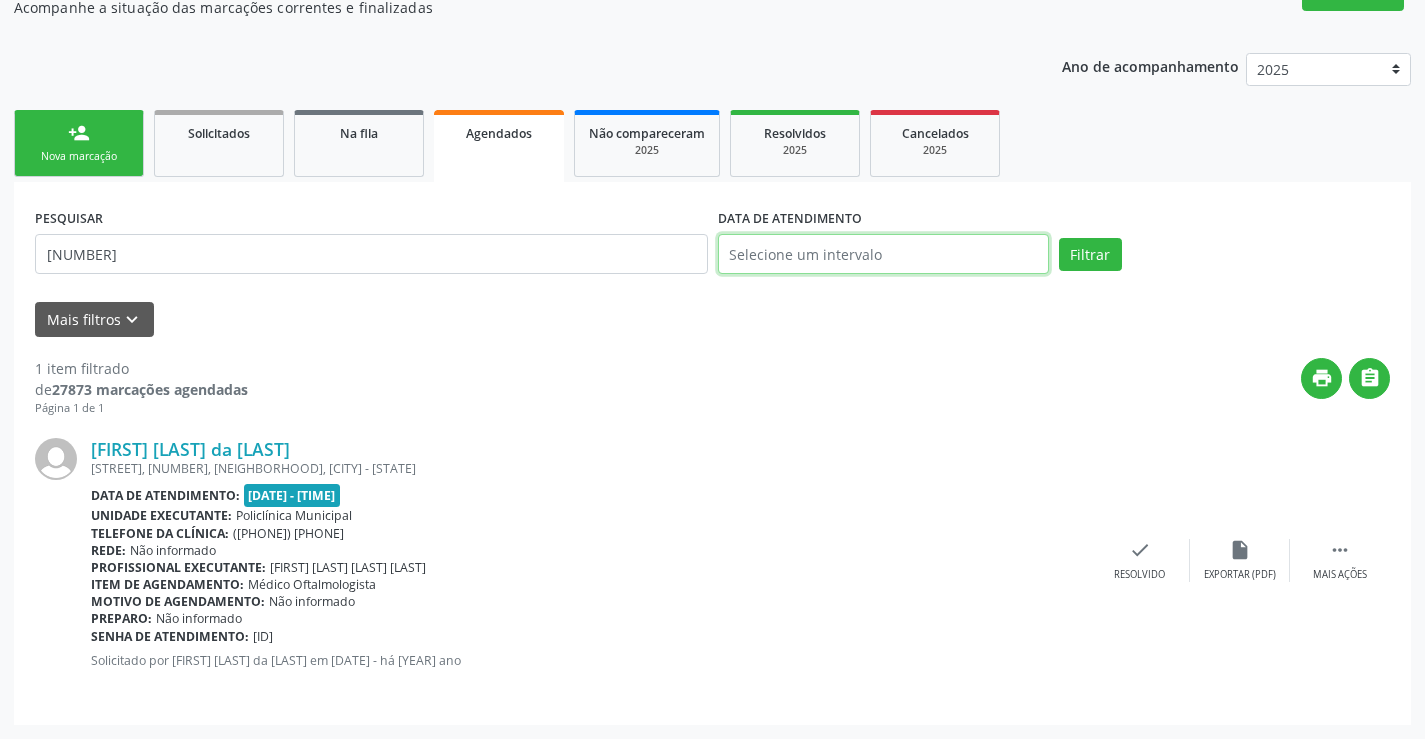 click at bounding box center [883, 254] 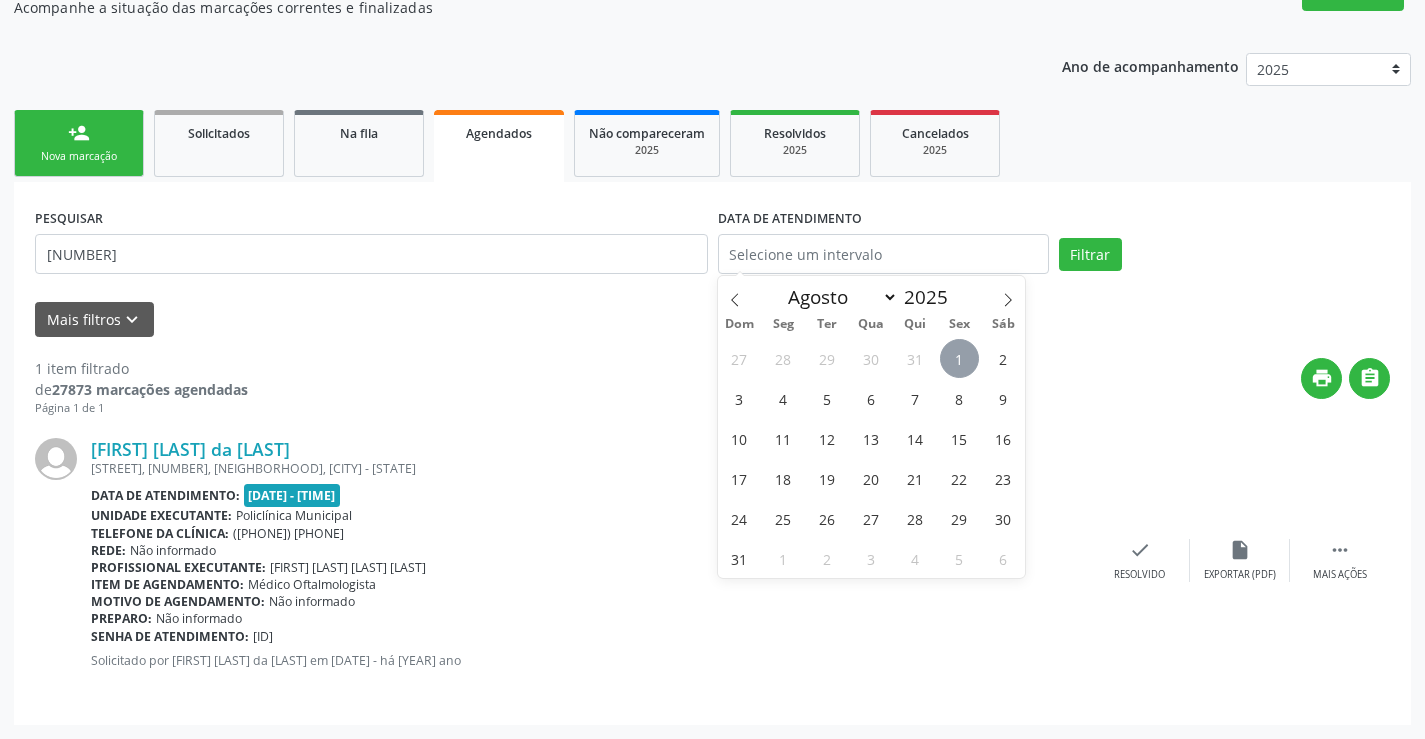 click on "1" at bounding box center (959, 358) 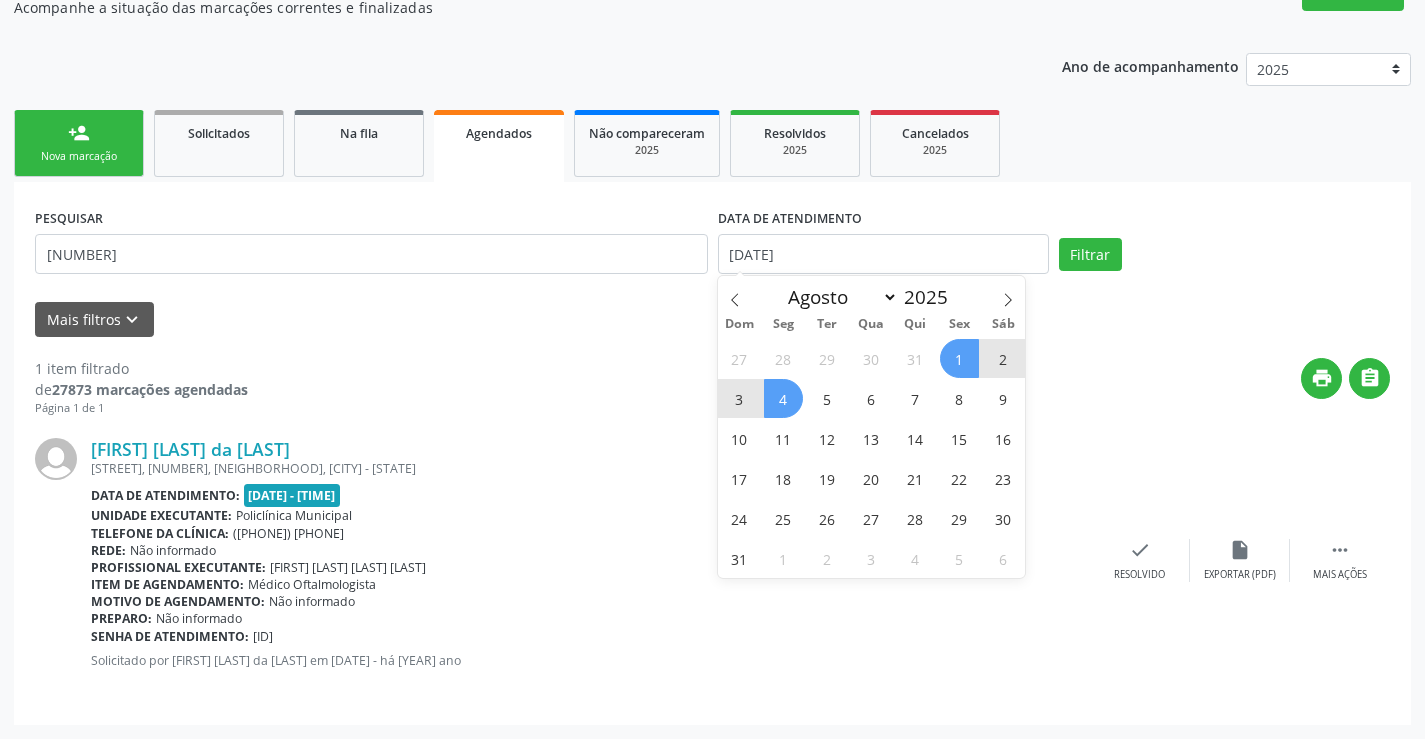 click on "4" at bounding box center (783, 398) 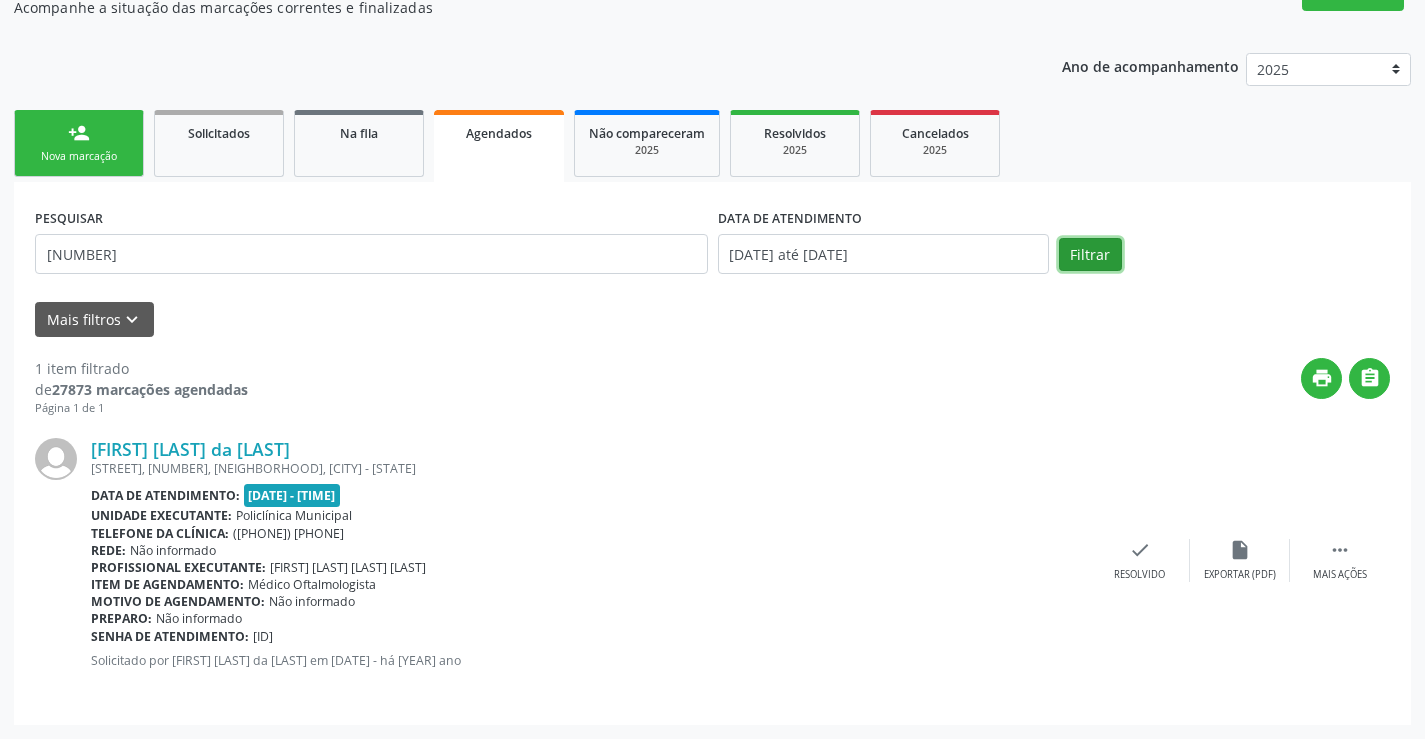 click on "Filtrar" at bounding box center [1090, 255] 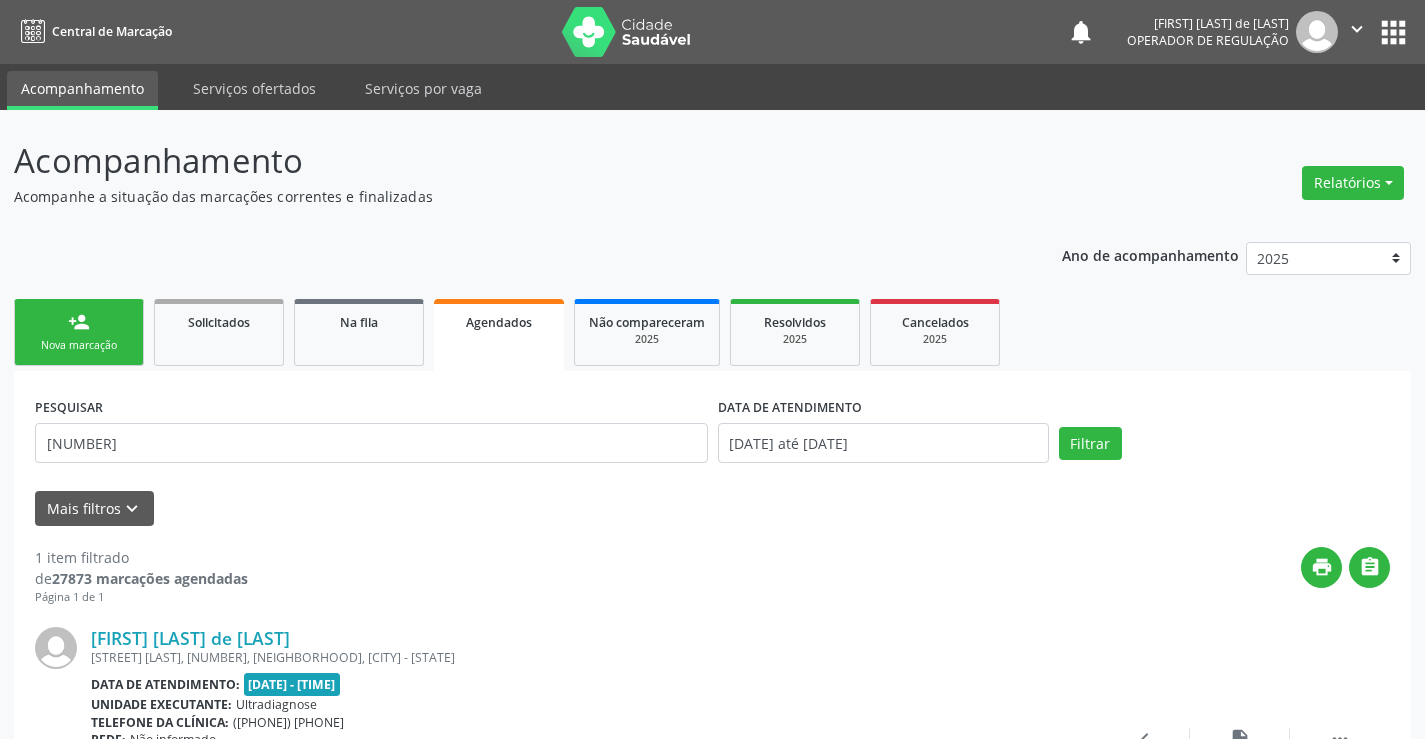 scroll, scrollTop: 189, scrollLeft: 0, axis: vertical 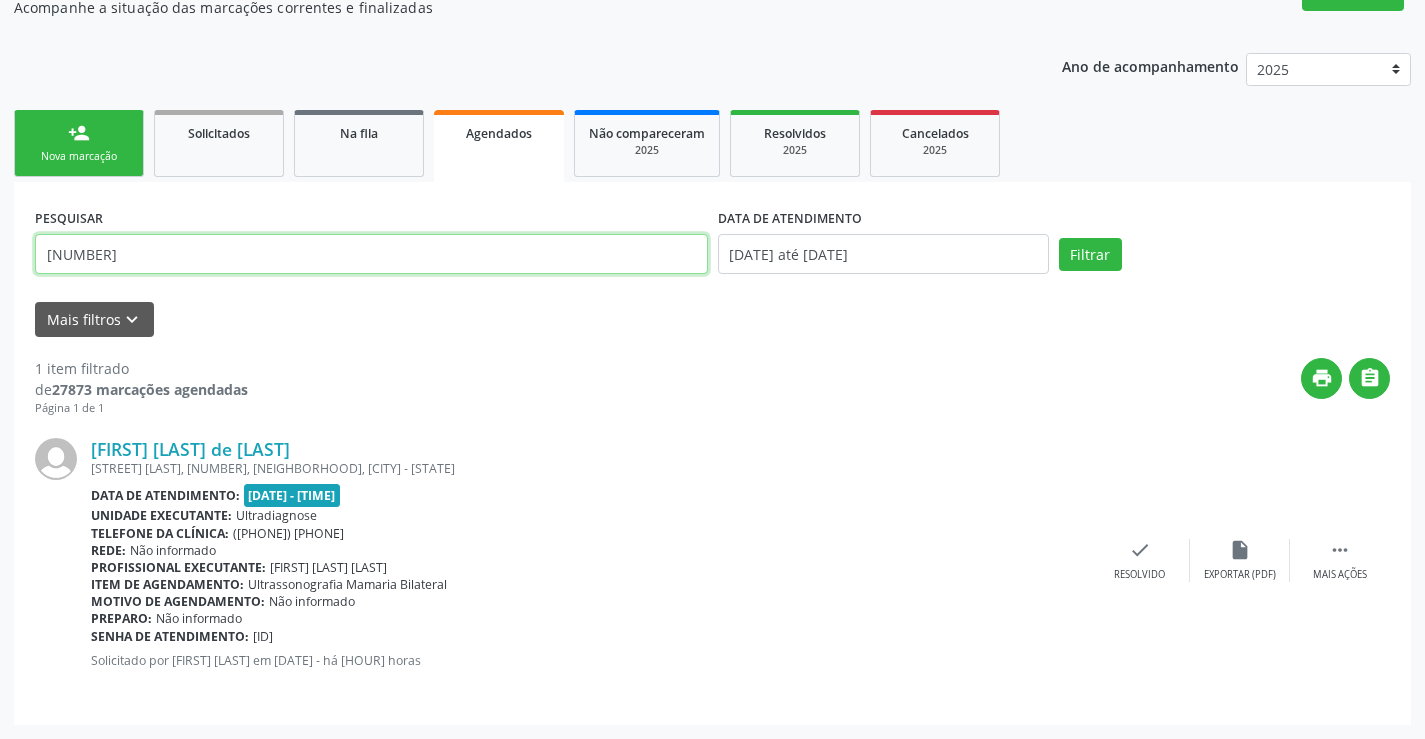 click on "[NUMBER]" at bounding box center (371, 254) 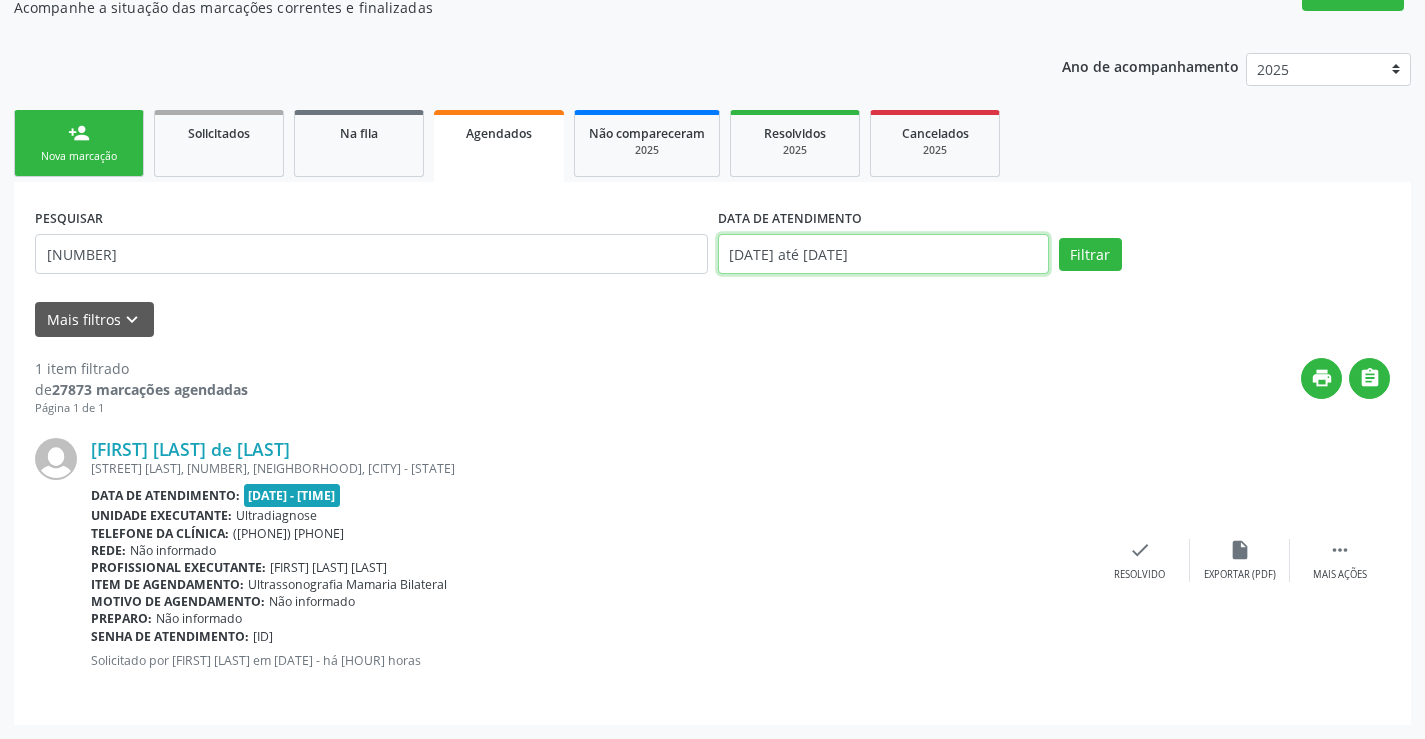 click on "[DATE] até [DATE]" at bounding box center (883, 254) 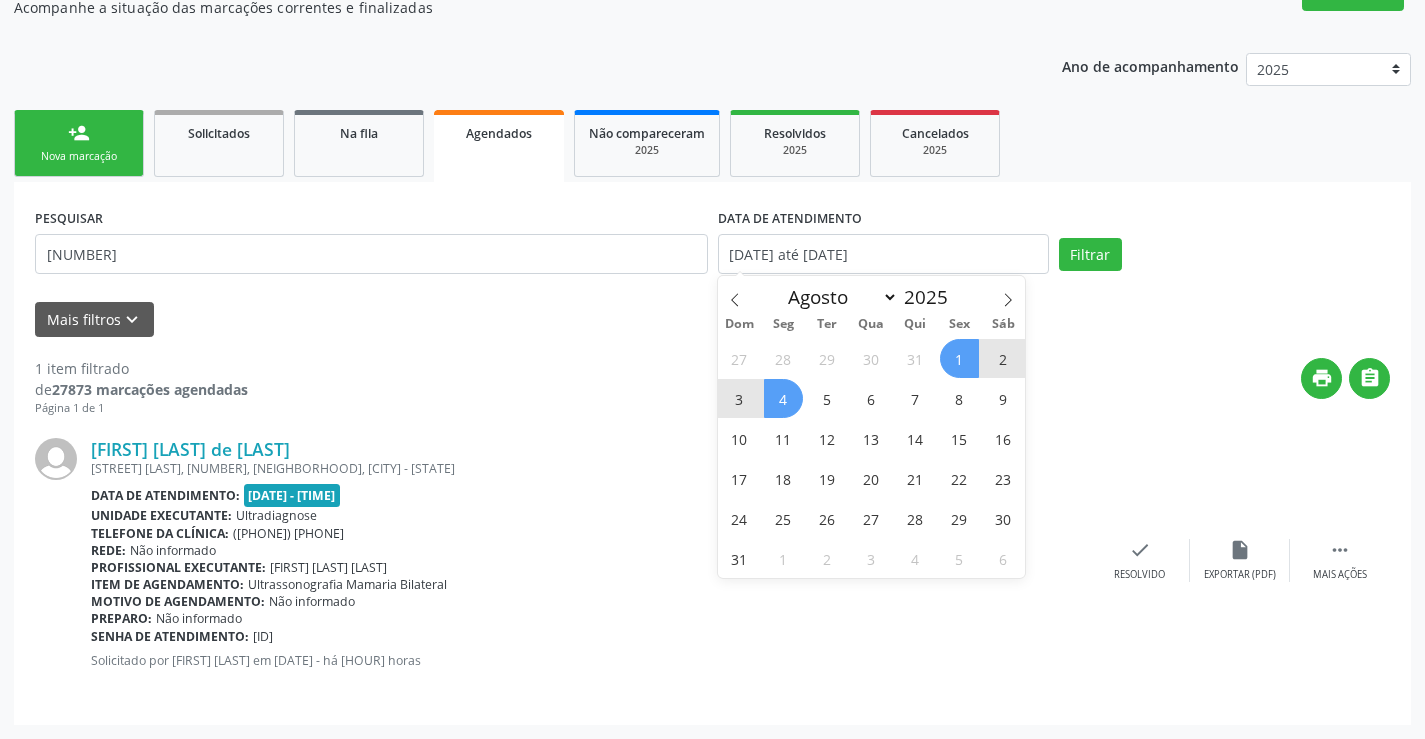 click on "4" at bounding box center (783, 398) 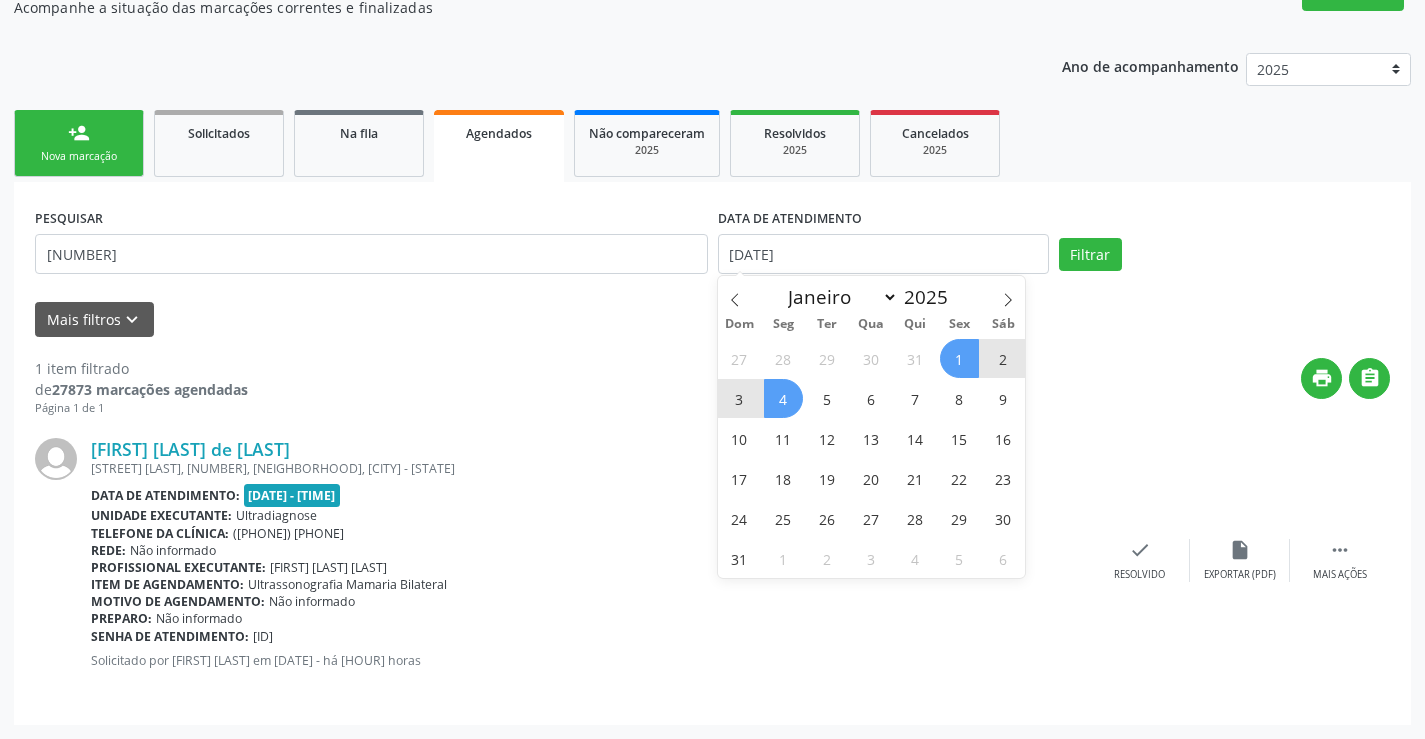 click on "1" at bounding box center [959, 358] 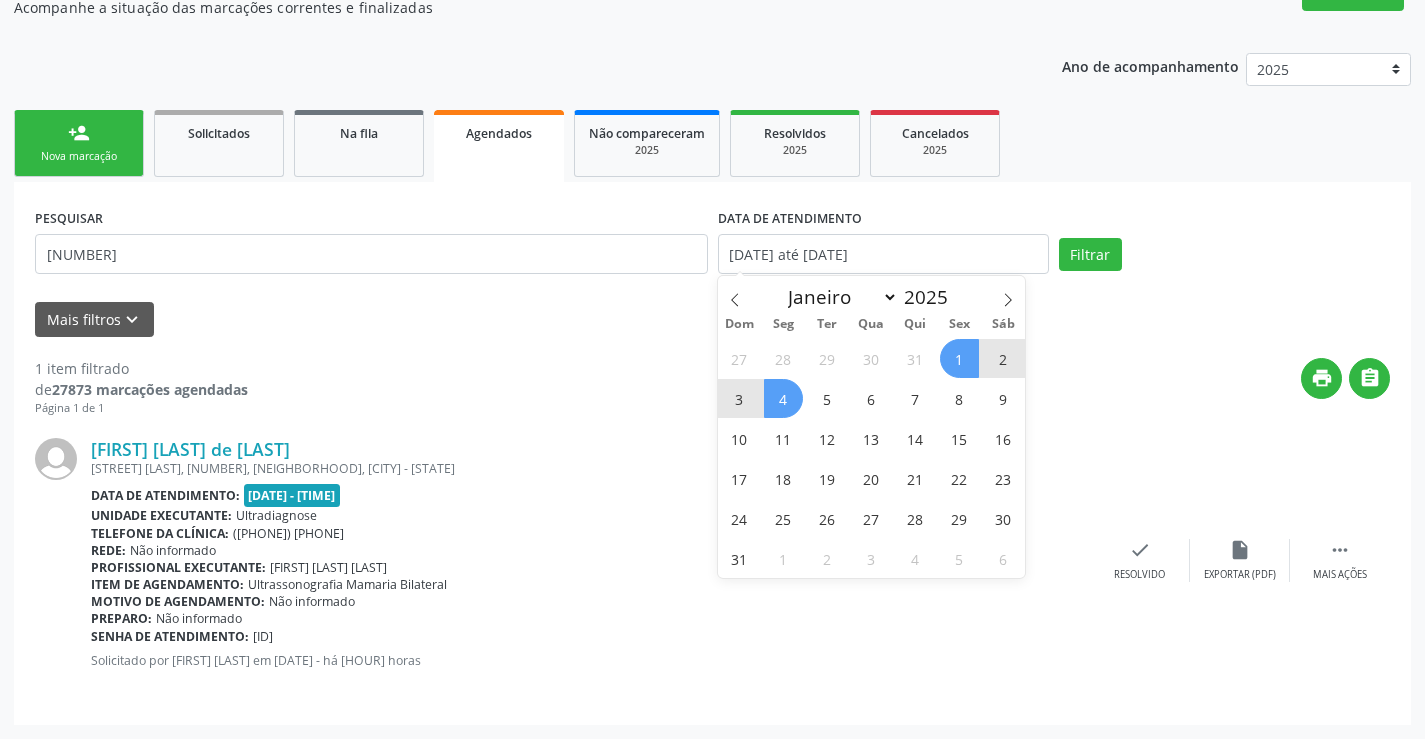 select on "7" 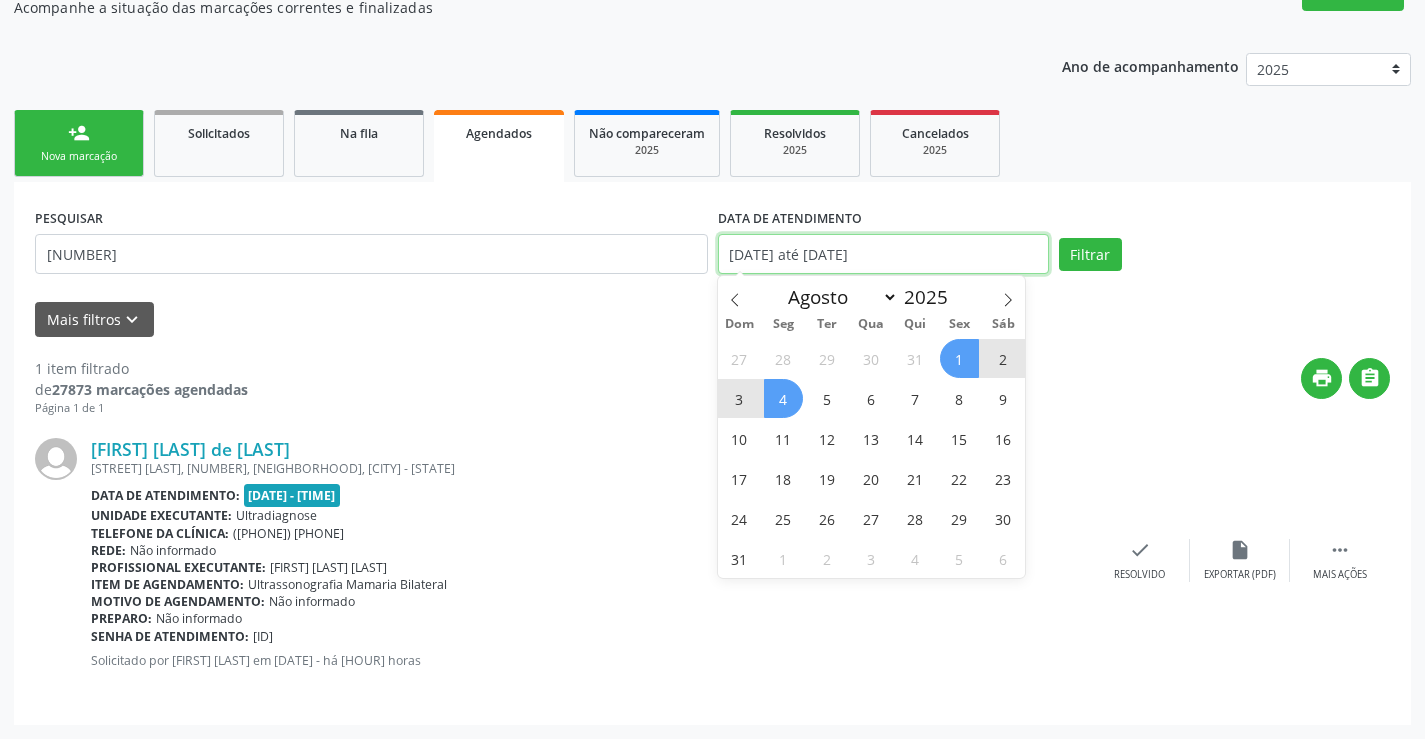 click on "[DATE] até [DATE]" at bounding box center (883, 254) 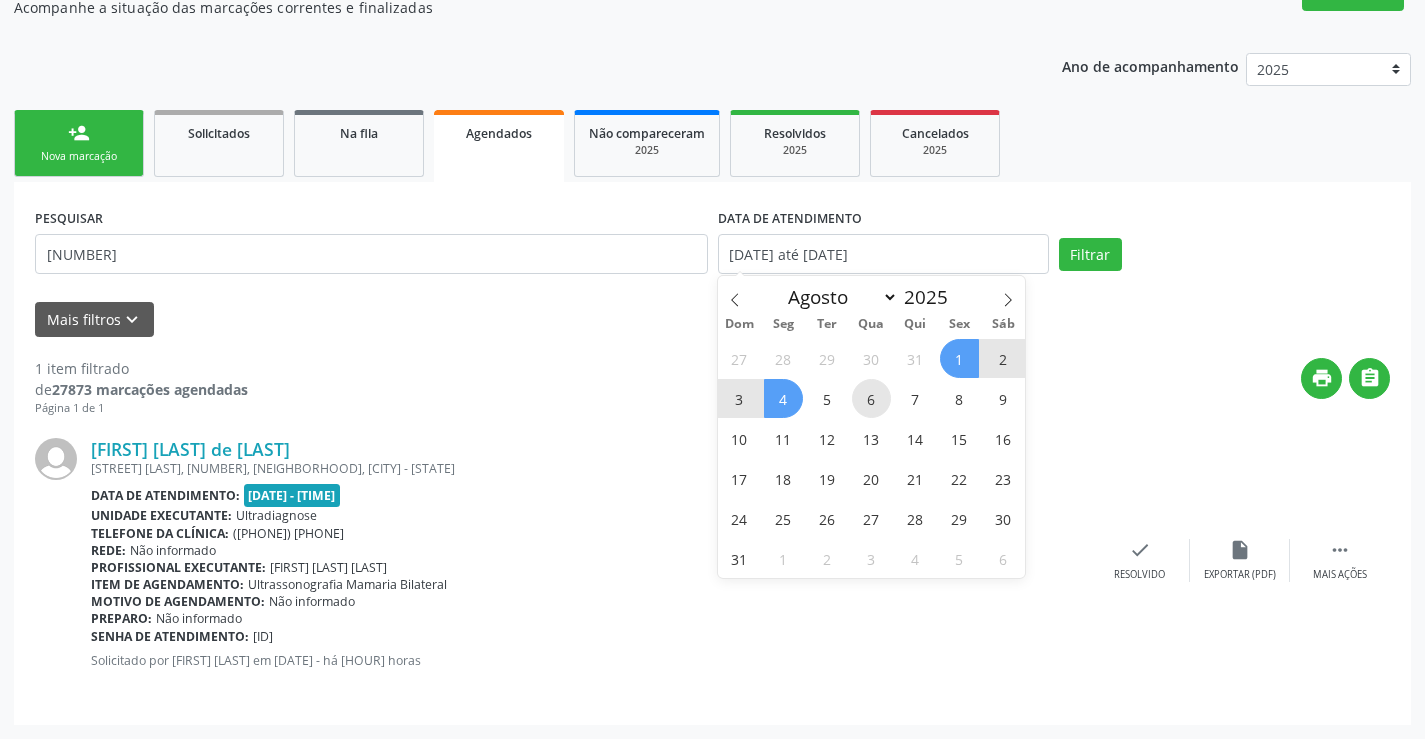 click on "6" at bounding box center (871, 398) 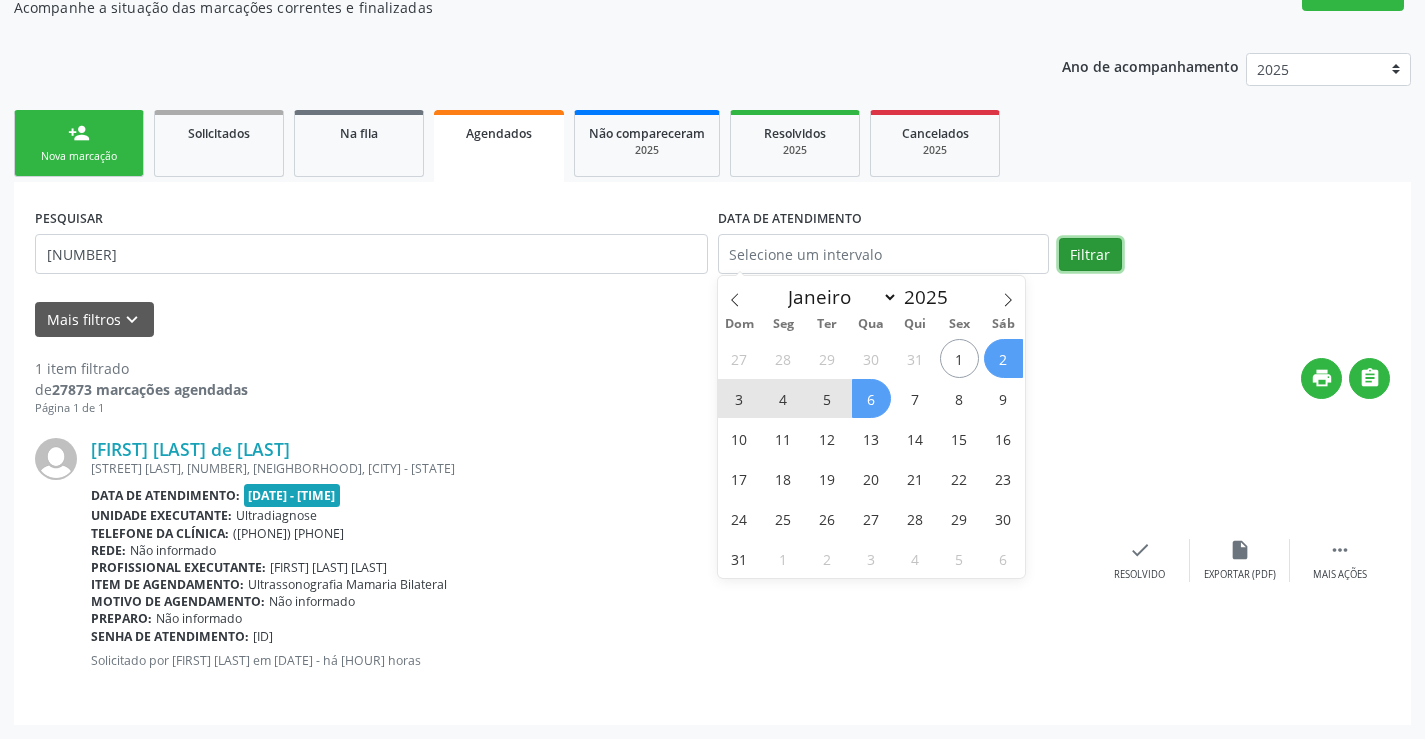 click on "Filtrar" at bounding box center (1090, 255) 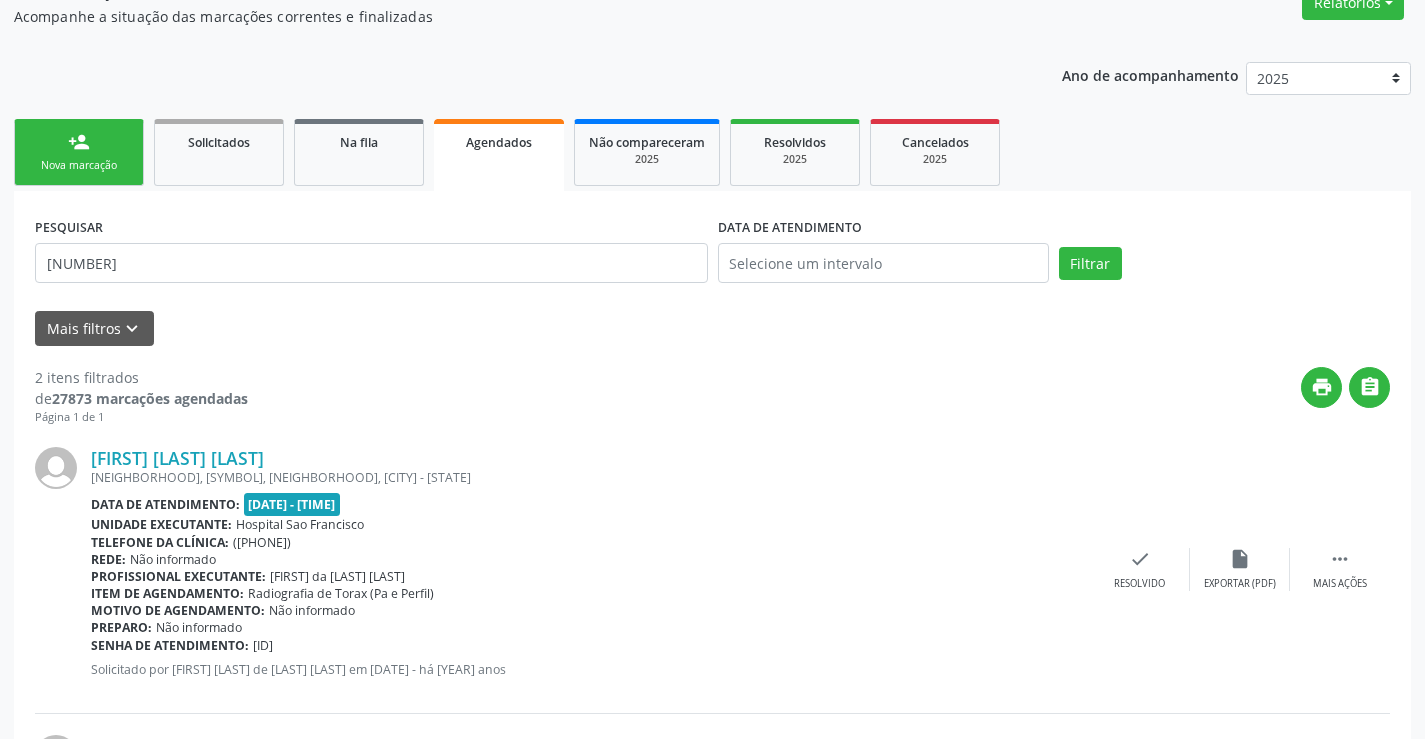 scroll, scrollTop: 0, scrollLeft: 0, axis: both 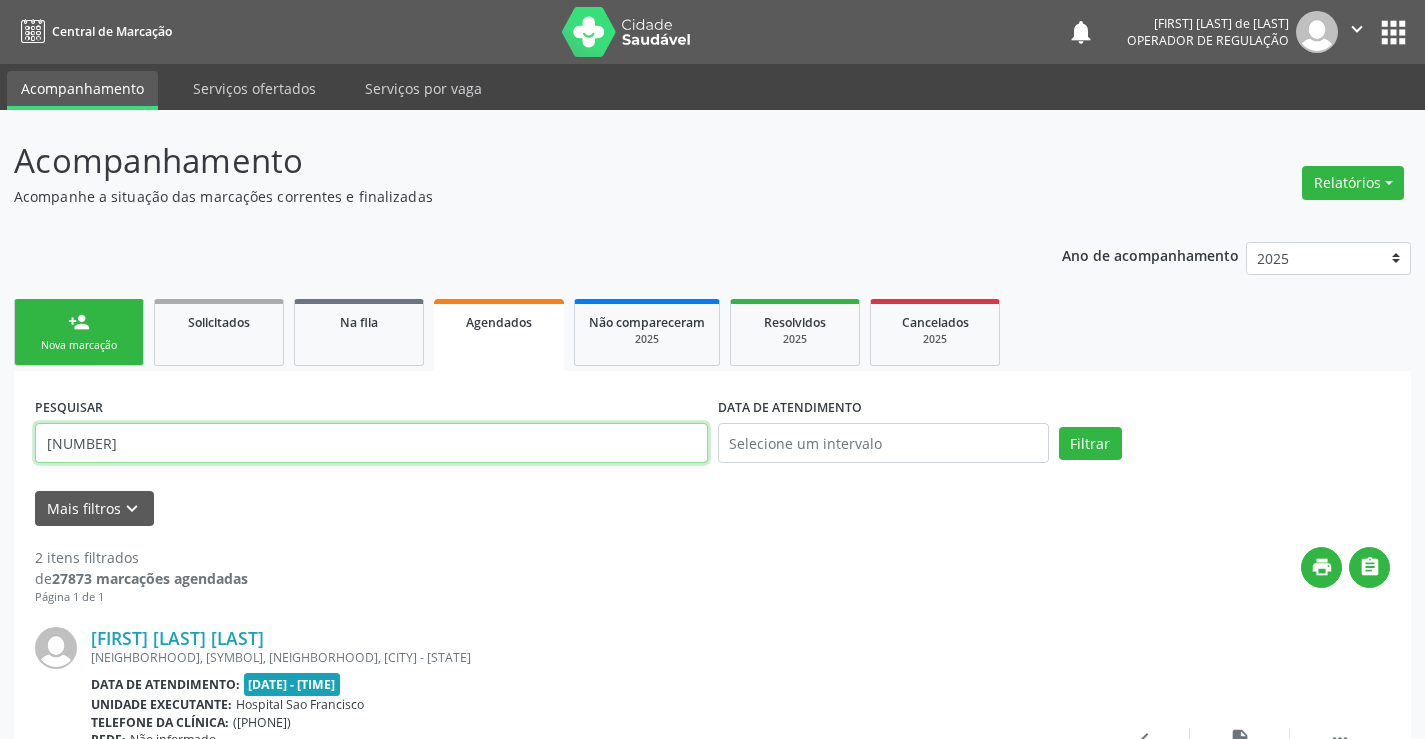 click on "[NUMBER]" at bounding box center (371, 443) 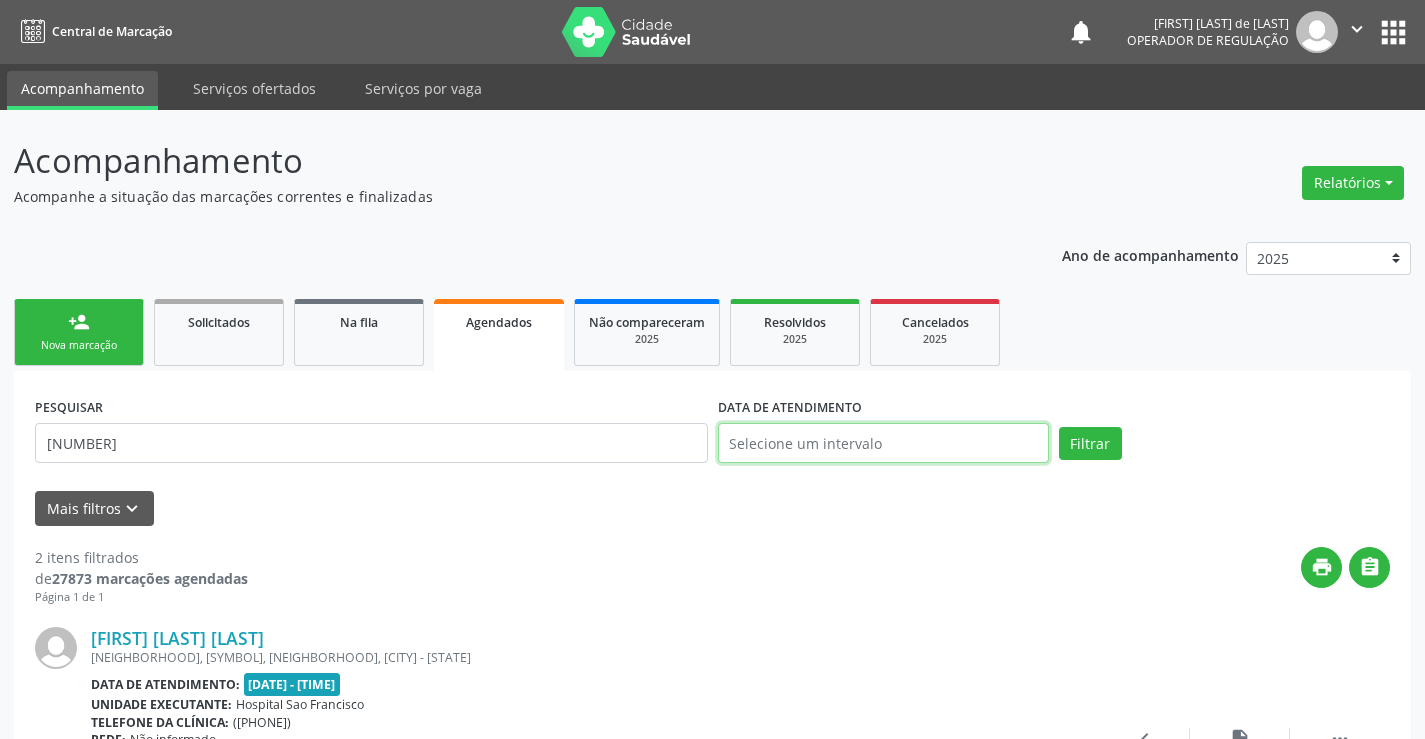 click at bounding box center [883, 443] 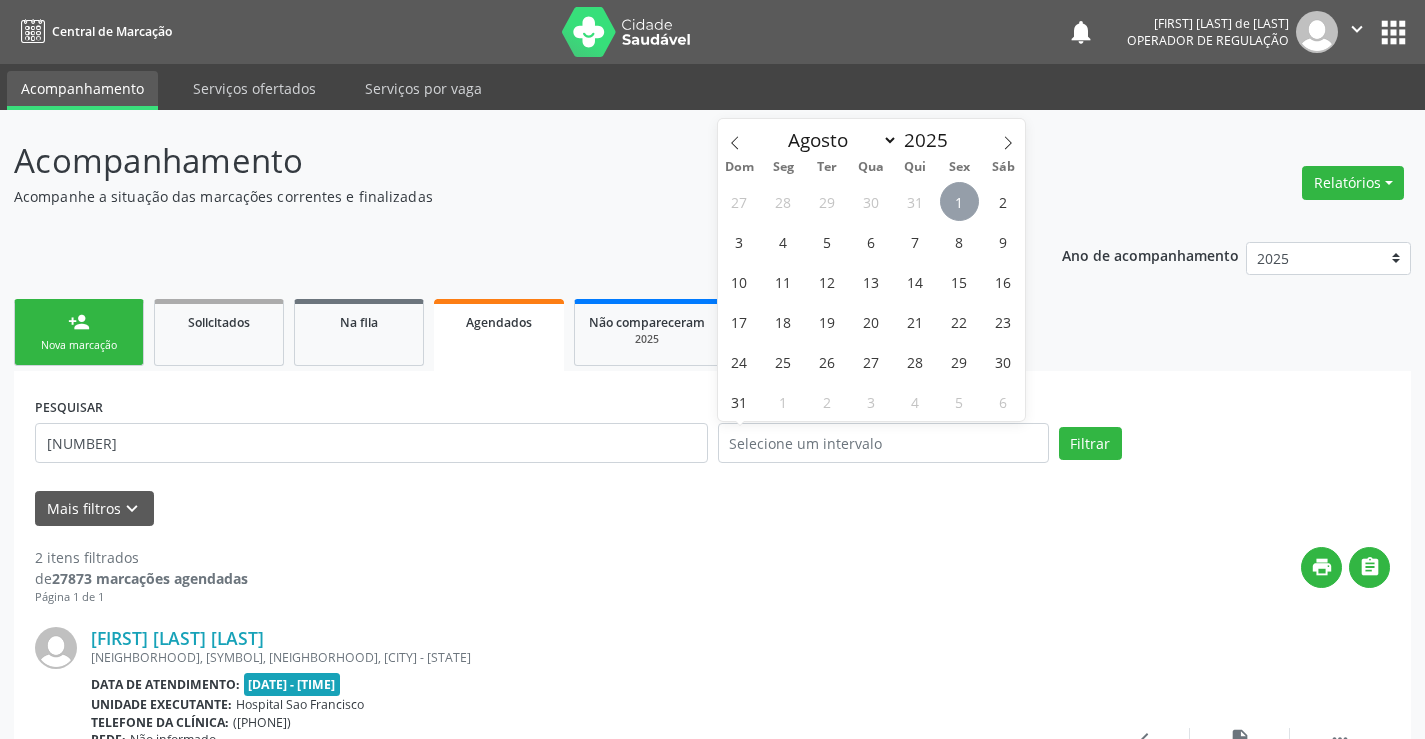 click on "1" at bounding box center (959, 201) 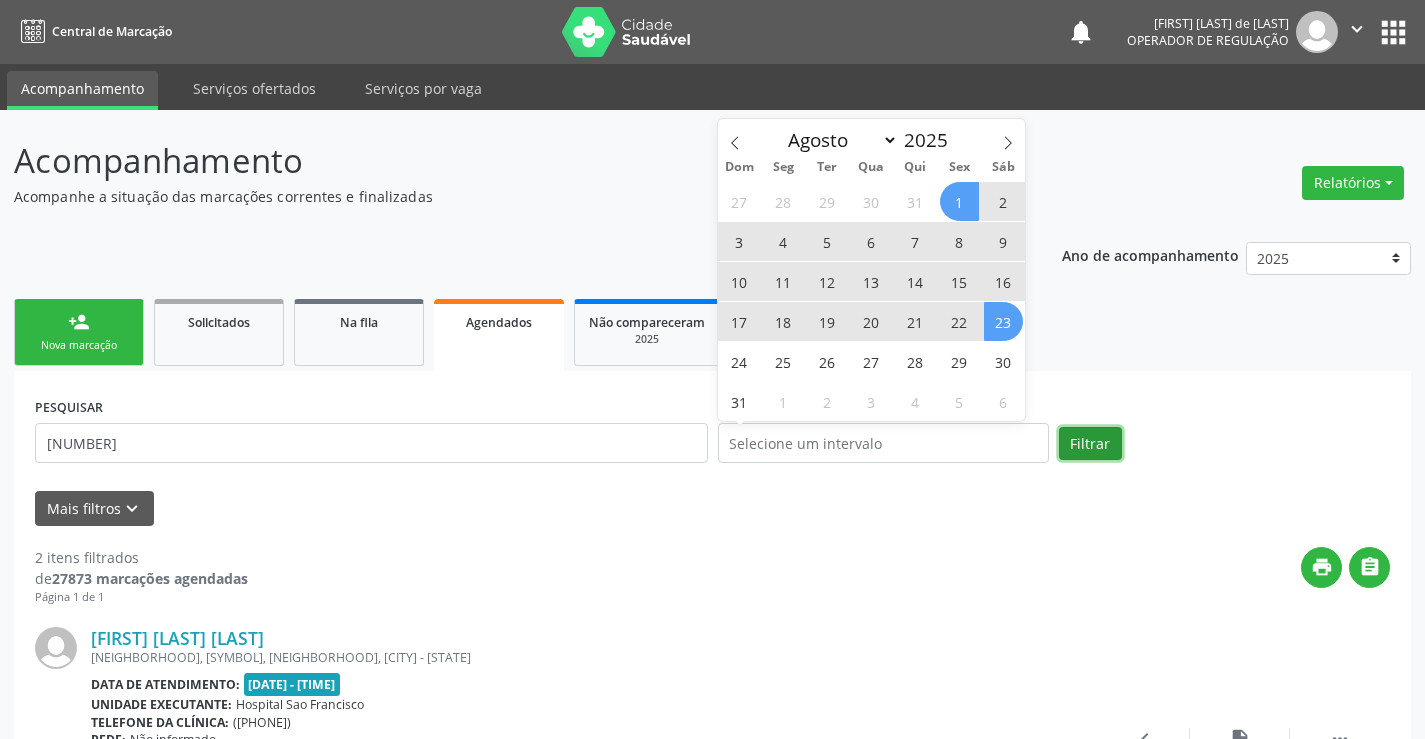 click on "Filtrar" at bounding box center (1090, 444) 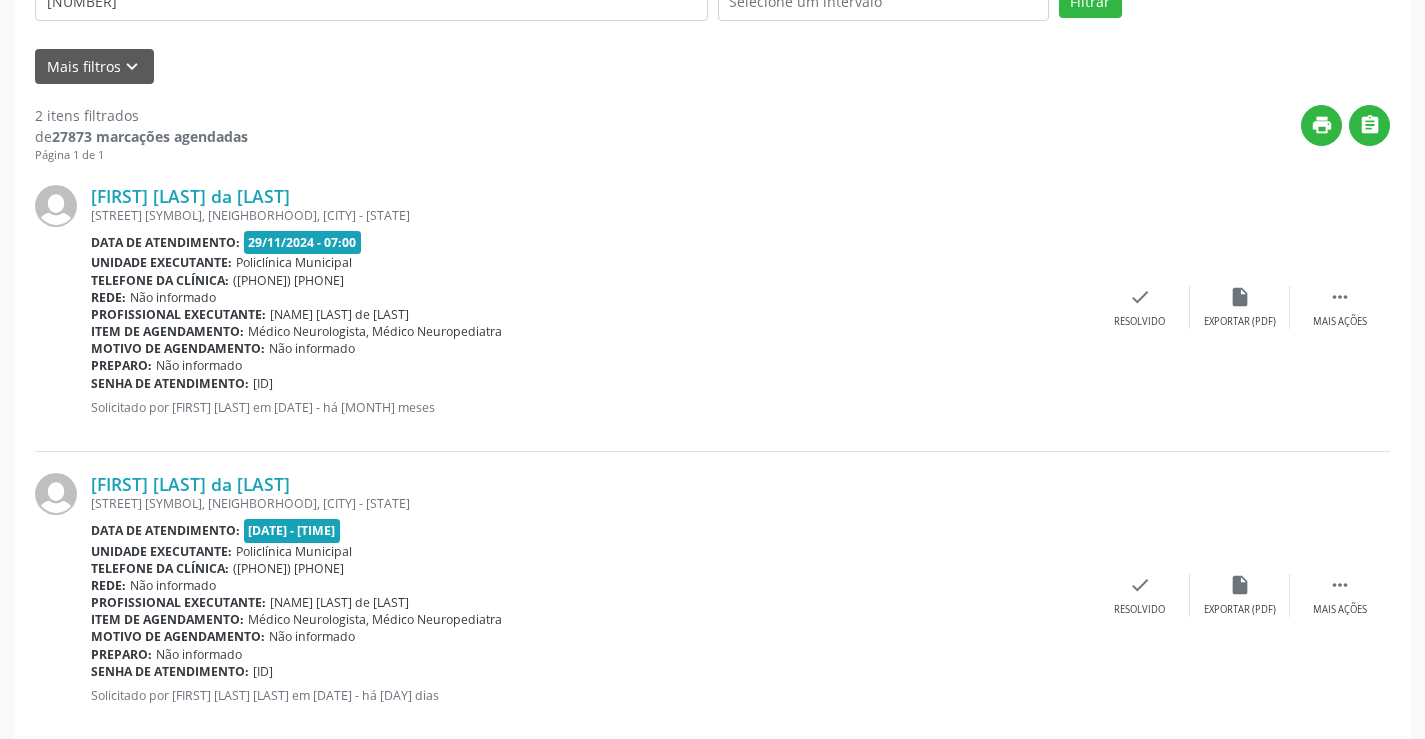 scroll, scrollTop: 477, scrollLeft: 0, axis: vertical 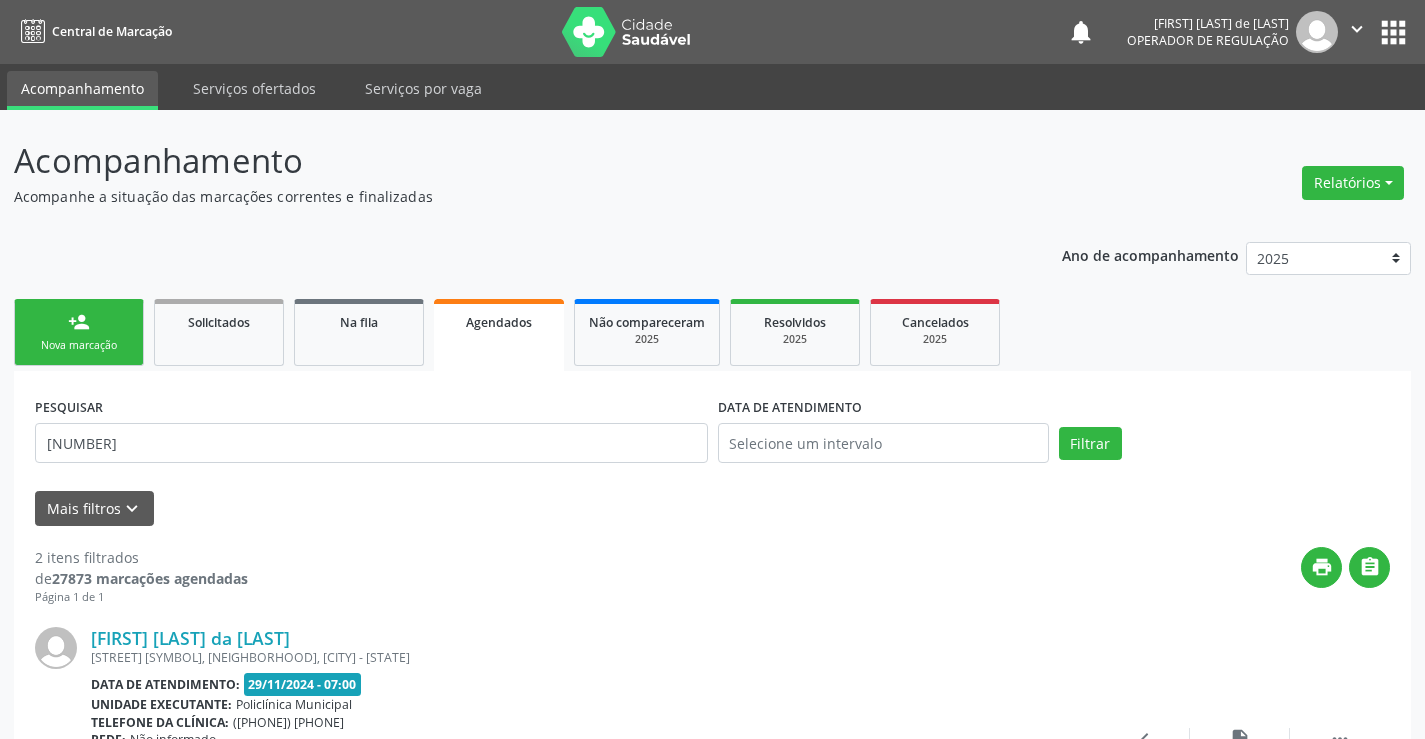 drag, startPoint x: 274, startPoint y: 550, endPoint x: 948, endPoint y: 202, distance: 758.5381 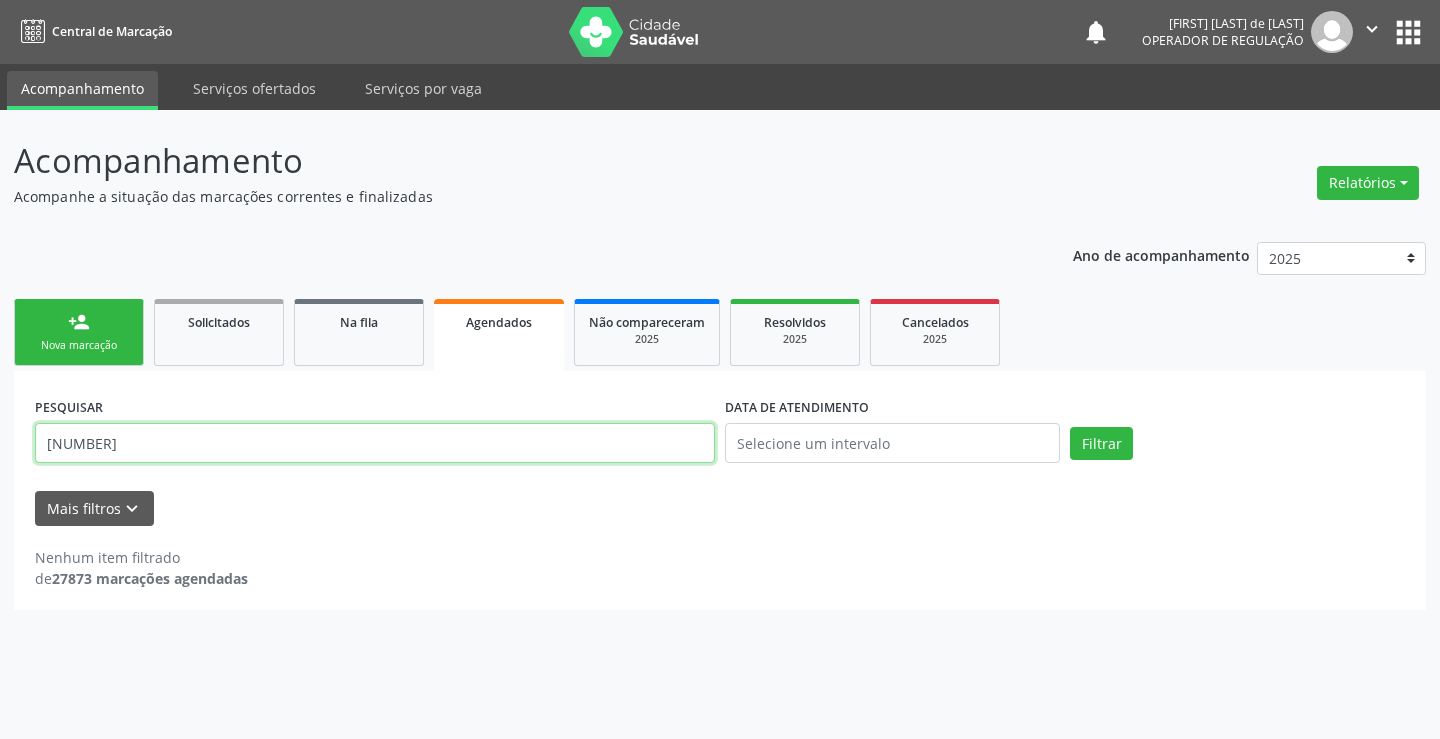 click on "[NUMBER]" at bounding box center (375, 443) 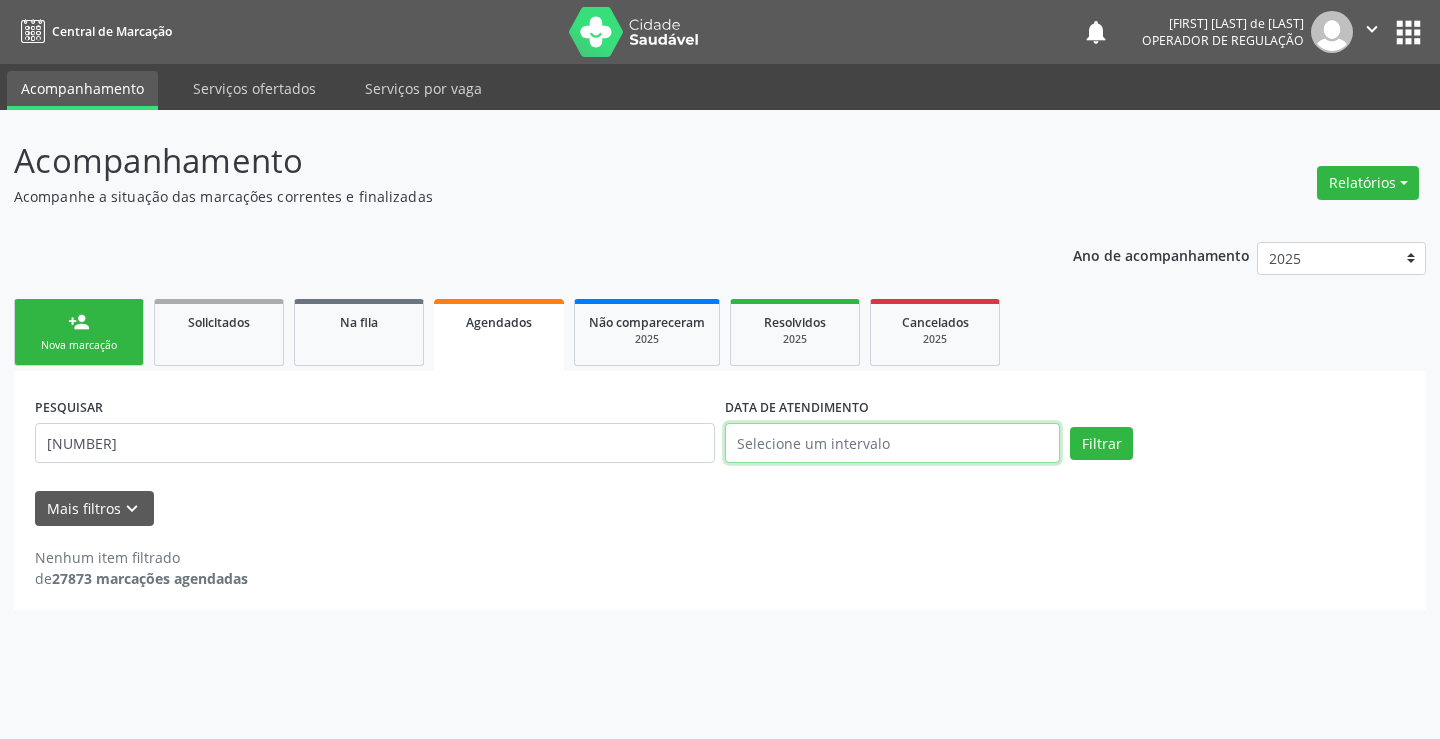 click at bounding box center [892, 443] 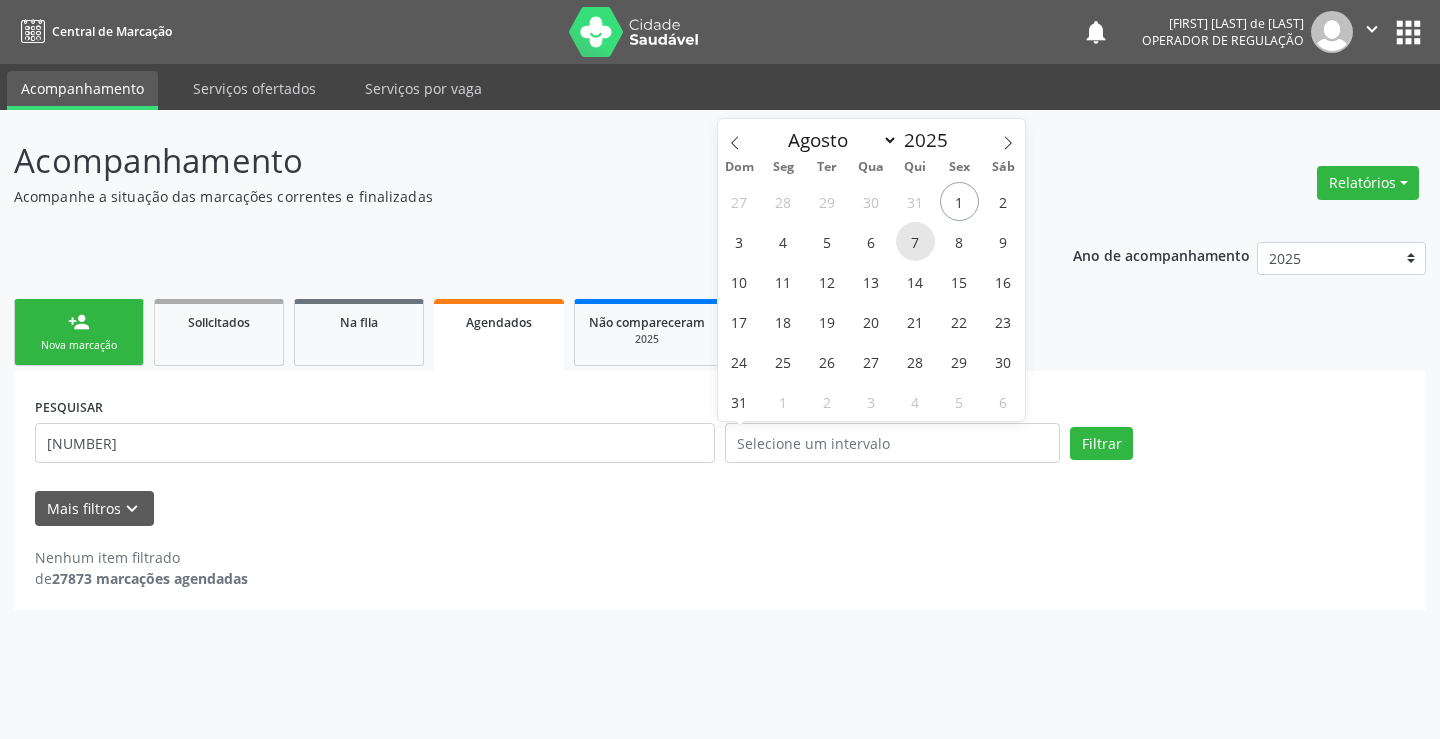 click on "7" at bounding box center [915, 241] 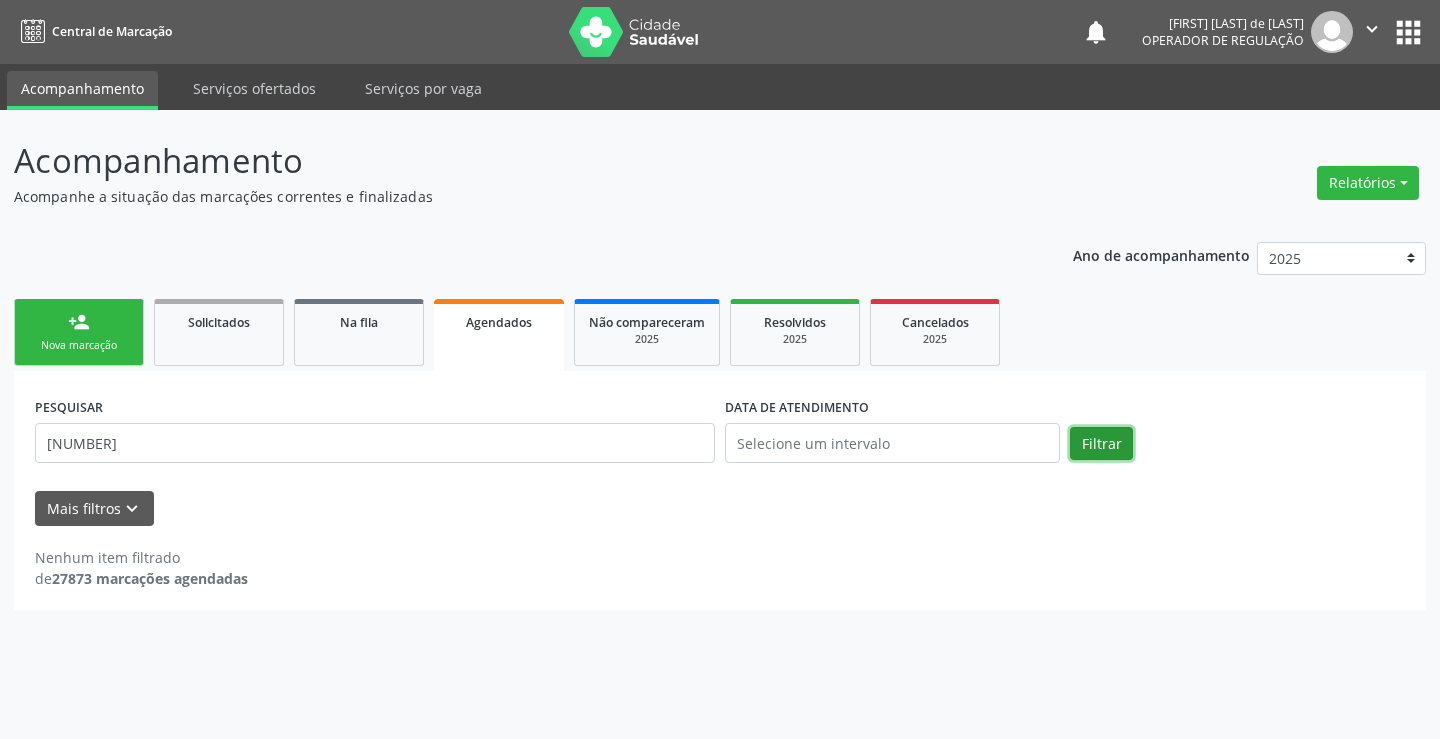 click on "Filtrar" at bounding box center (1101, 444) 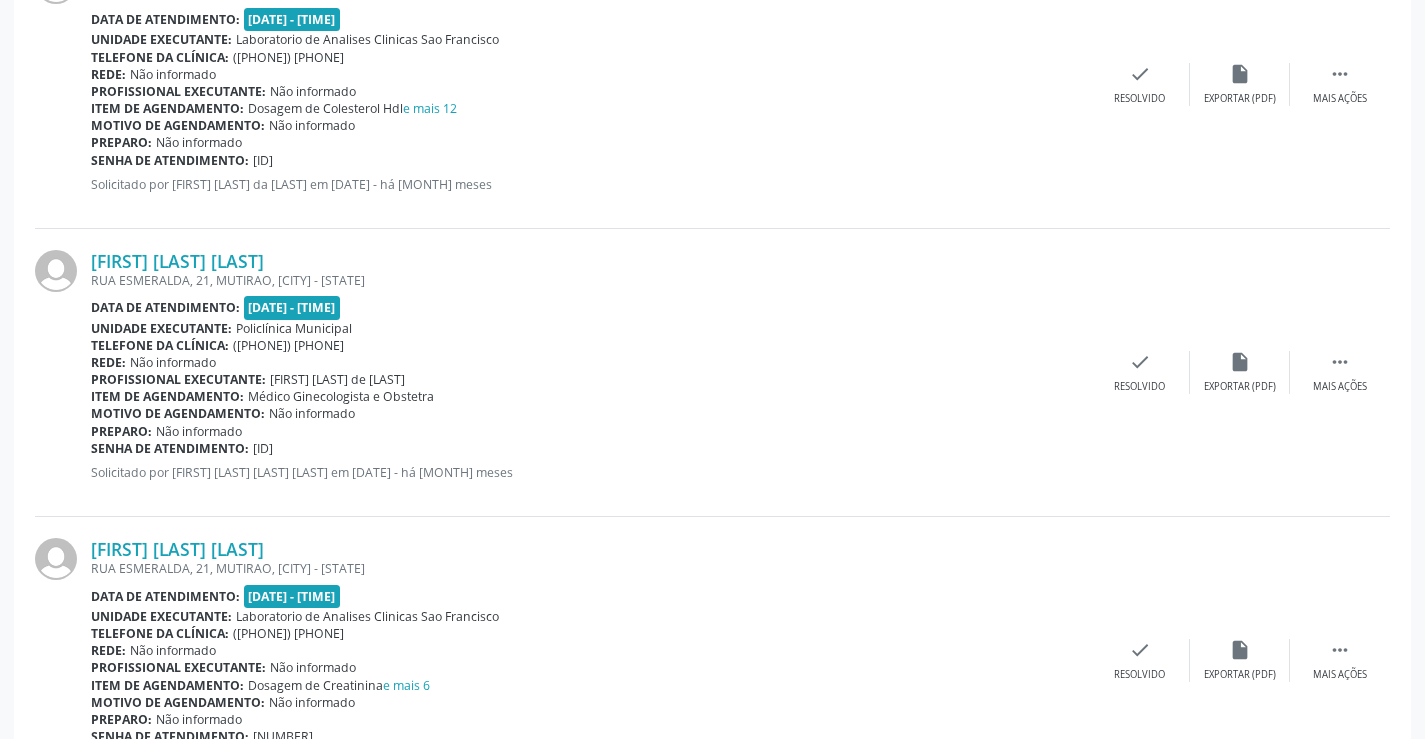 scroll, scrollTop: 765, scrollLeft: 0, axis: vertical 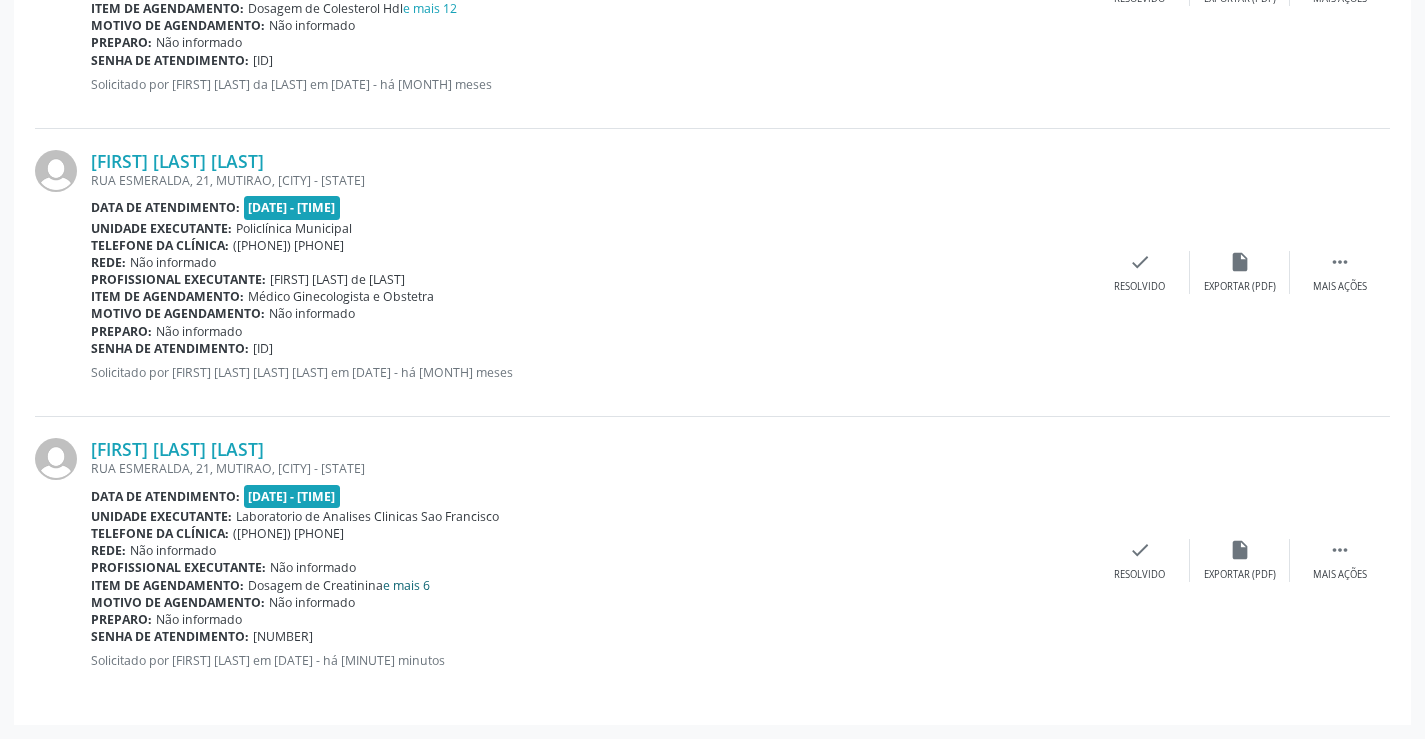click on "e mais 6" at bounding box center [406, 585] 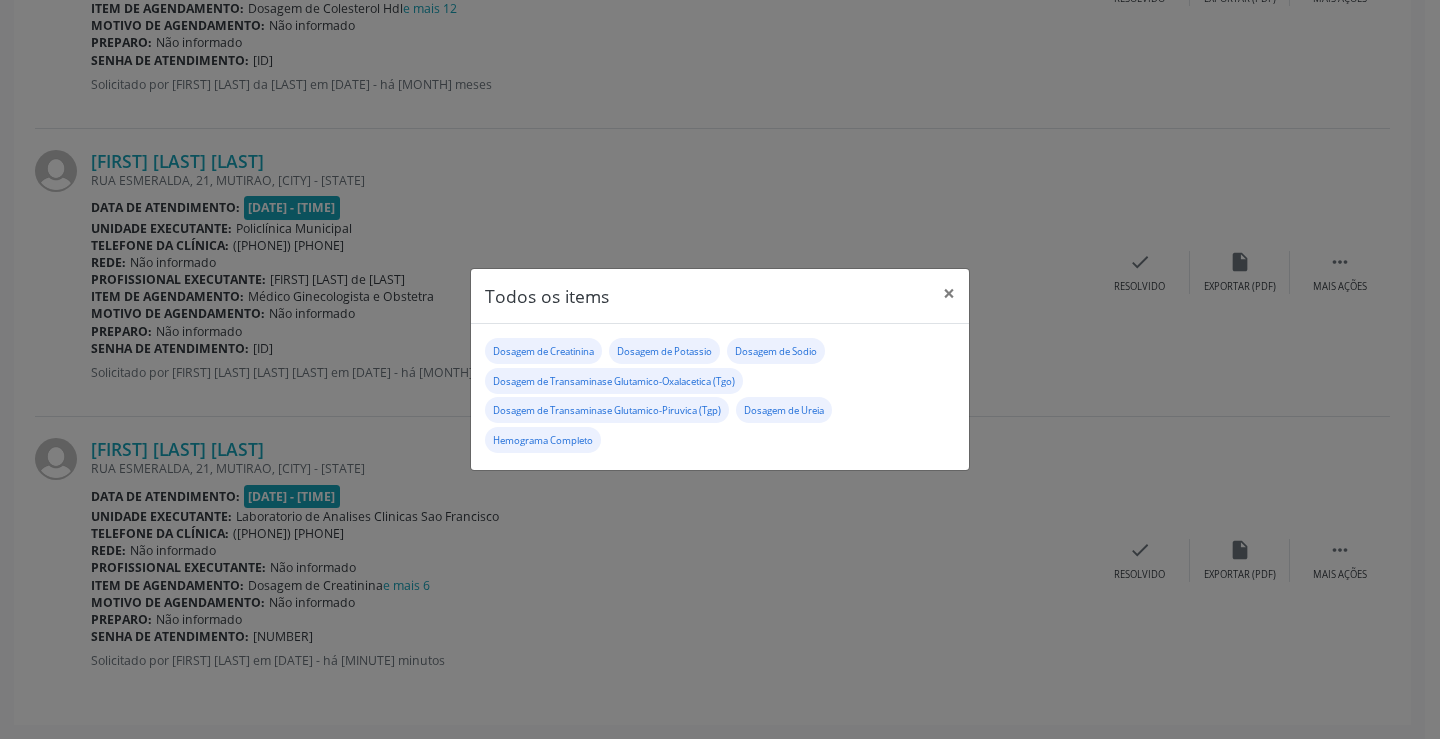 click on "Todos os items × Dosagem de Creatinina Dosagem de Potassio Dosagem de Sodio Dosagem de Transaminase Glutamico-Oxalacetica (Tgo) Dosagem de Transaminase Glutamico-Piruvica (Tgp) Dosagem de Ureia Hemograma Completo" at bounding box center (720, 369) 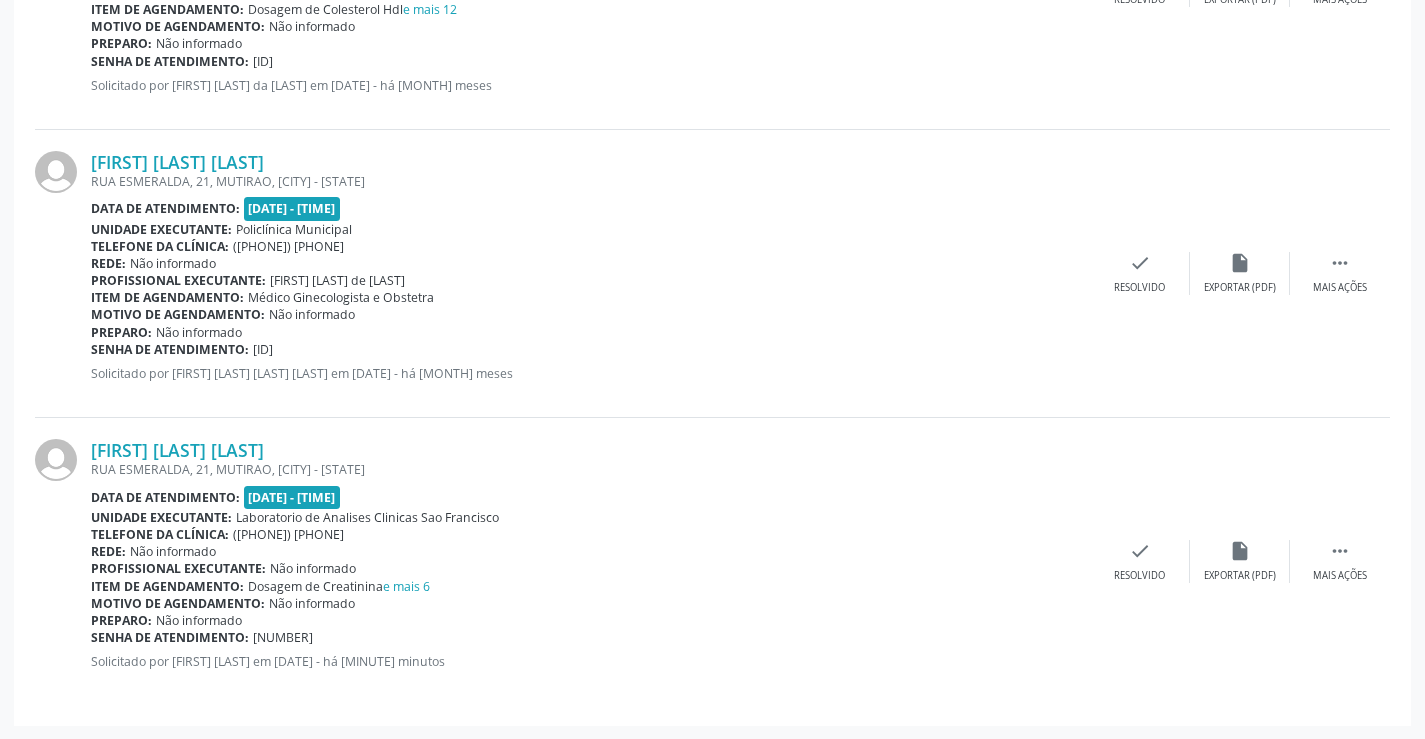 scroll, scrollTop: 765, scrollLeft: 0, axis: vertical 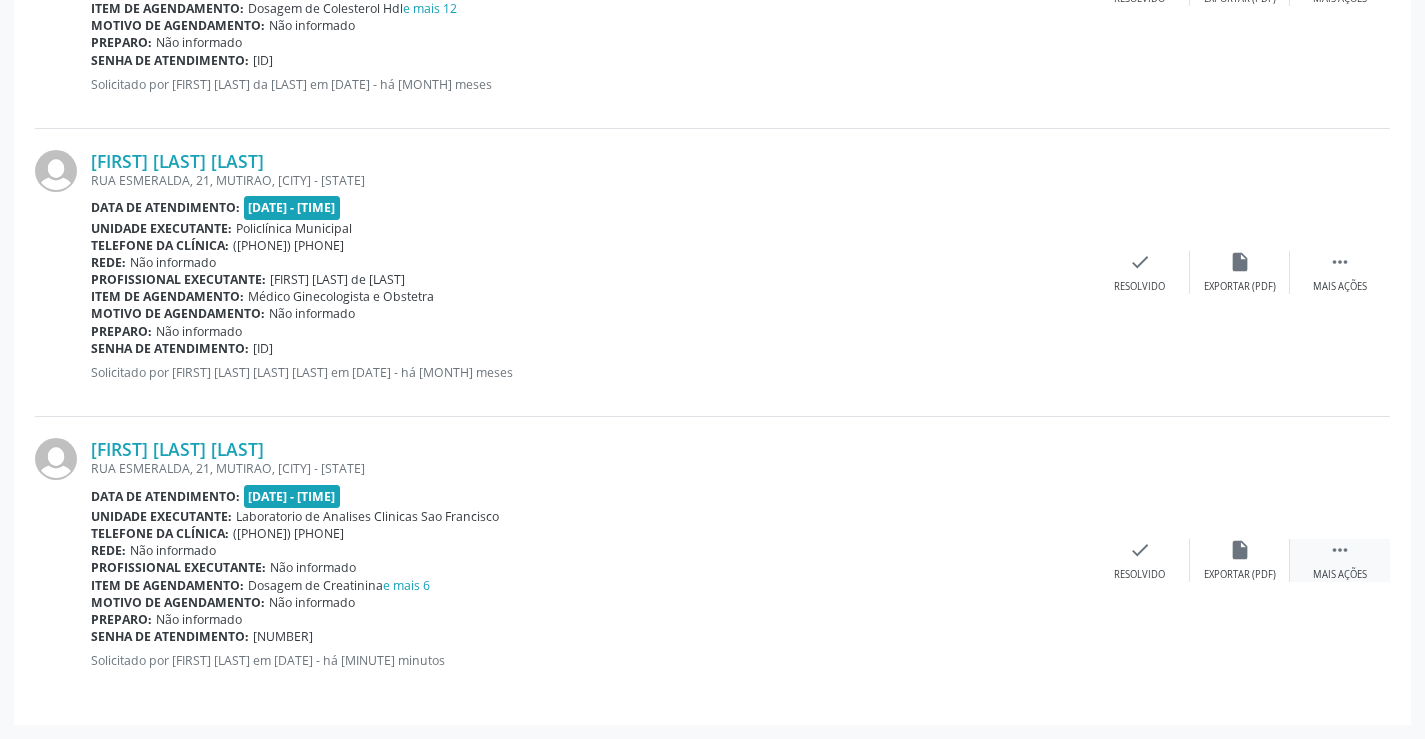 click on "" at bounding box center [1340, 550] 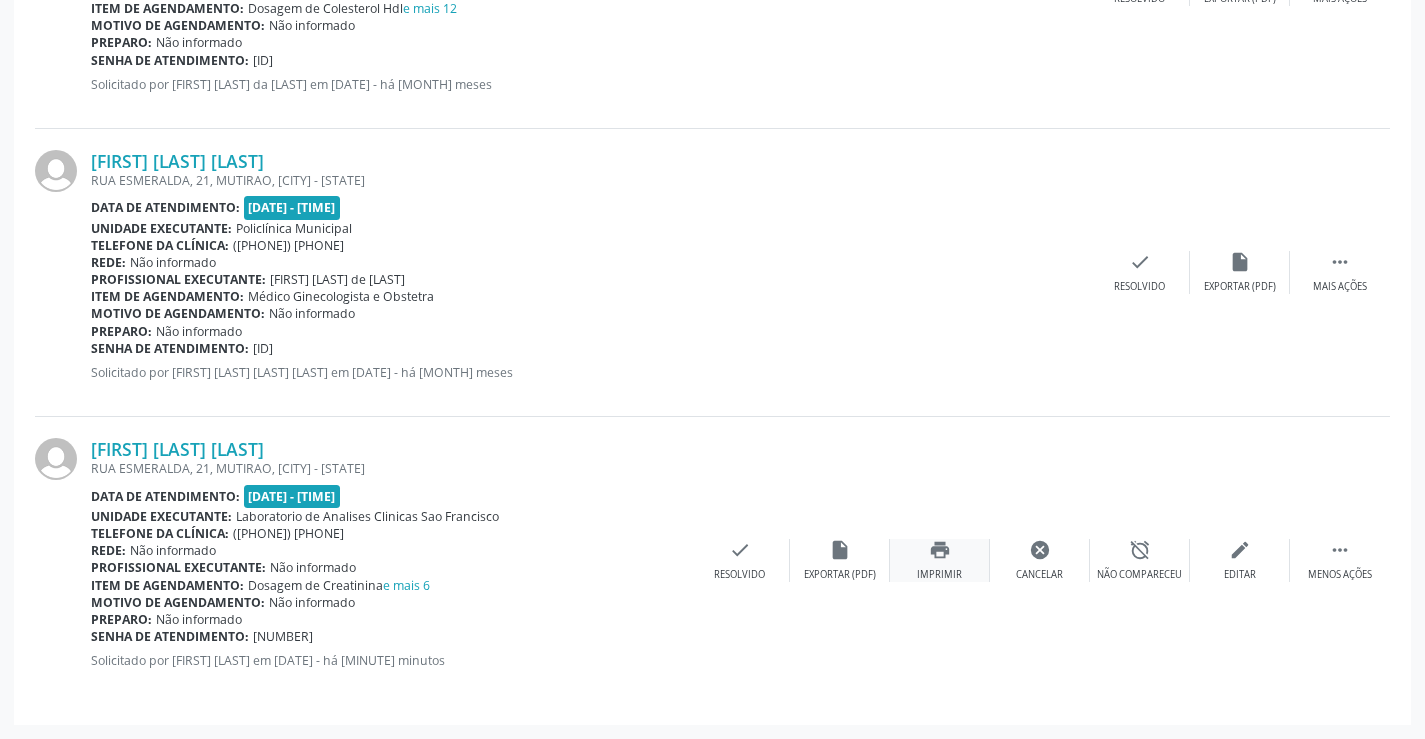 drag, startPoint x: 932, startPoint y: 553, endPoint x: 942, endPoint y: 548, distance: 11.18034 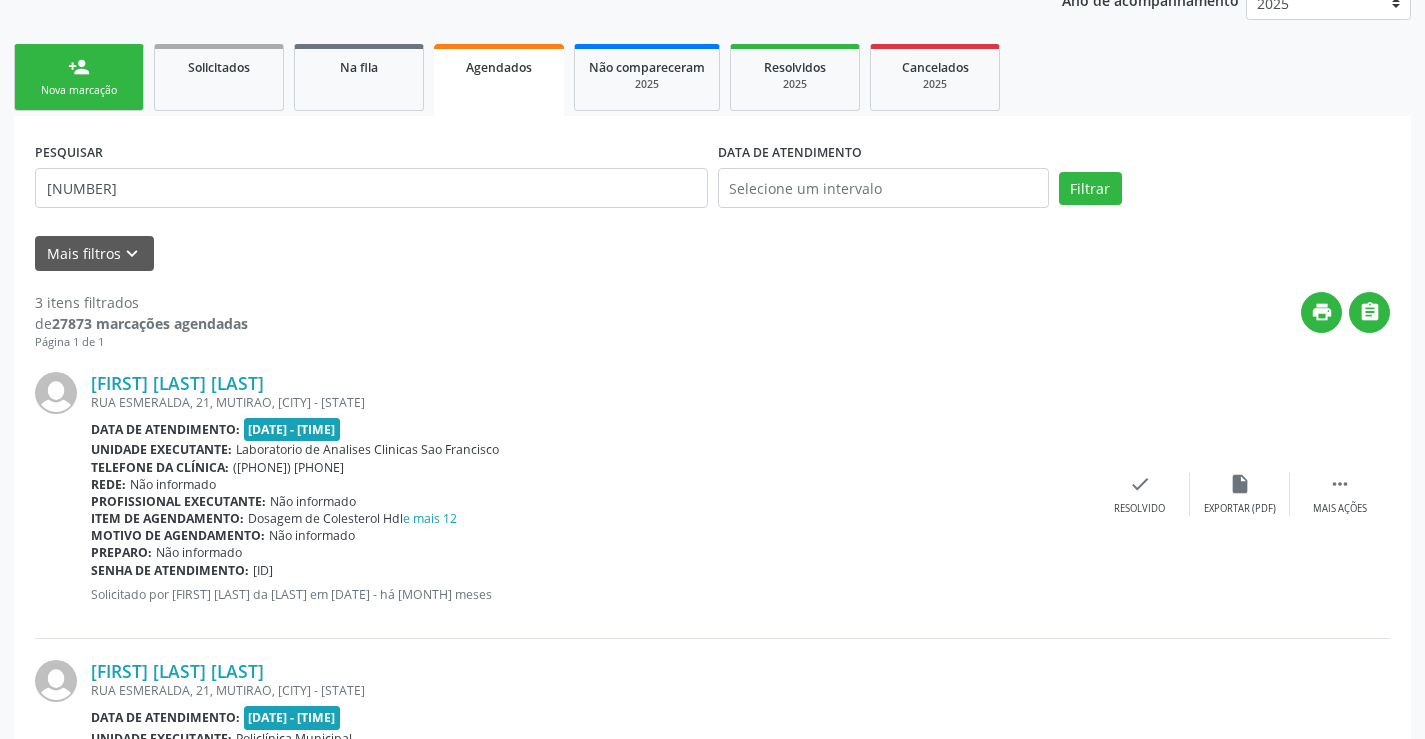 scroll, scrollTop: 0, scrollLeft: 0, axis: both 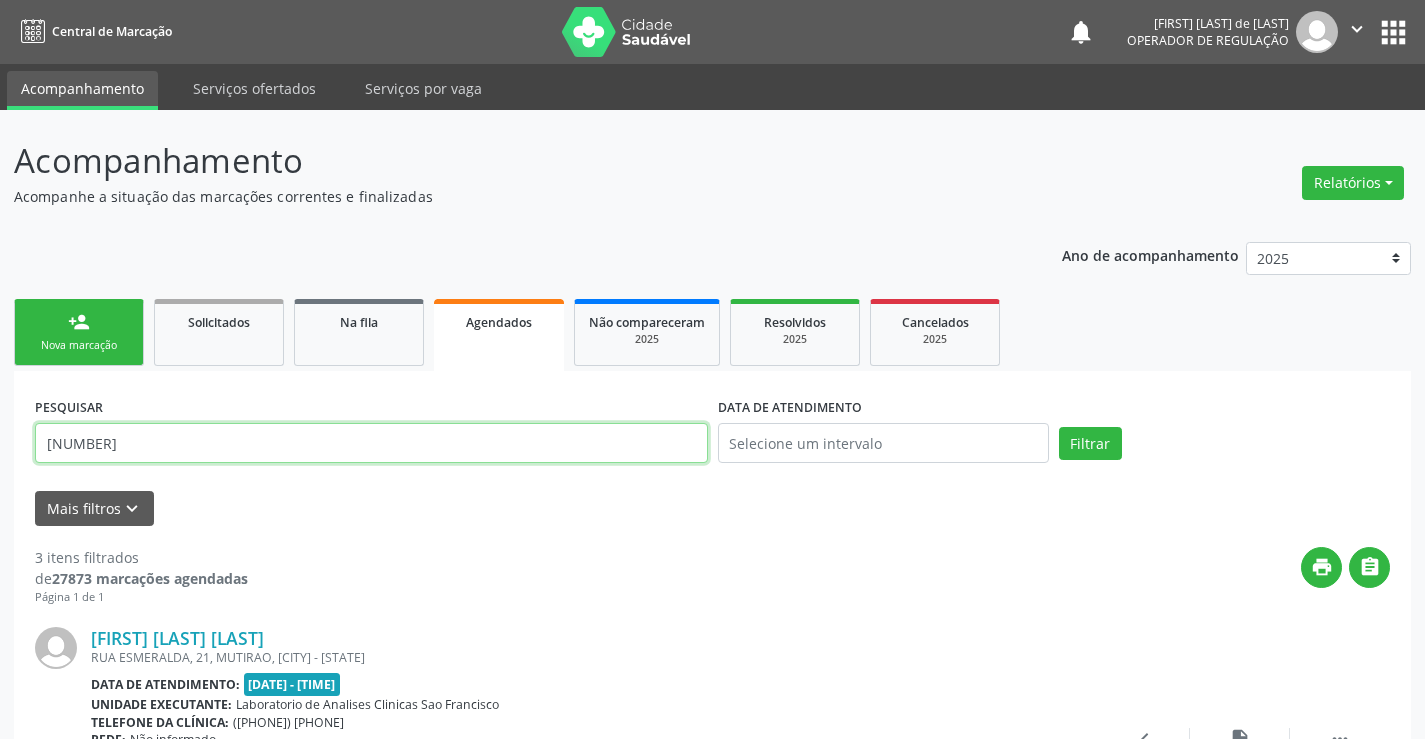 click on "[NUMBER]" at bounding box center (371, 443) 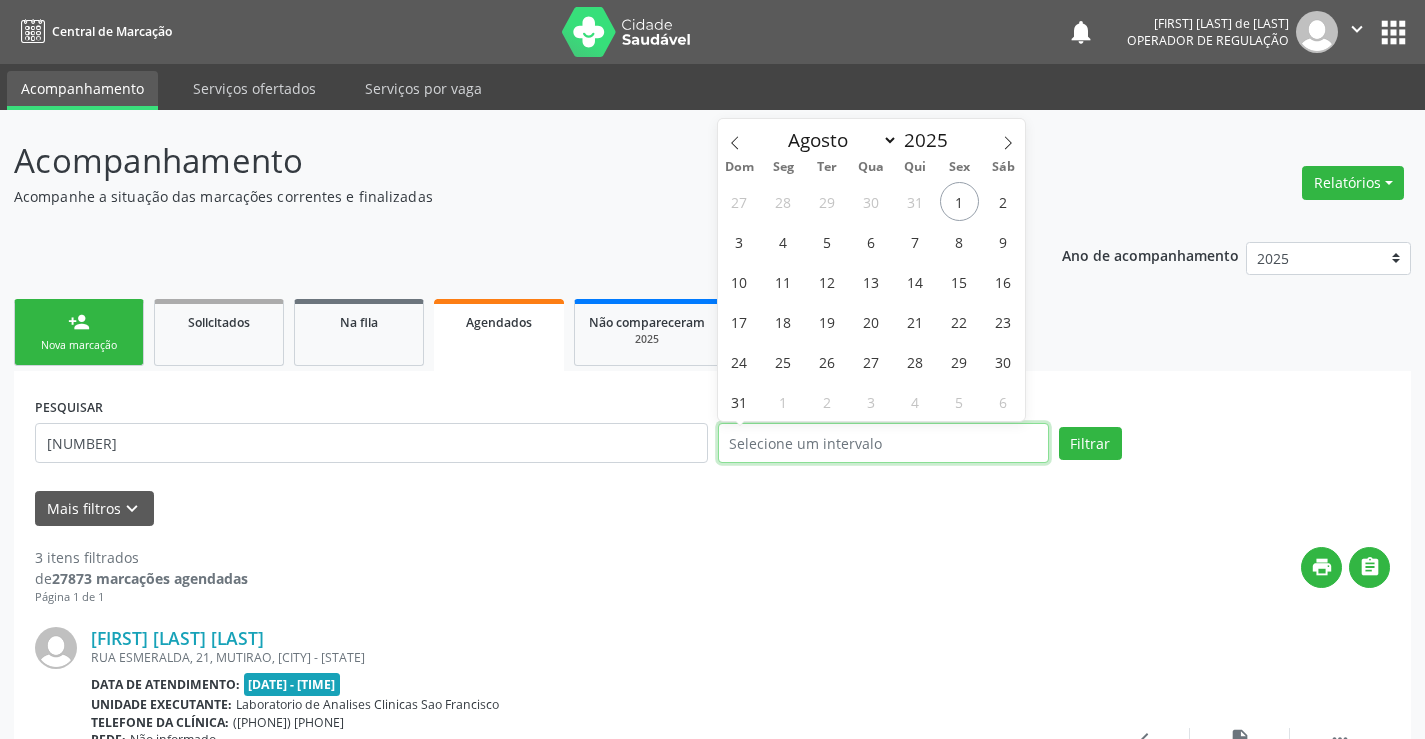 click at bounding box center (883, 443) 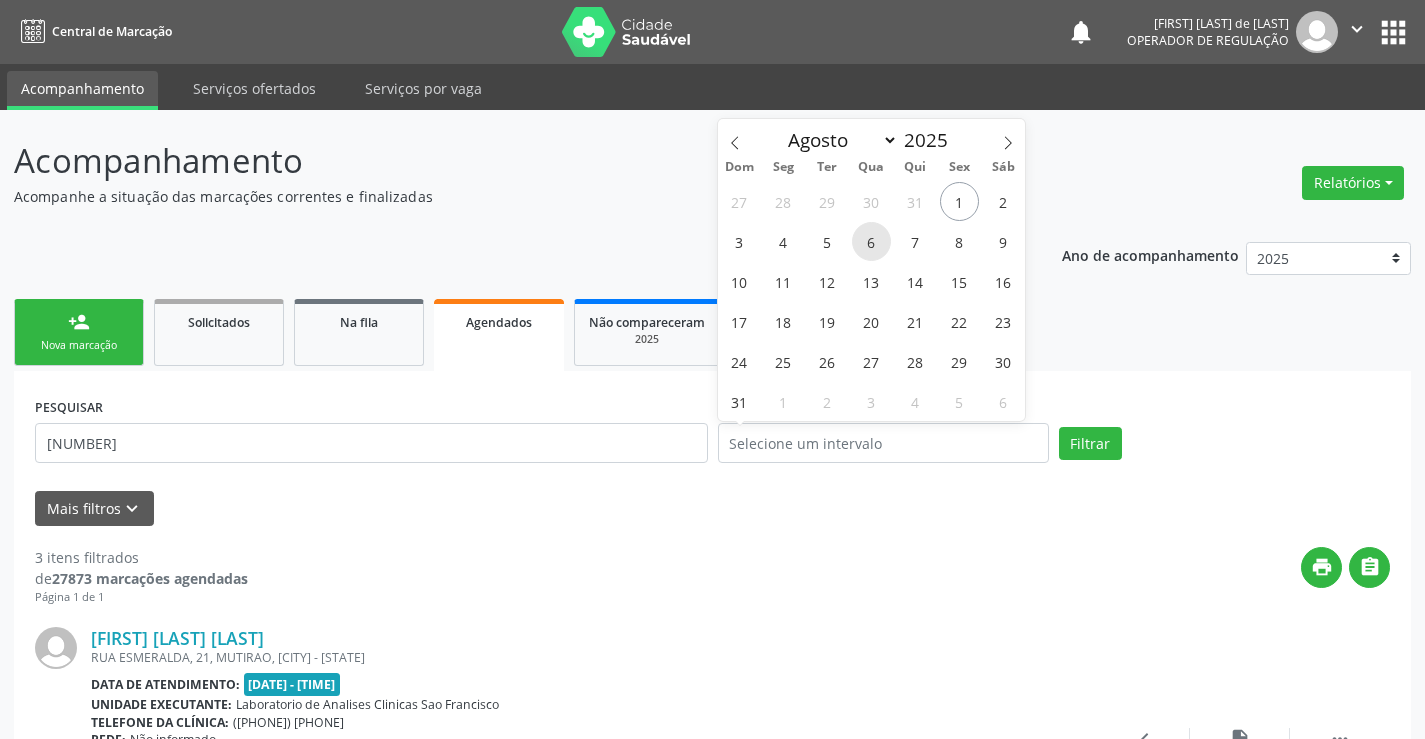 click on "6" at bounding box center [871, 241] 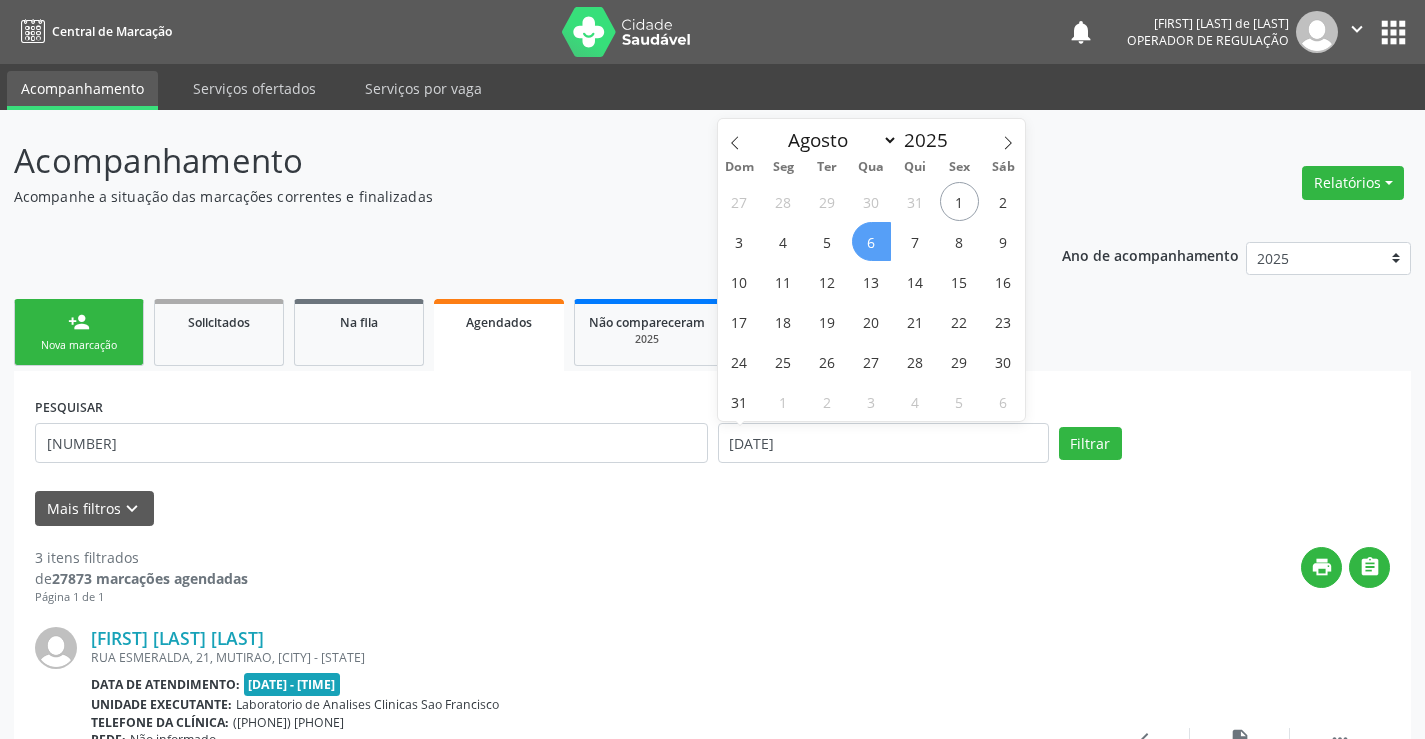 click on "6" at bounding box center [871, 241] 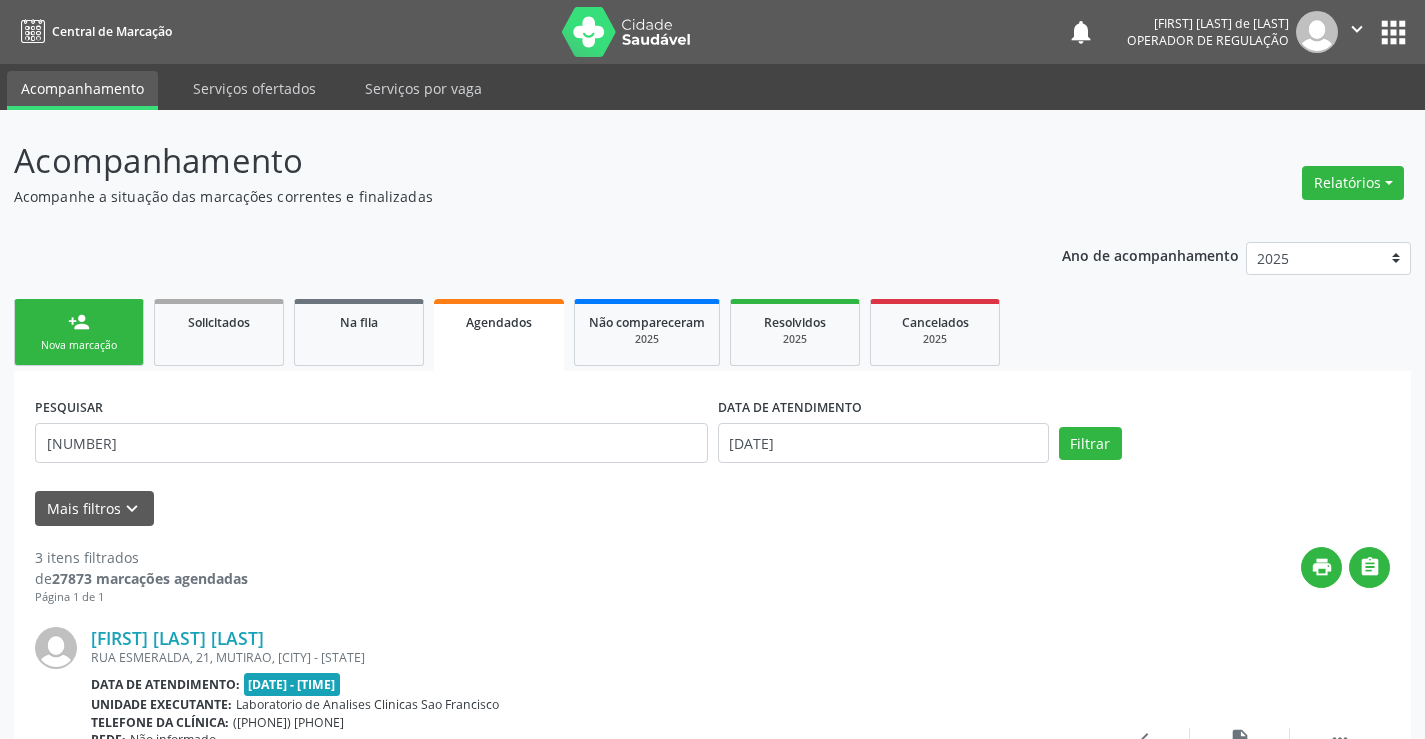 click on "PESQUISAR
[NUMBER]
DATA DE ATENDIMENTO
[DATE]
Filtrar" at bounding box center [712, 434] 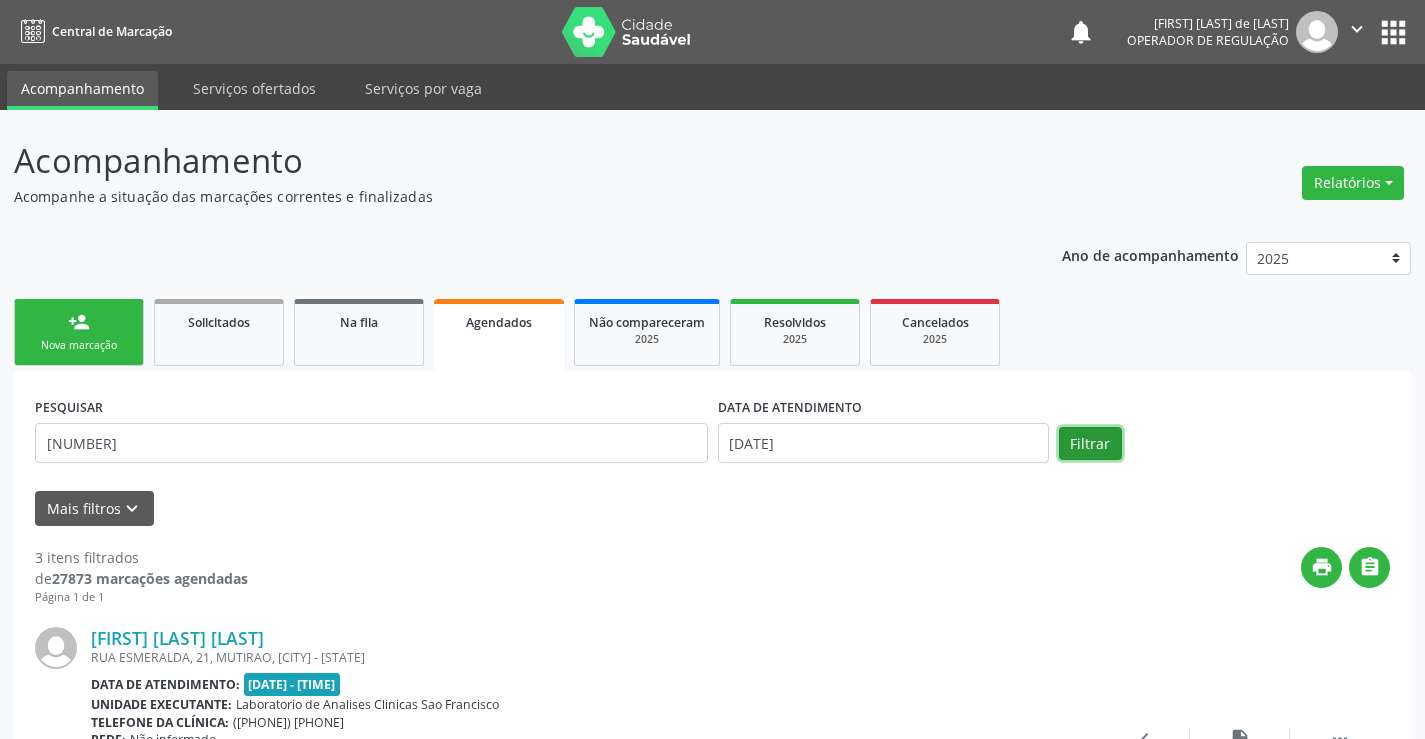 click on "Filtrar" at bounding box center [1090, 444] 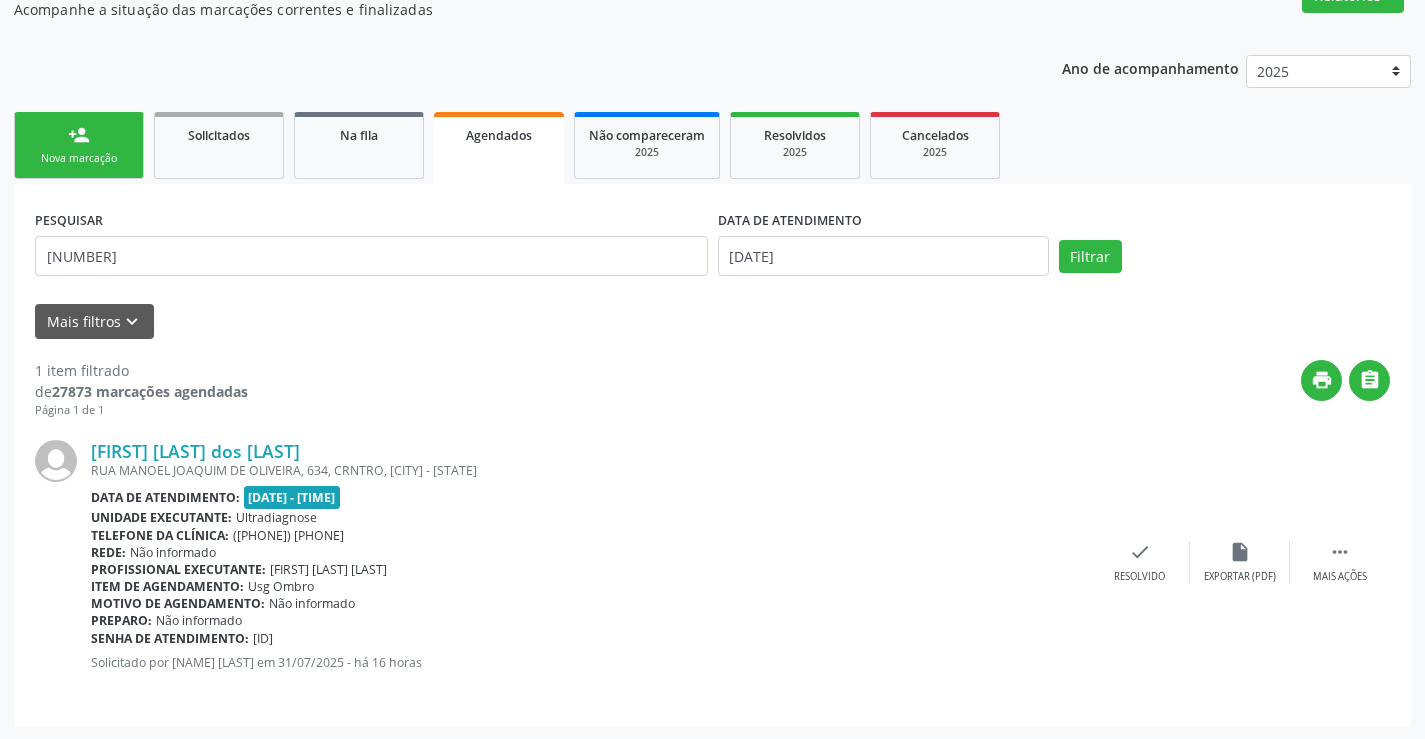 scroll, scrollTop: 189, scrollLeft: 0, axis: vertical 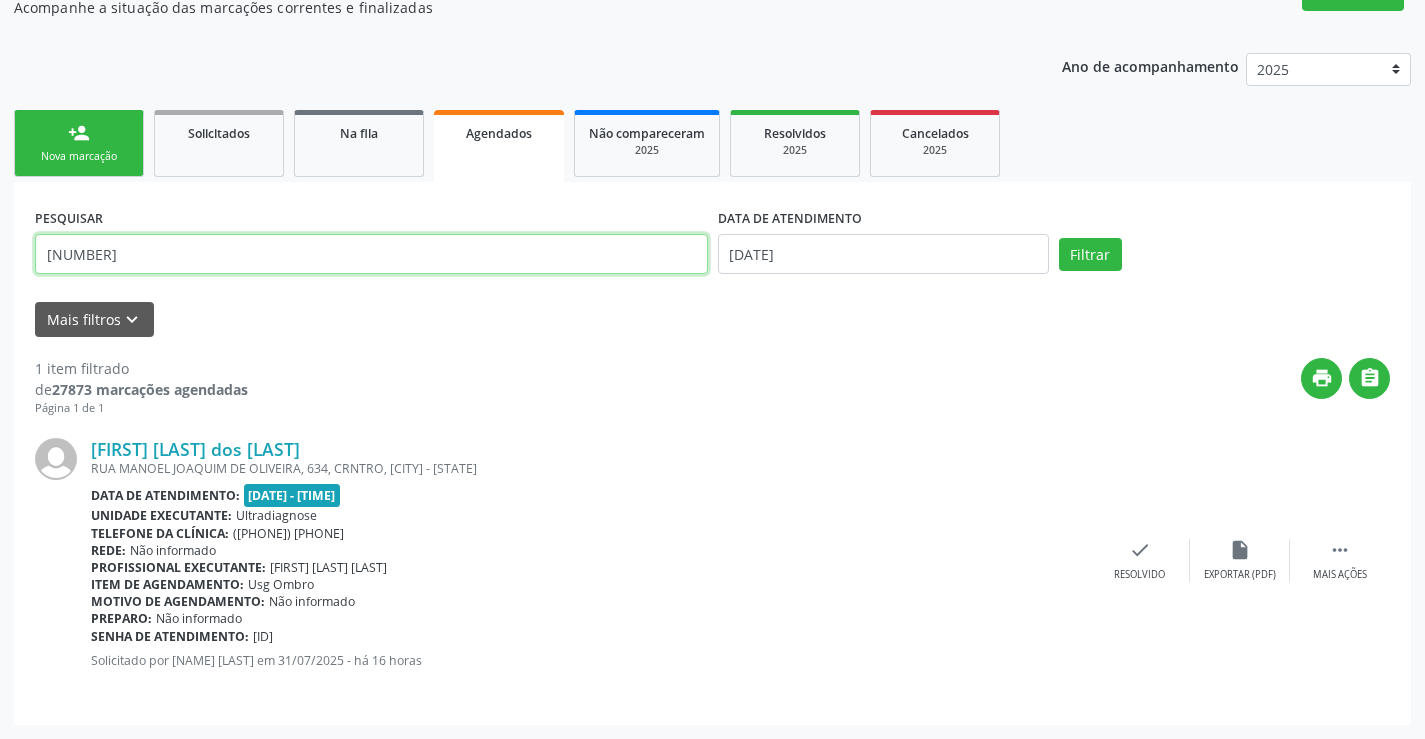 click on "[NUMBER]" at bounding box center [371, 254] 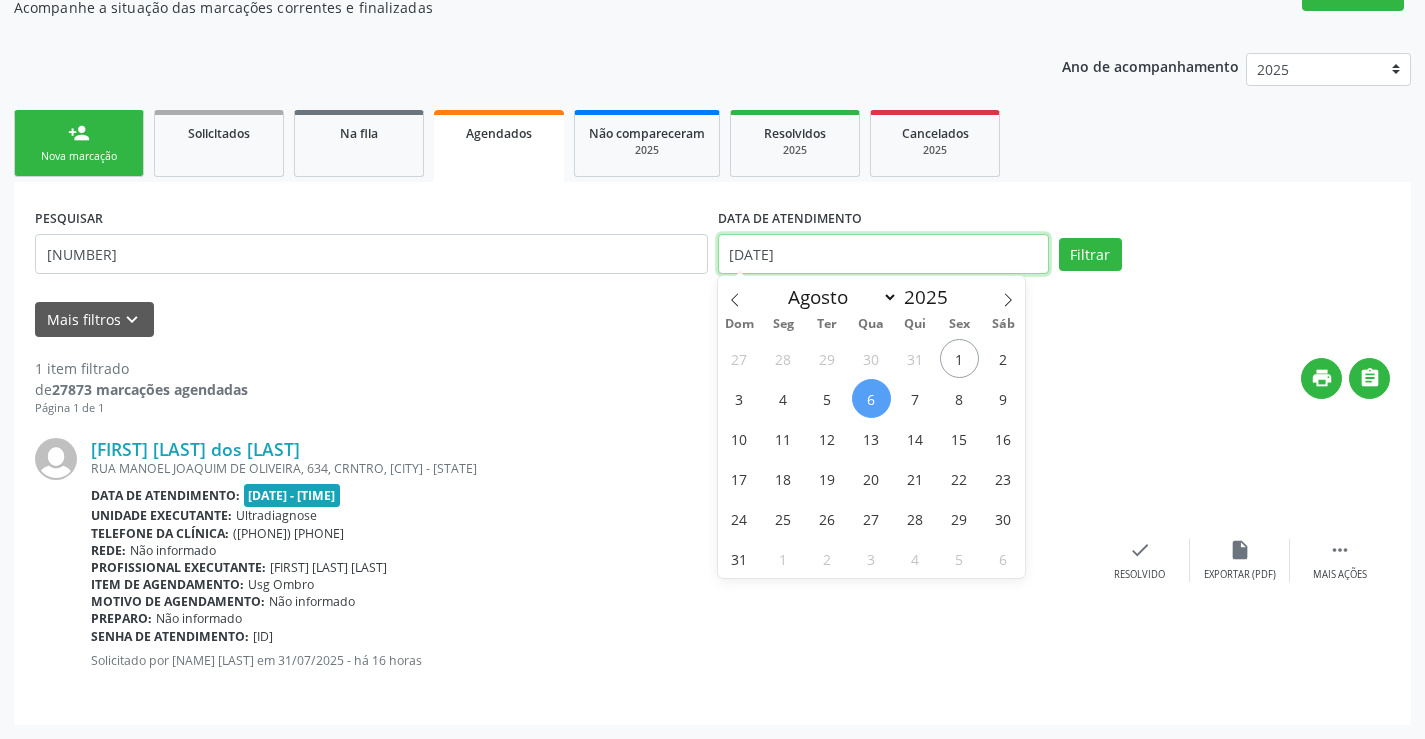 click on "[DATE]" at bounding box center (883, 254) 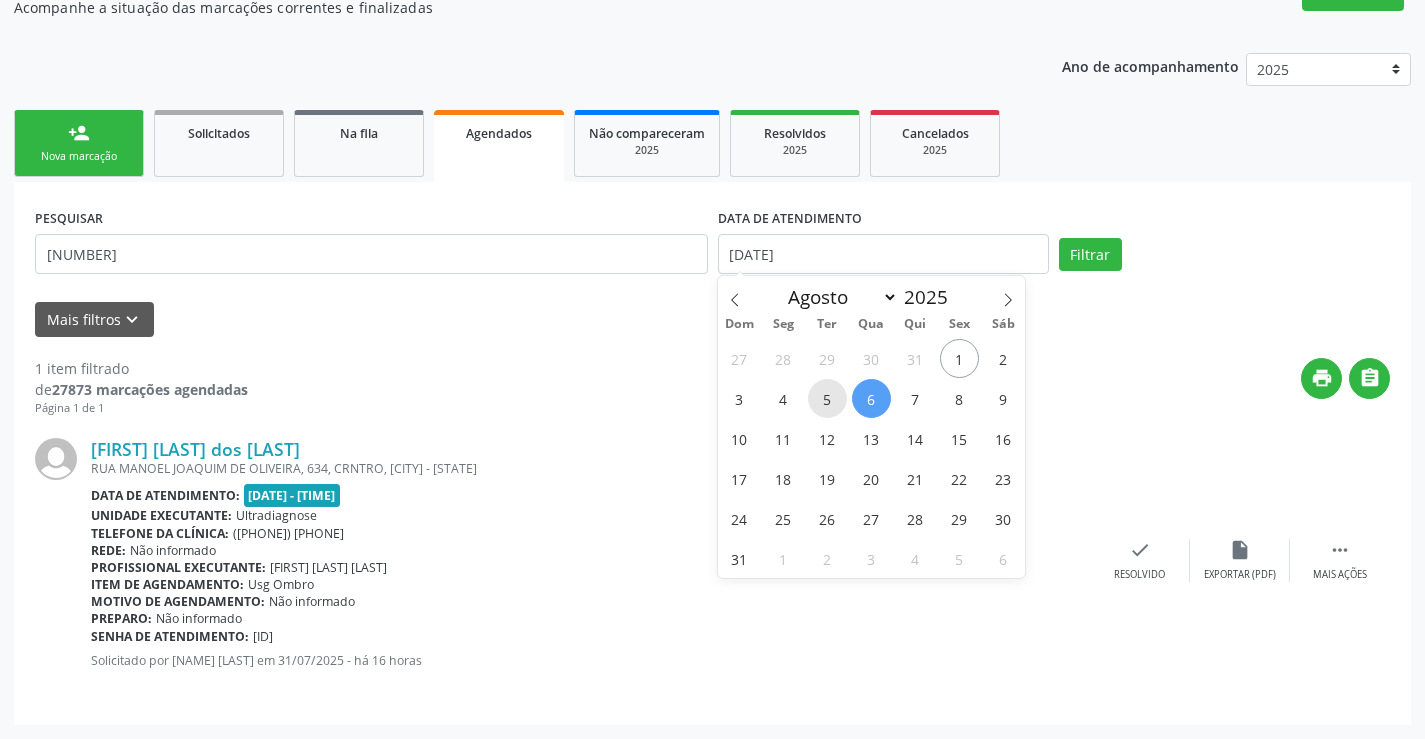 click on "5" at bounding box center (827, 398) 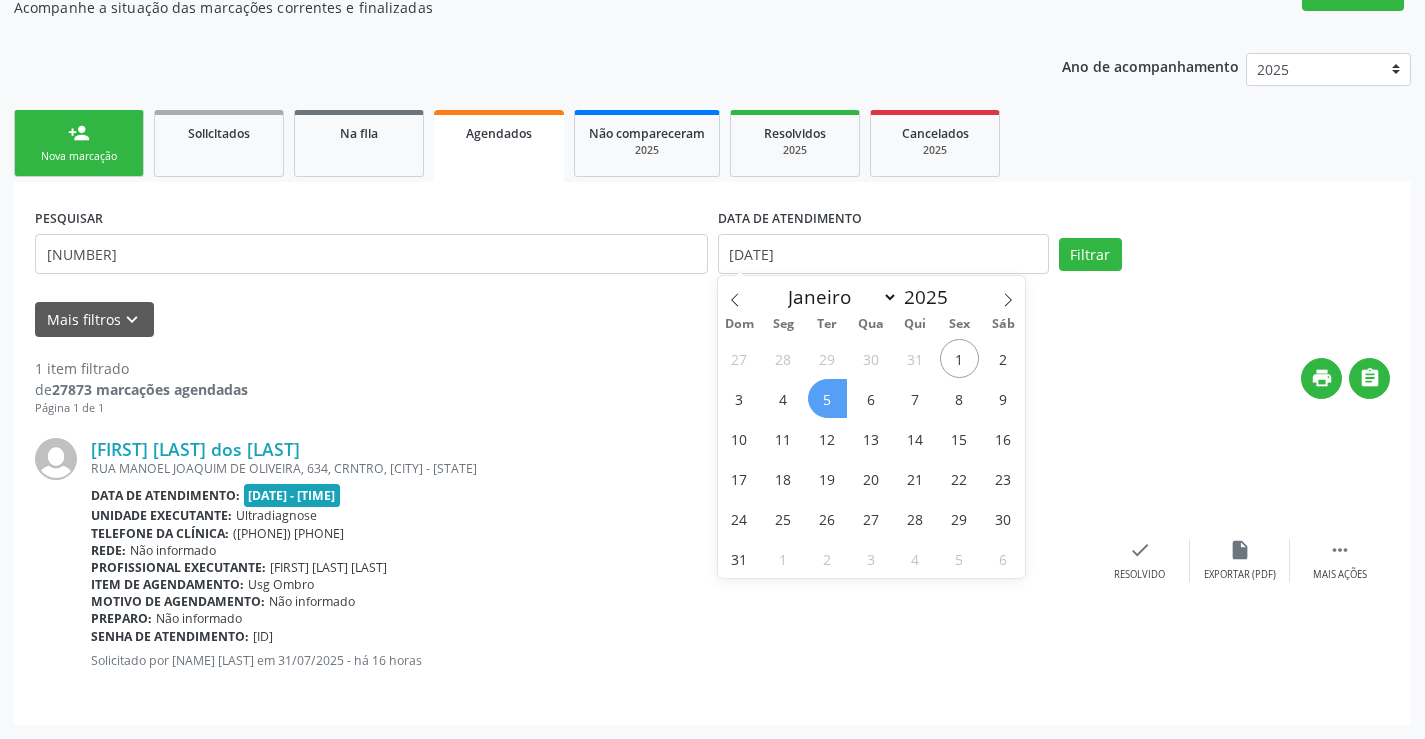 click on "5" at bounding box center [827, 398] 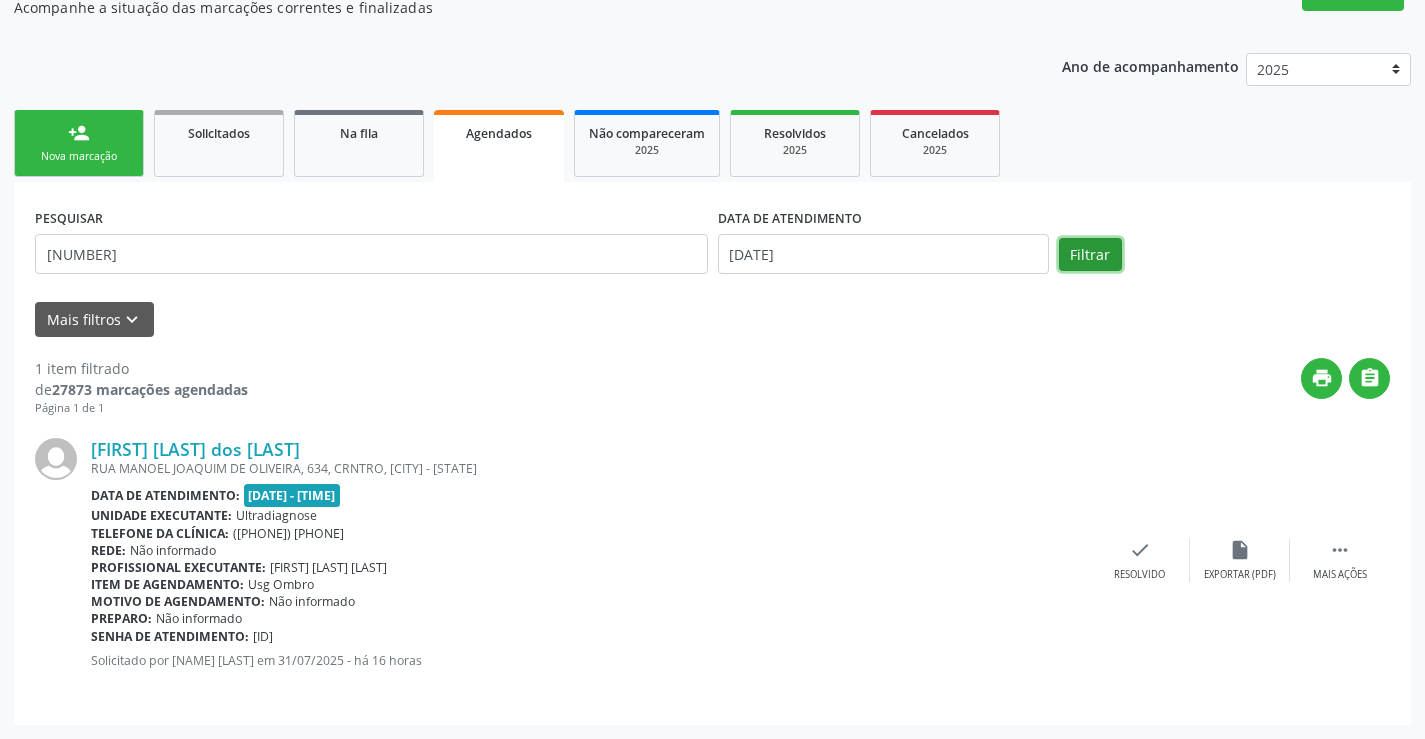 click on "Filtrar" at bounding box center (1090, 255) 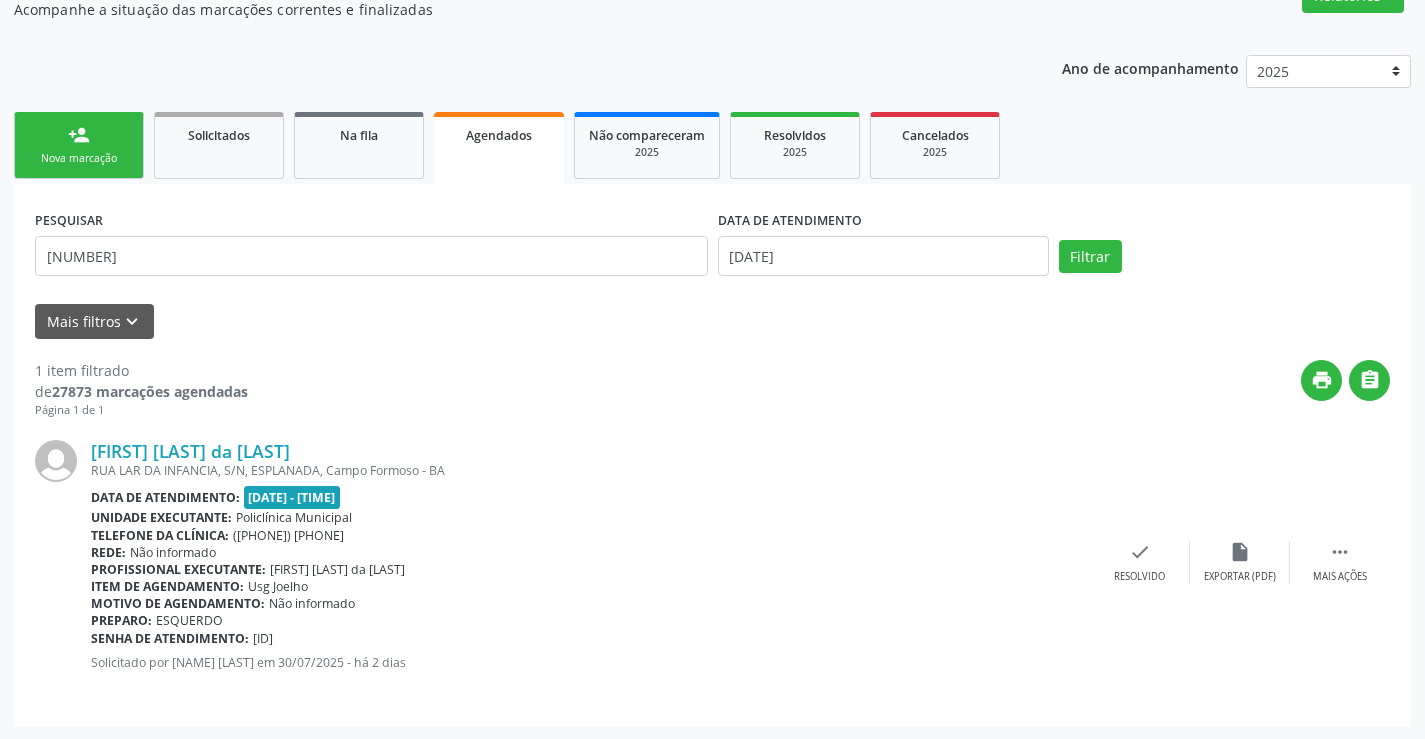 scroll, scrollTop: 189, scrollLeft: 0, axis: vertical 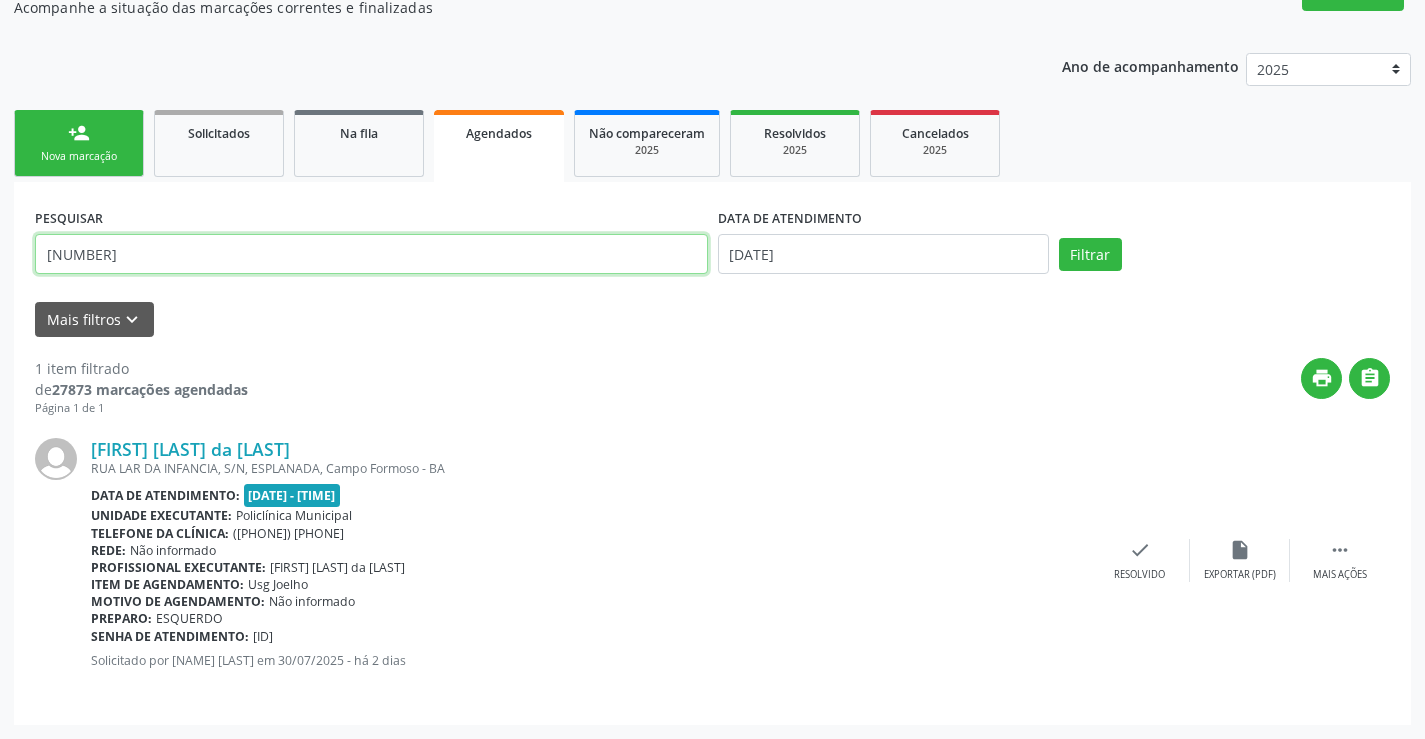click on "[NUMBER]" at bounding box center [371, 254] 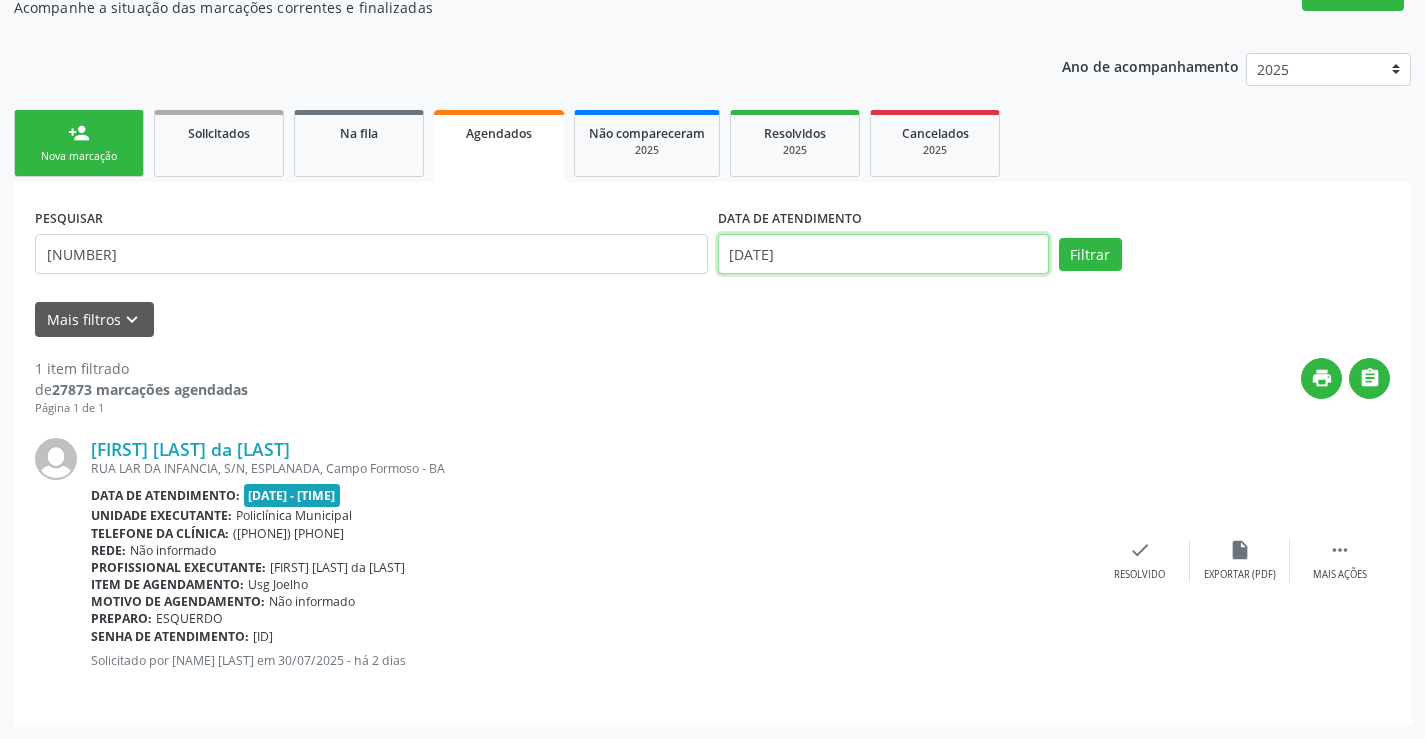 click on "[DATE]" at bounding box center [883, 254] 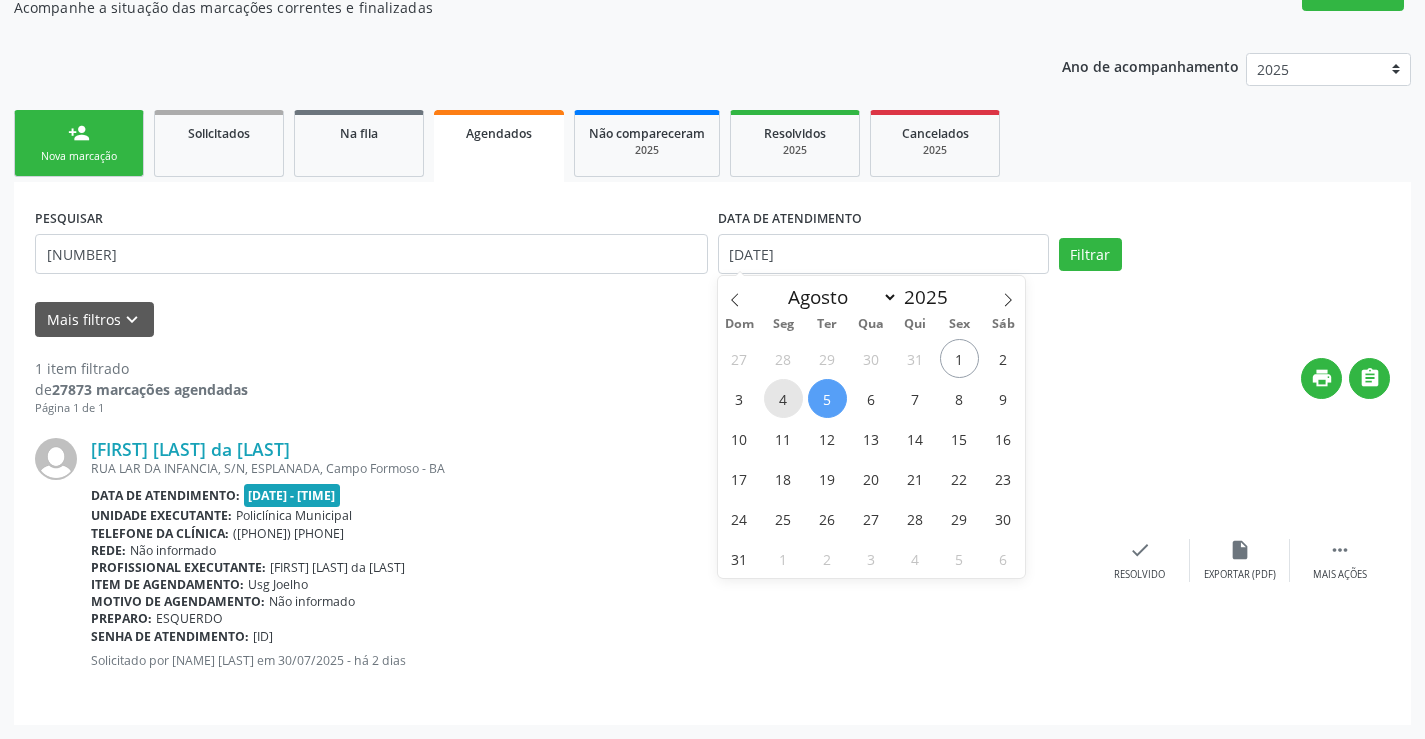 click on "4" at bounding box center (783, 398) 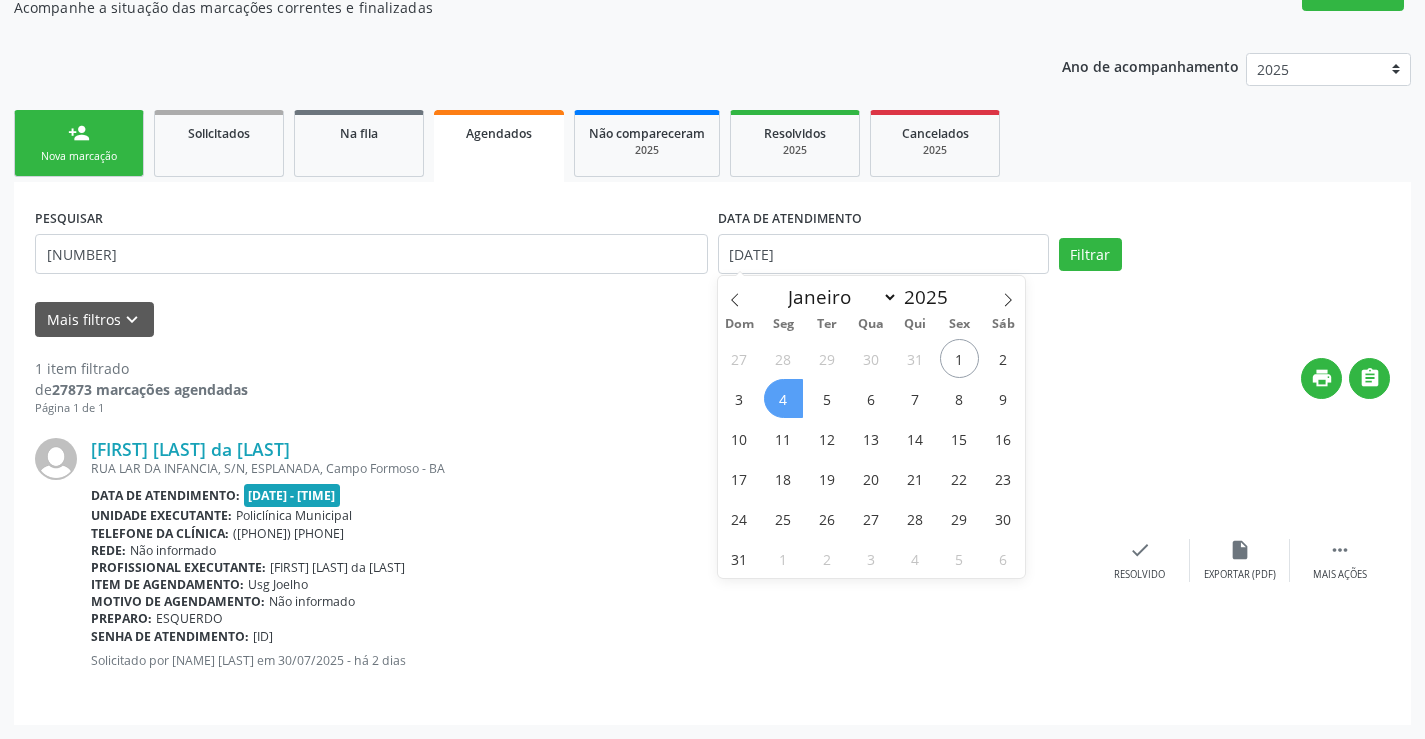 click on "4" at bounding box center [783, 398] 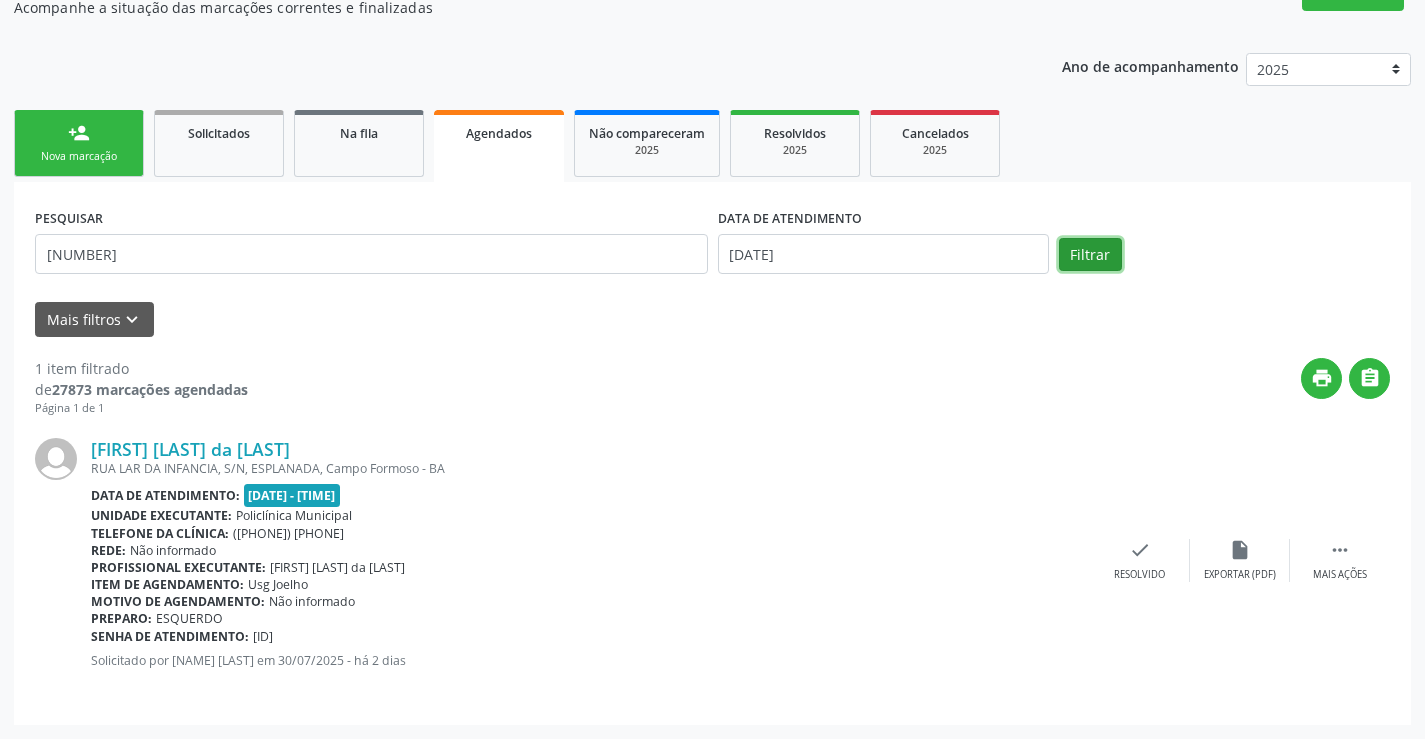 click on "Filtrar" at bounding box center (1090, 255) 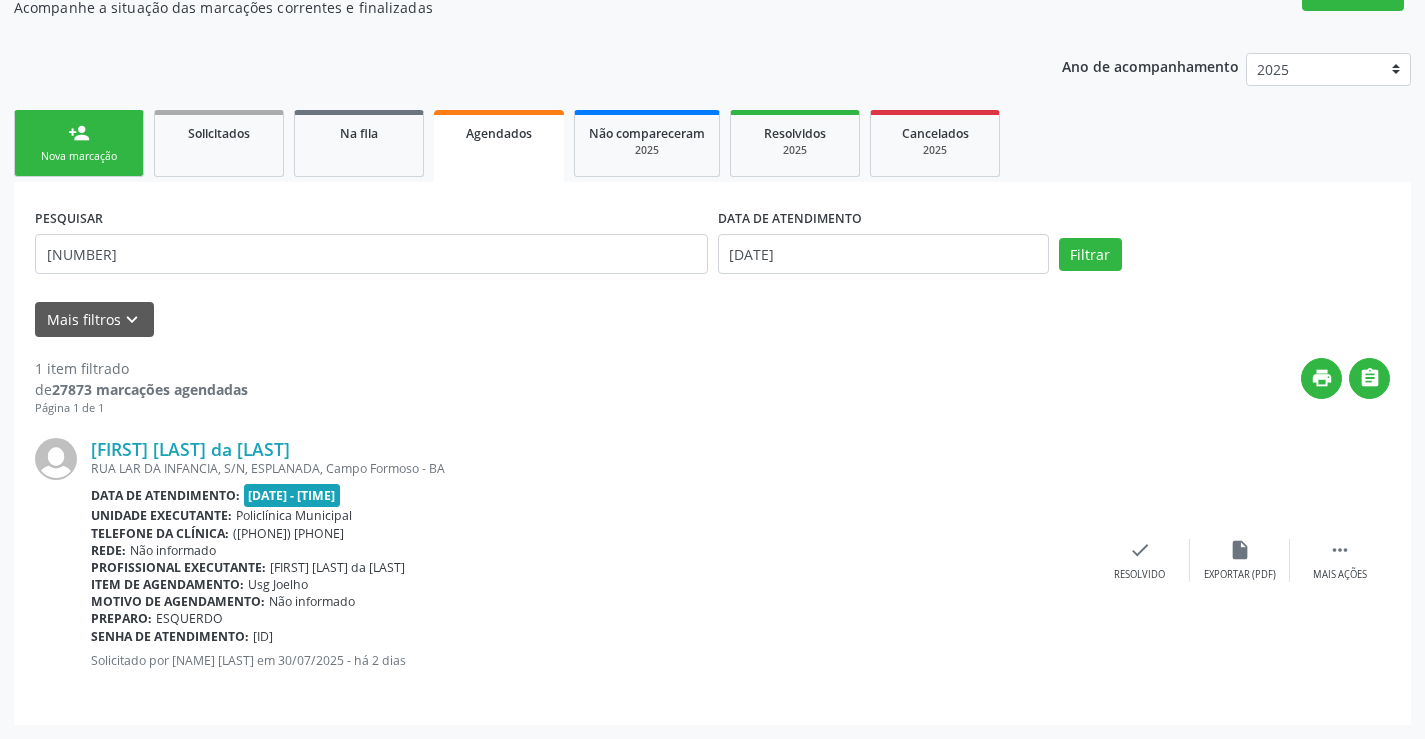 scroll, scrollTop: 0, scrollLeft: 0, axis: both 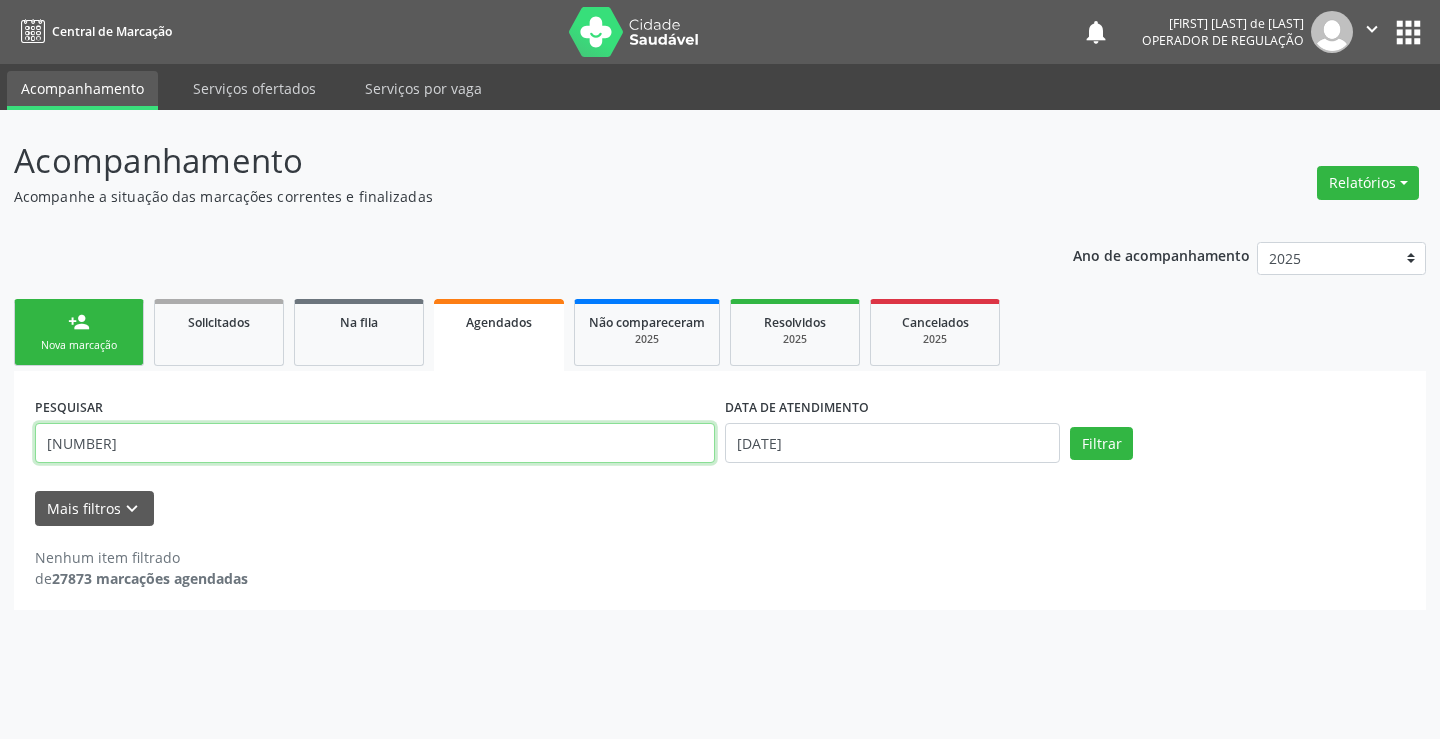click on "[NUMBER]" at bounding box center (375, 443) 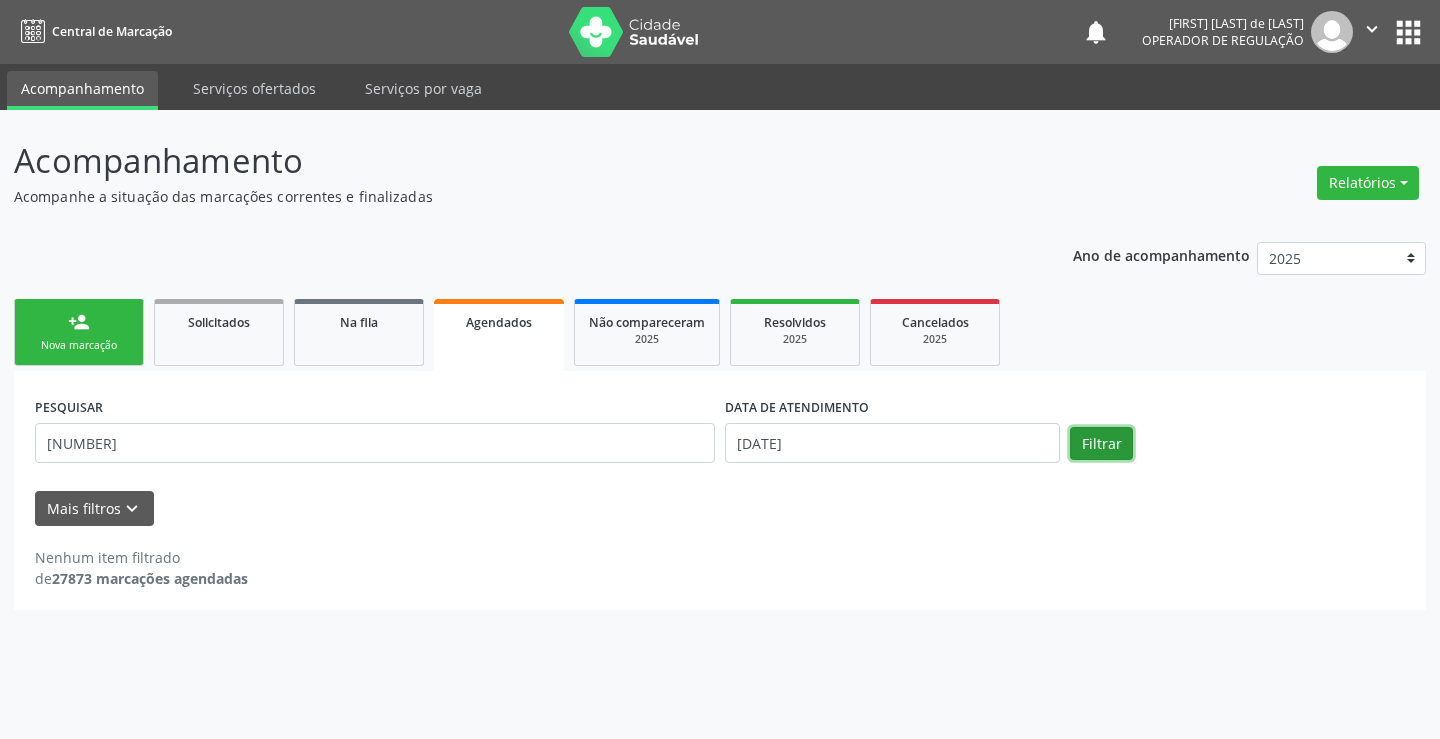 click on "Filtrar" at bounding box center (1101, 444) 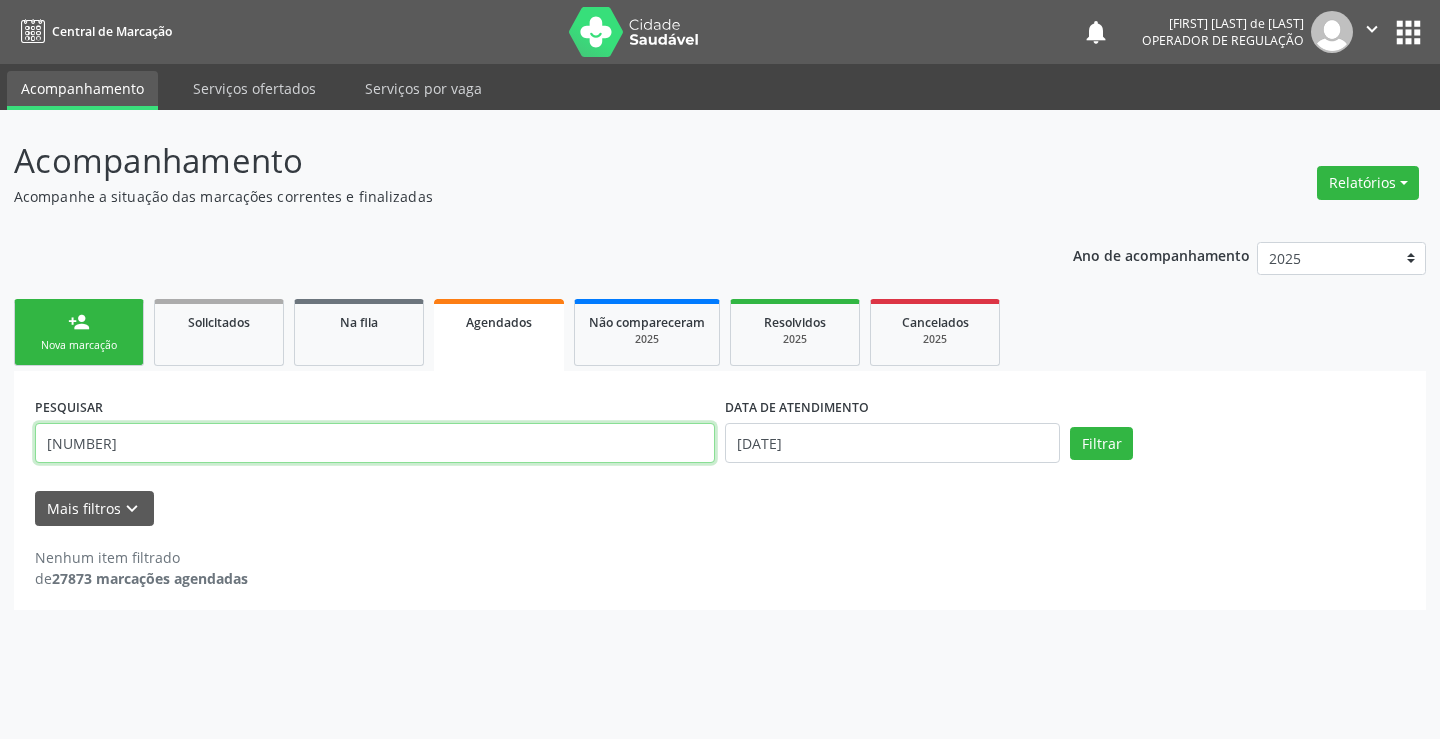 click on "[NUMBER]" at bounding box center (375, 443) 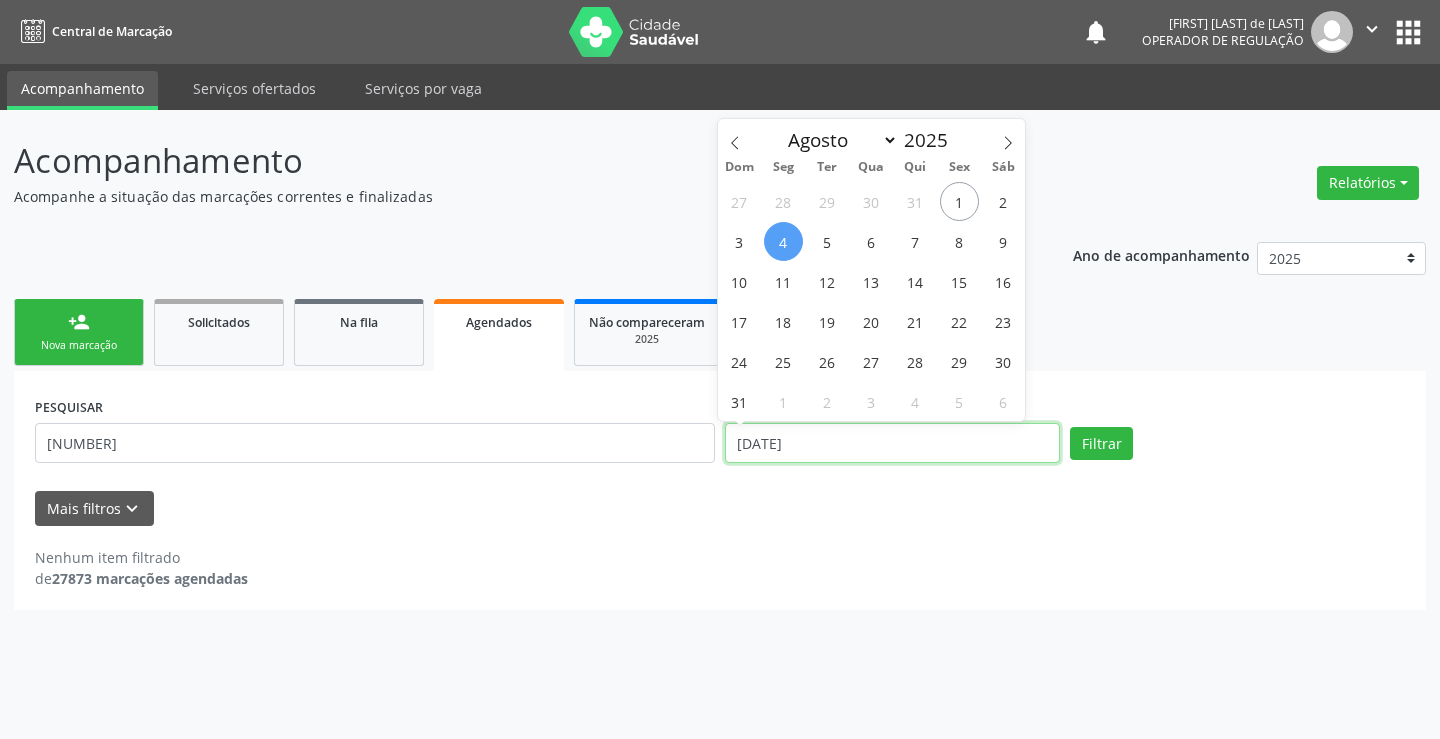 click on "[DATE]" at bounding box center [892, 443] 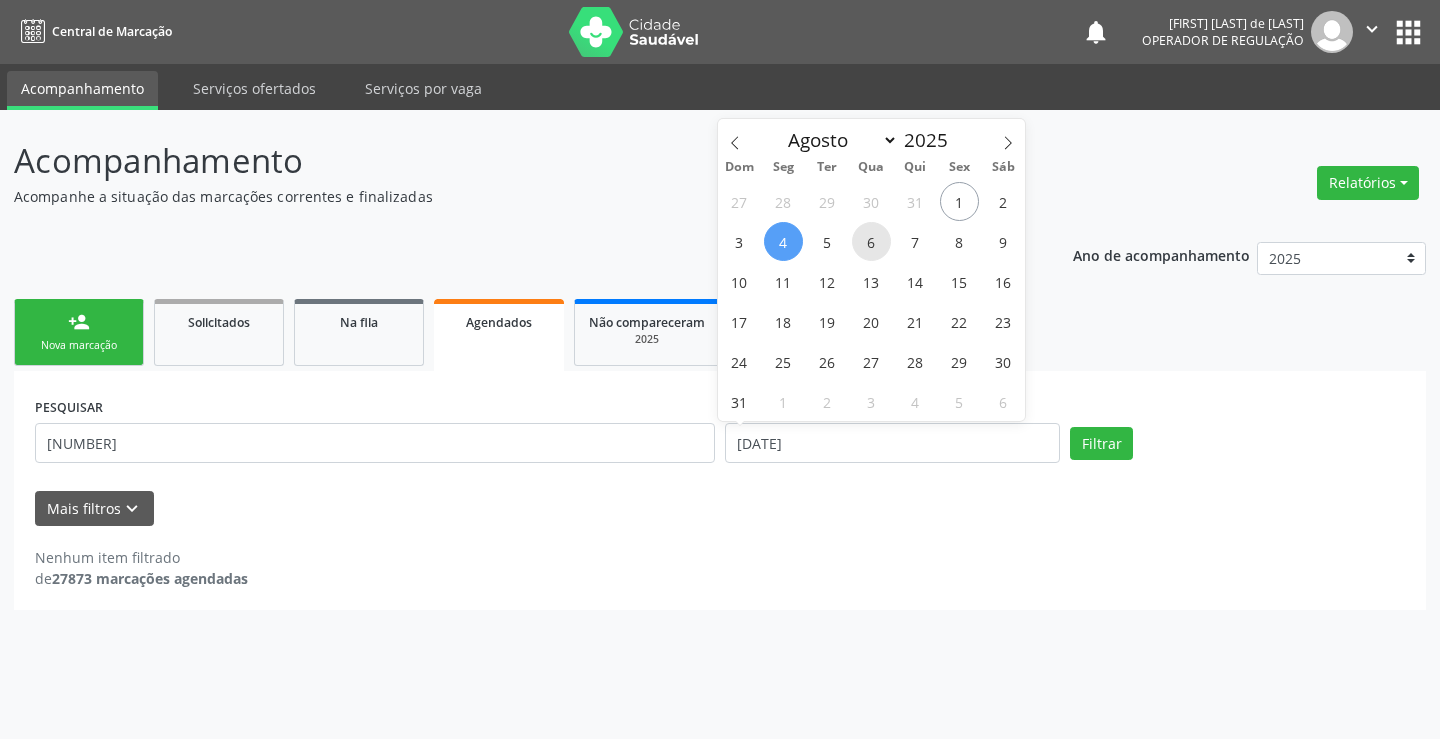 click on "6" at bounding box center [871, 241] 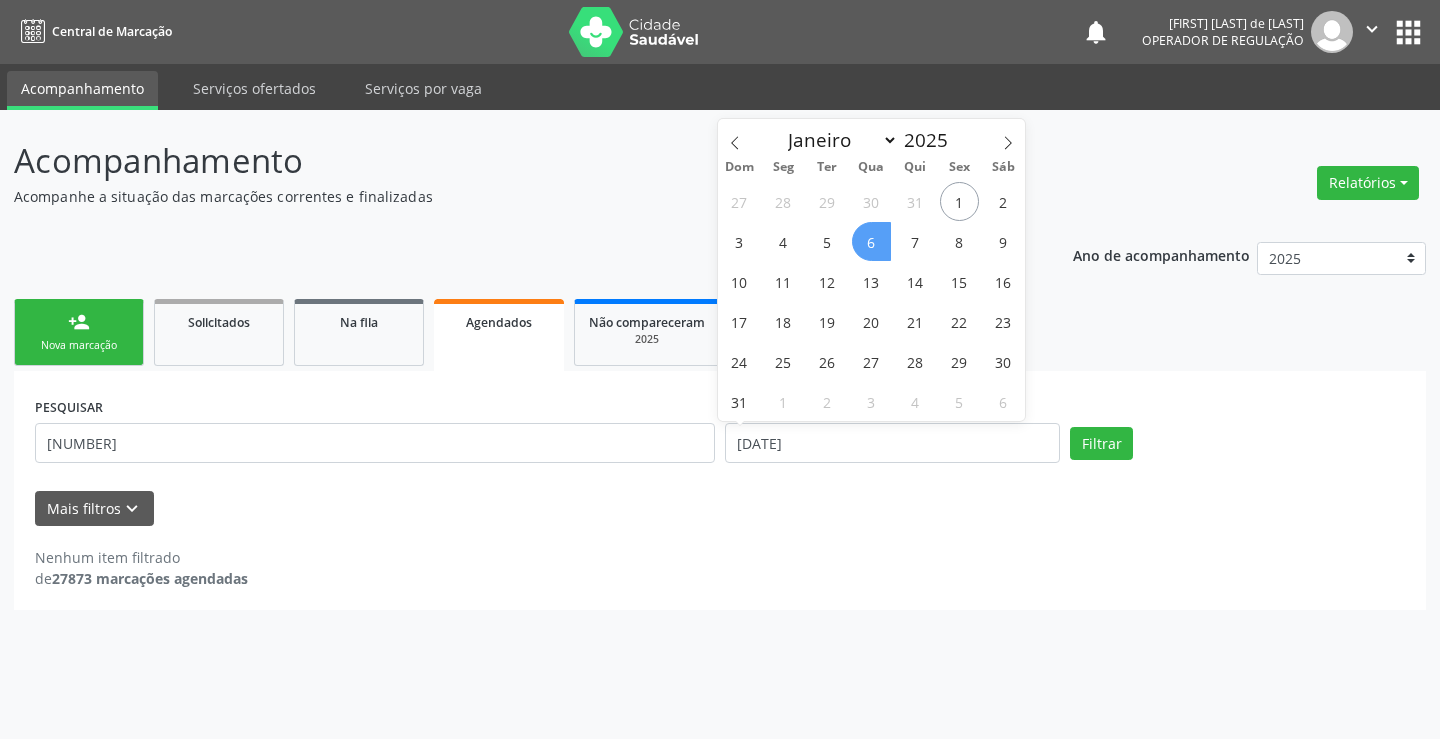 click on "6" at bounding box center [871, 241] 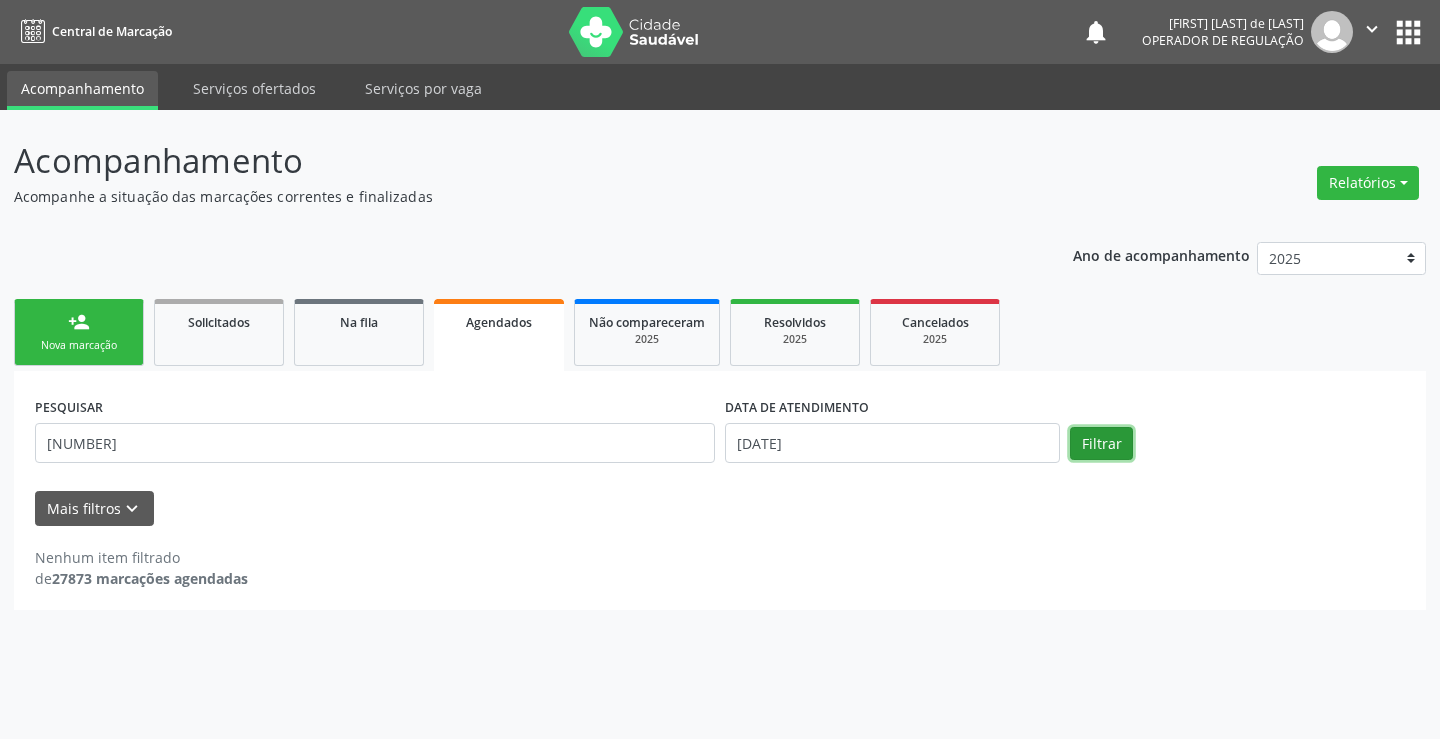 click on "Filtrar" at bounding box center (1101, 444) 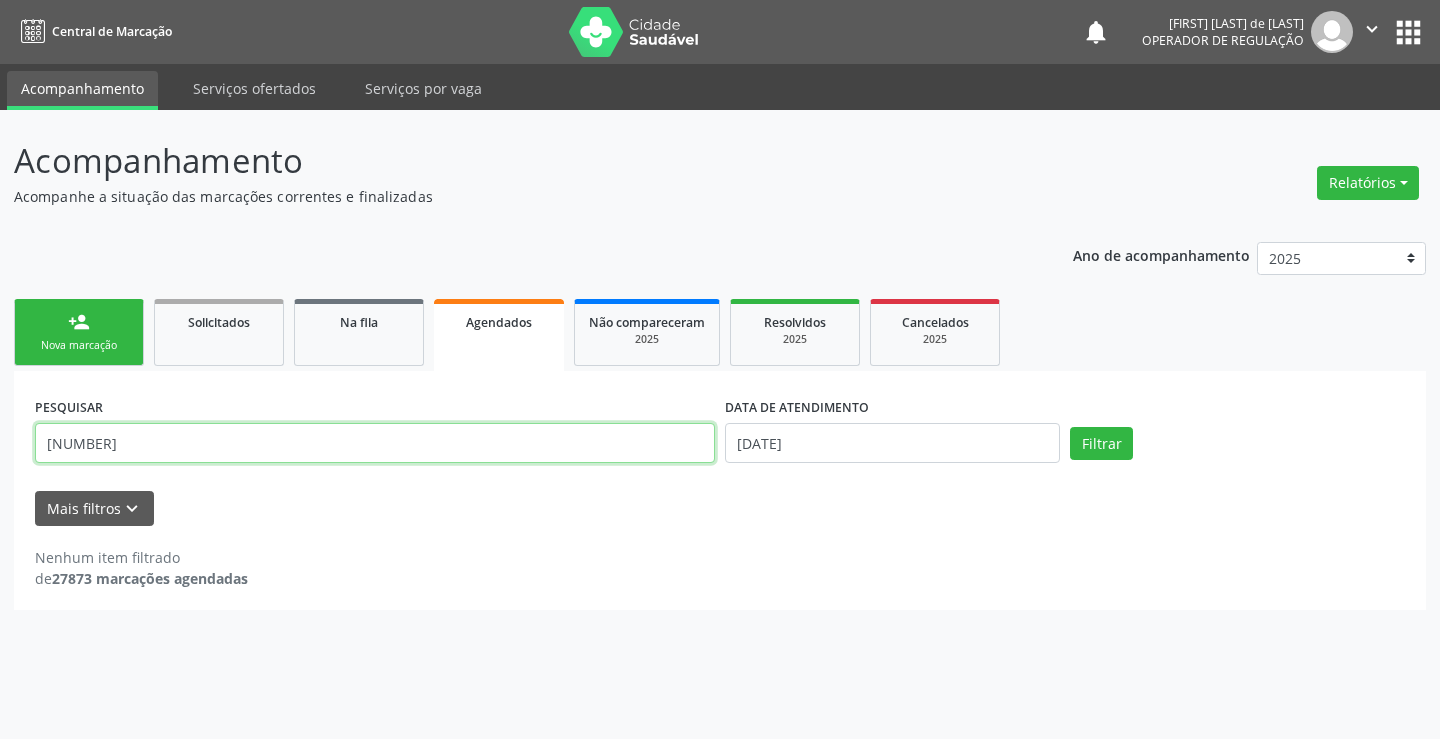 click on "[NUMBER]" at bounding box center [375, 443] 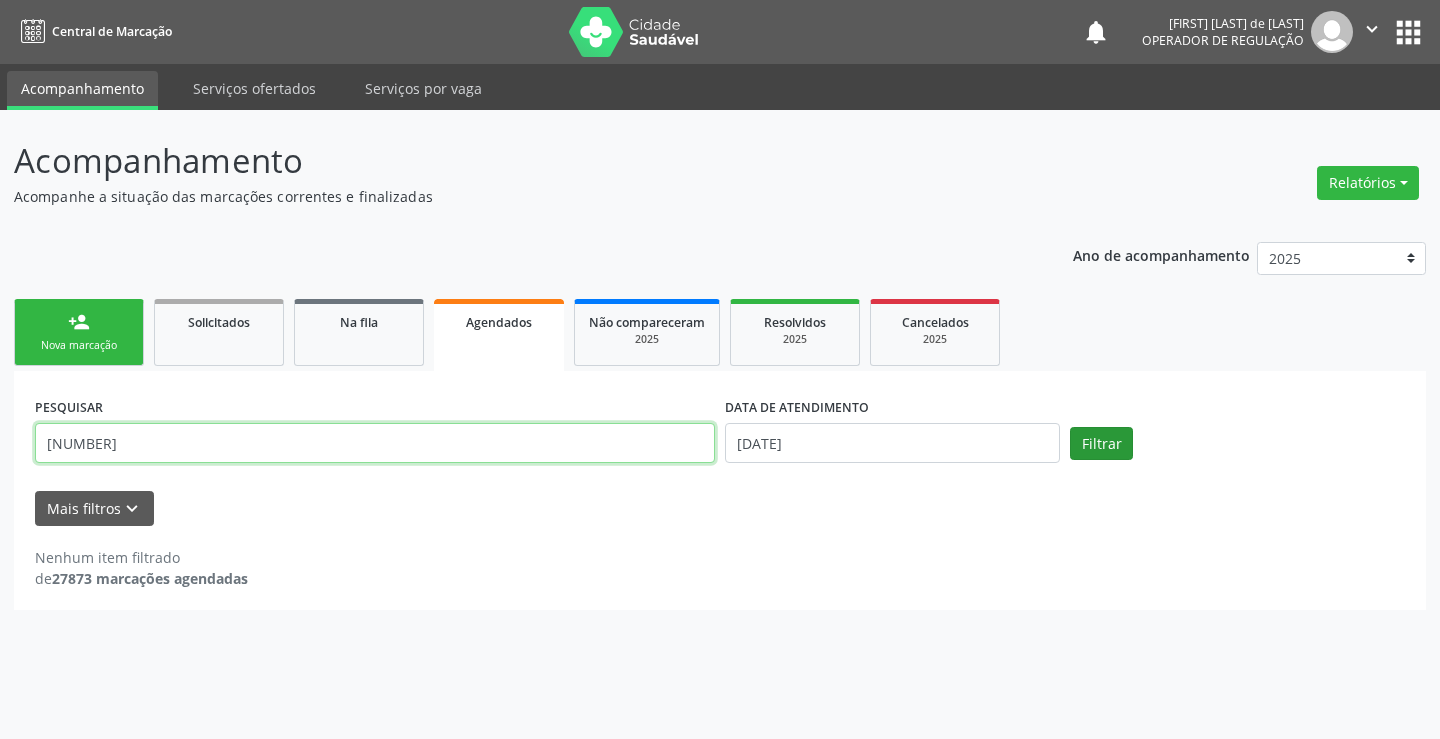 type on "[NUMBER]" 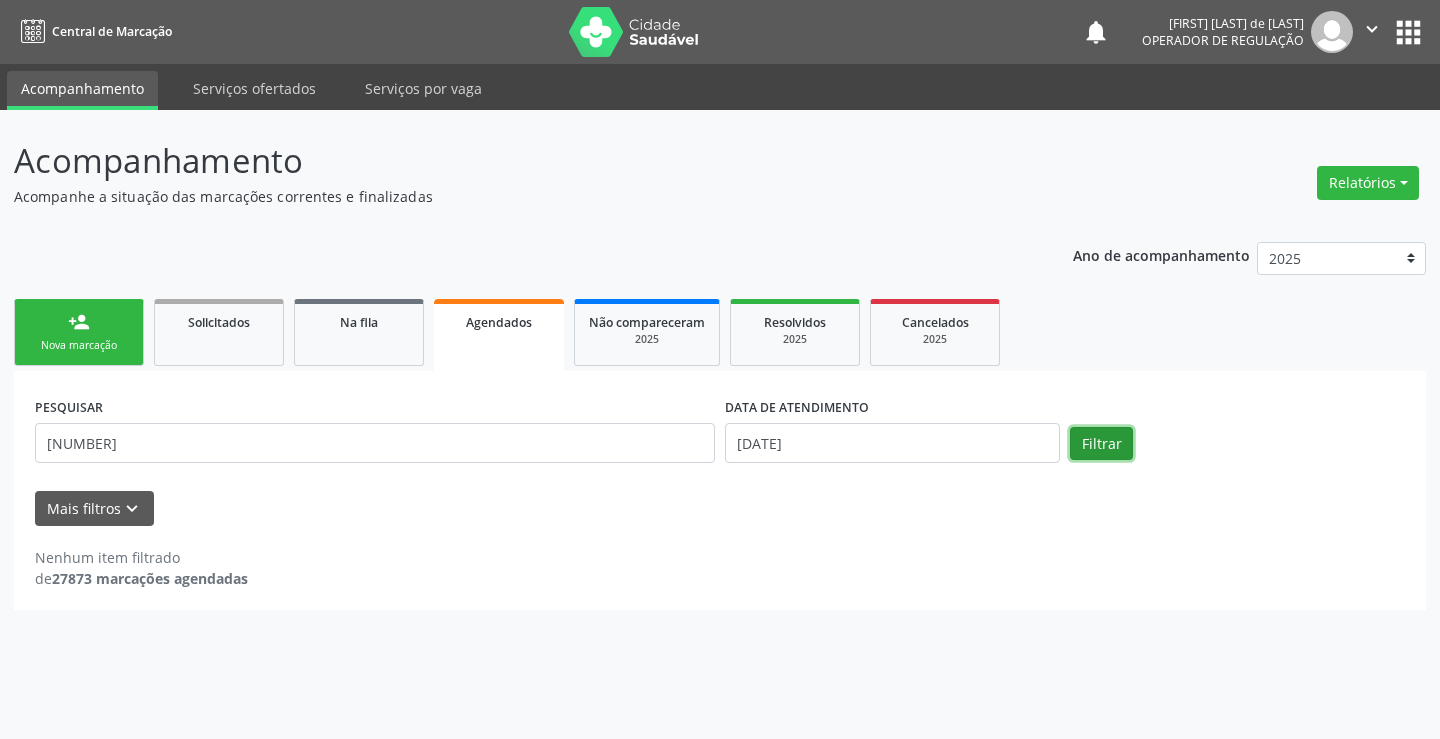 click on "Filtrar" at bounding box center (1101, 444) 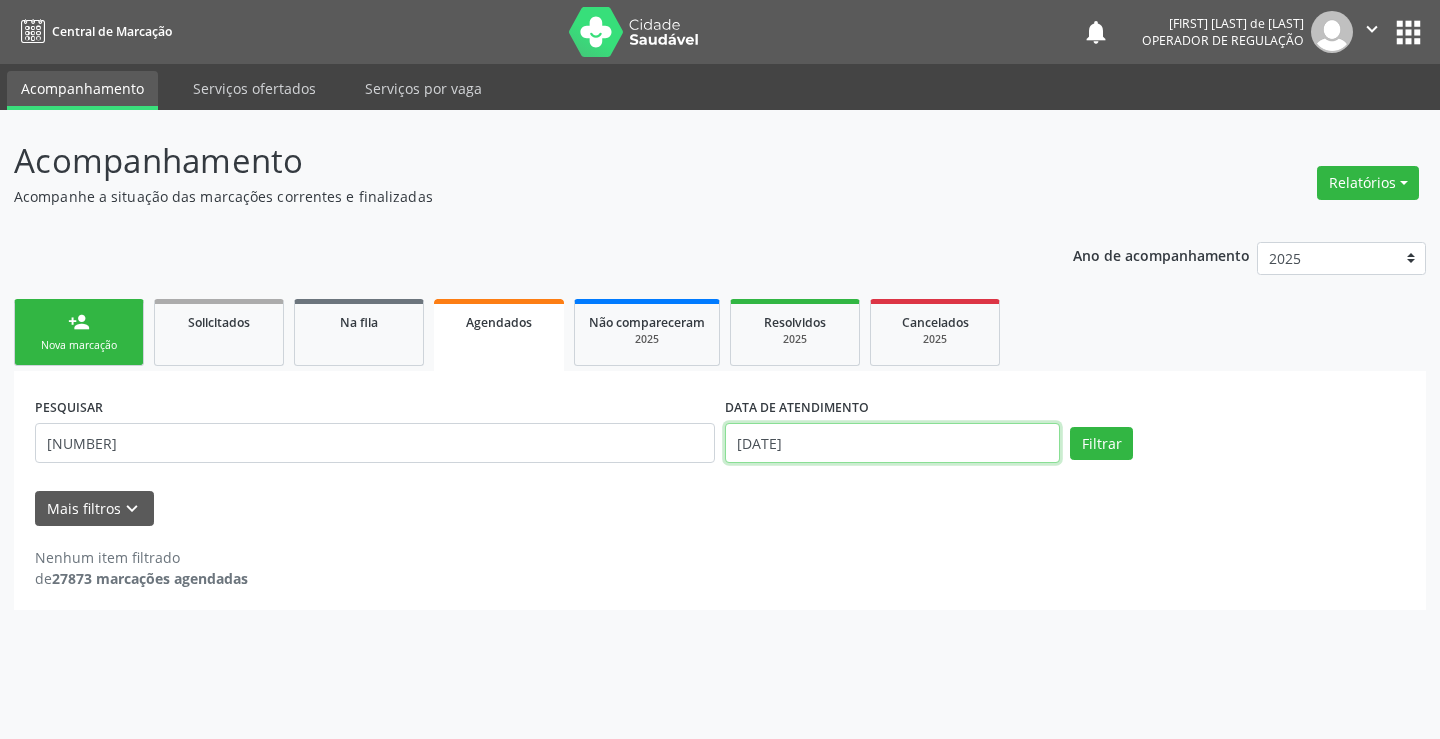 click on "[DATE]" at bounding box center (892, 443) 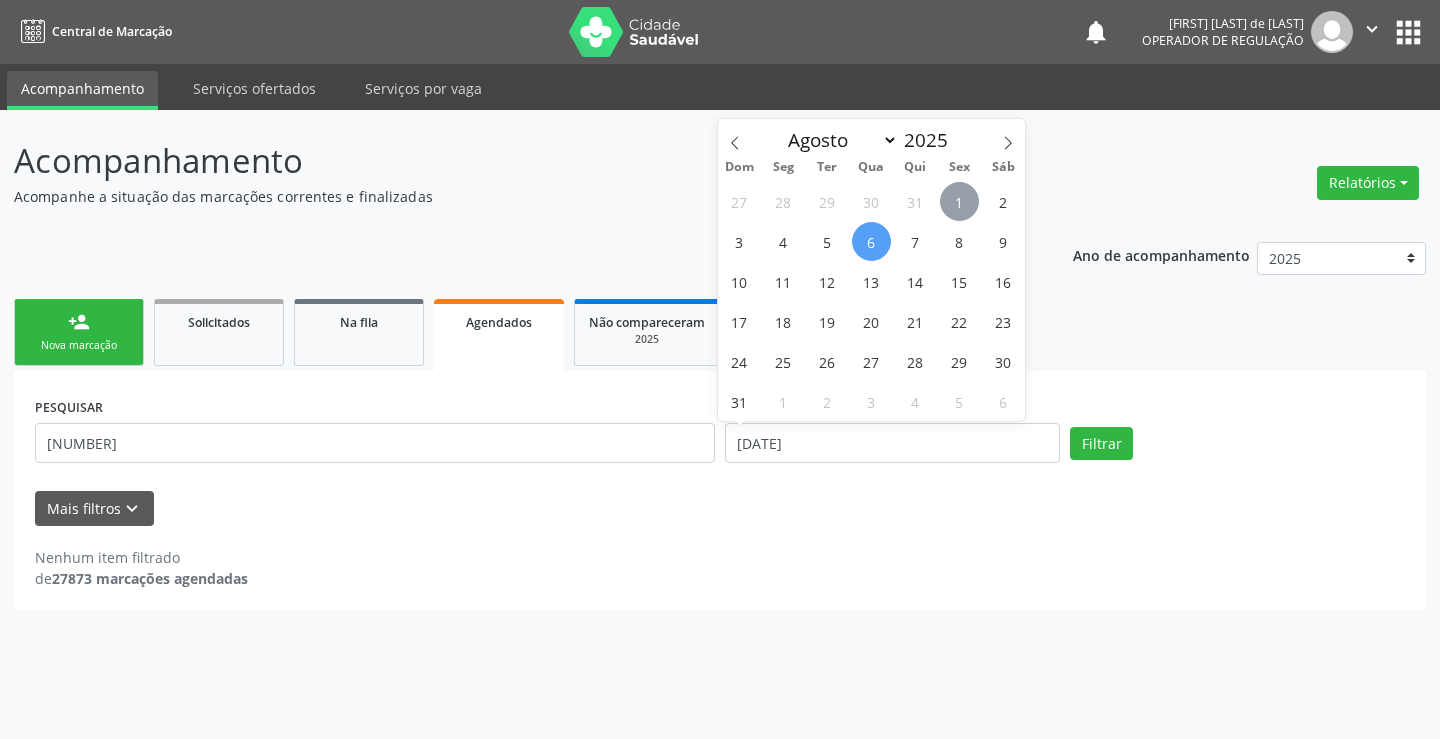 click on "1" at bounding box center [959, 201] 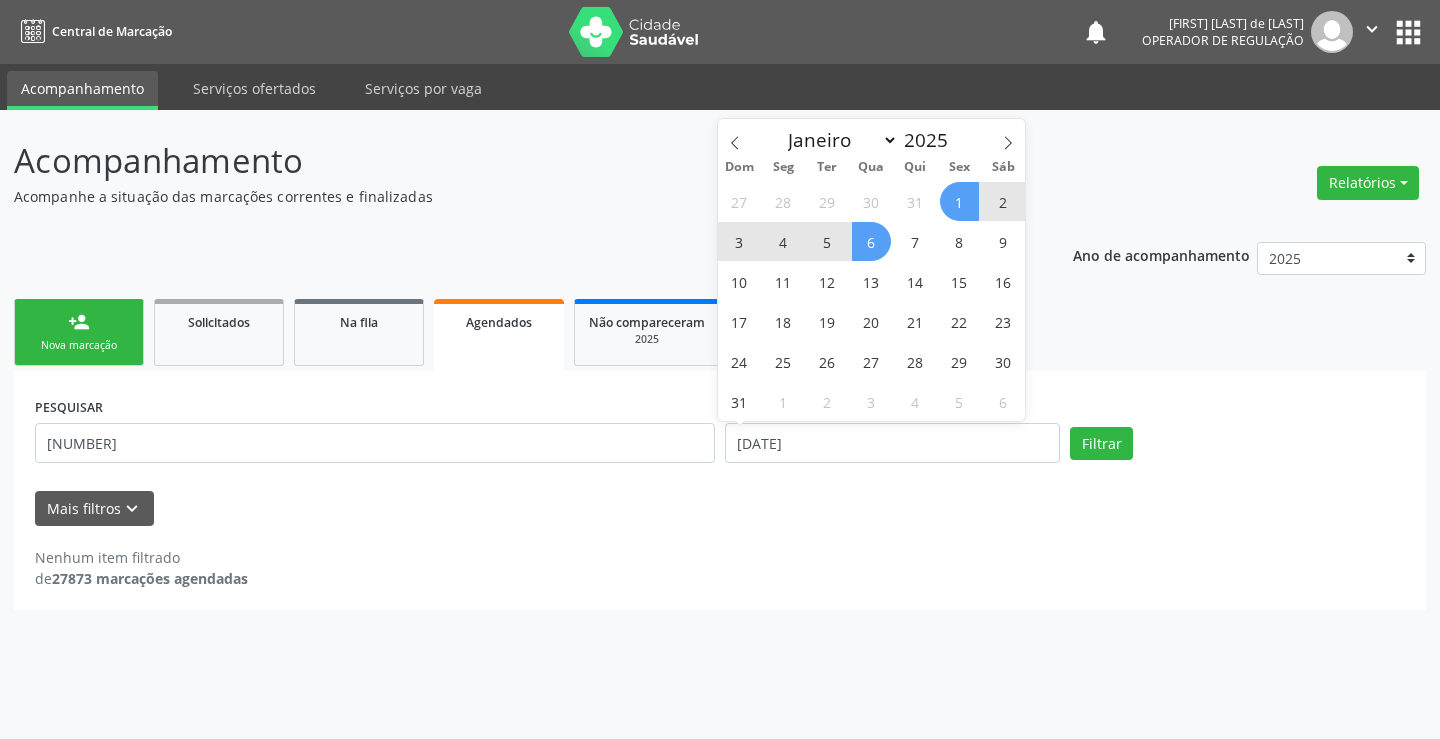 click on "6" at bounding box center [871, 241] 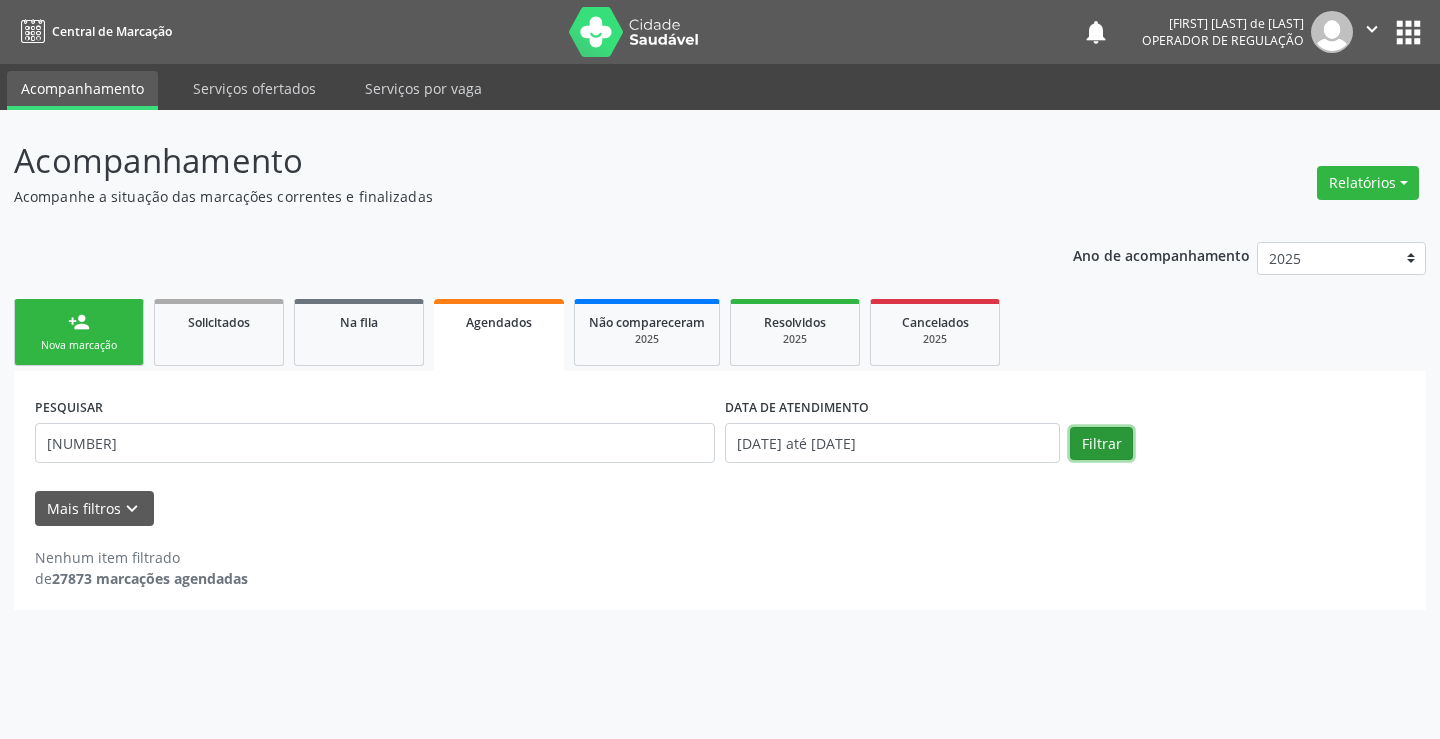 click on "Filtrar" at bounding box center [1101, 444] 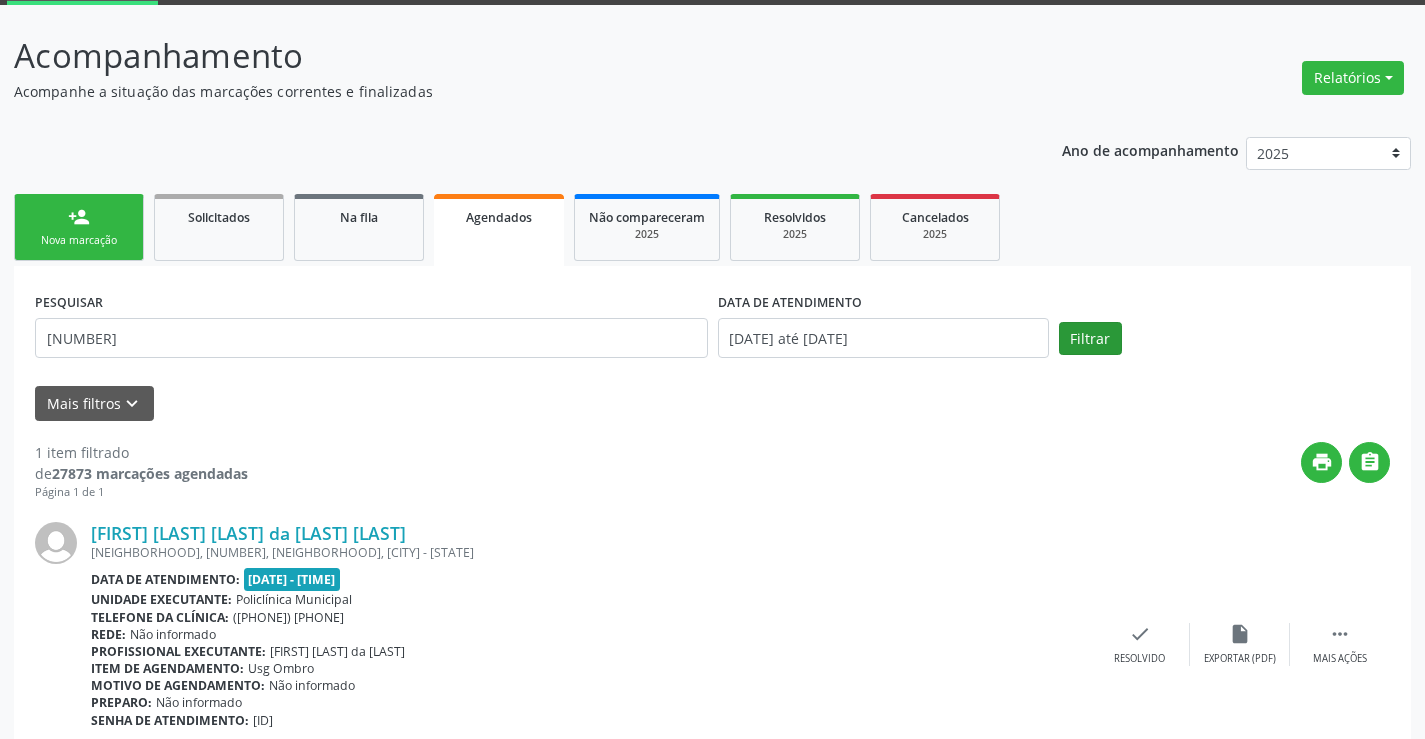 scroll, scrollTop: 189, scrollLeft: 0, axis: vertical 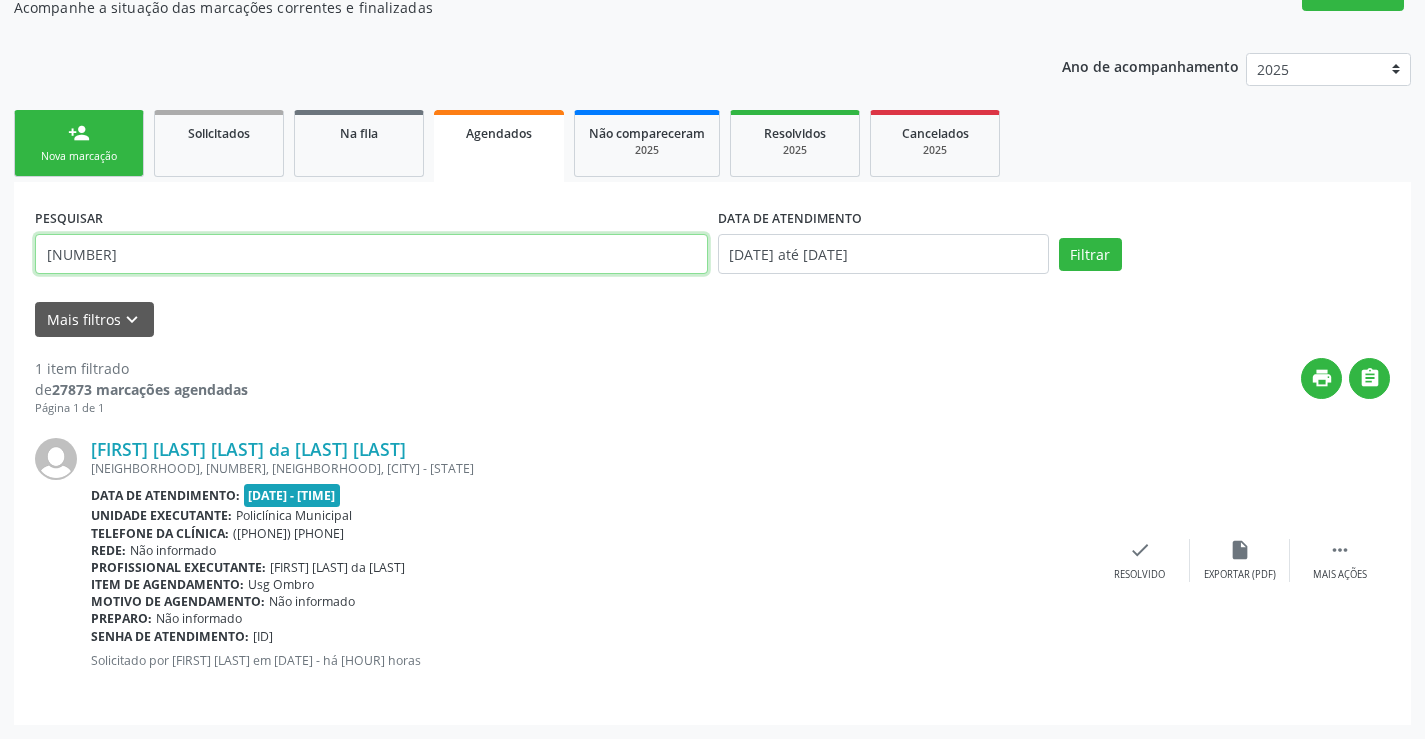 click on "[NUMBER]" at bounding box center (371, 254) 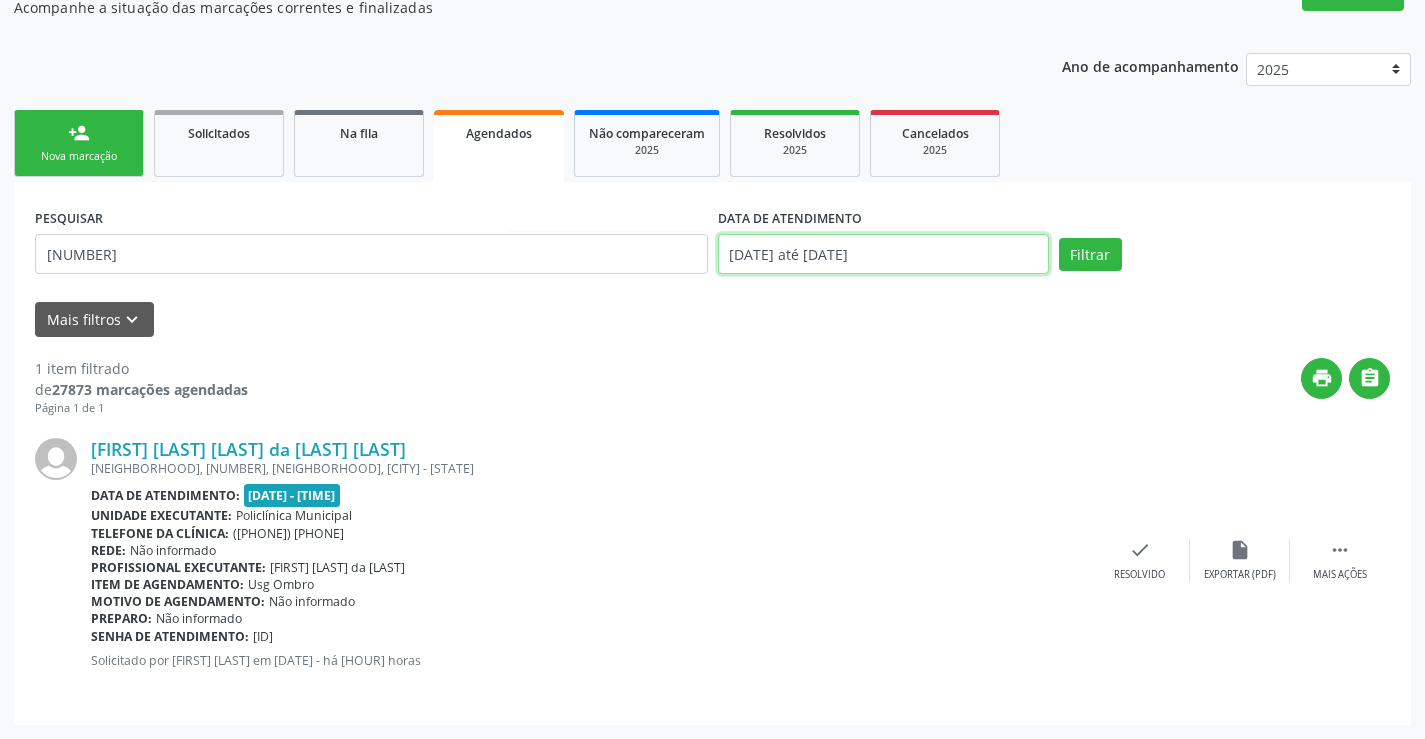 click on "[DATE] até [DATE]" at bounding box center (883, 254) 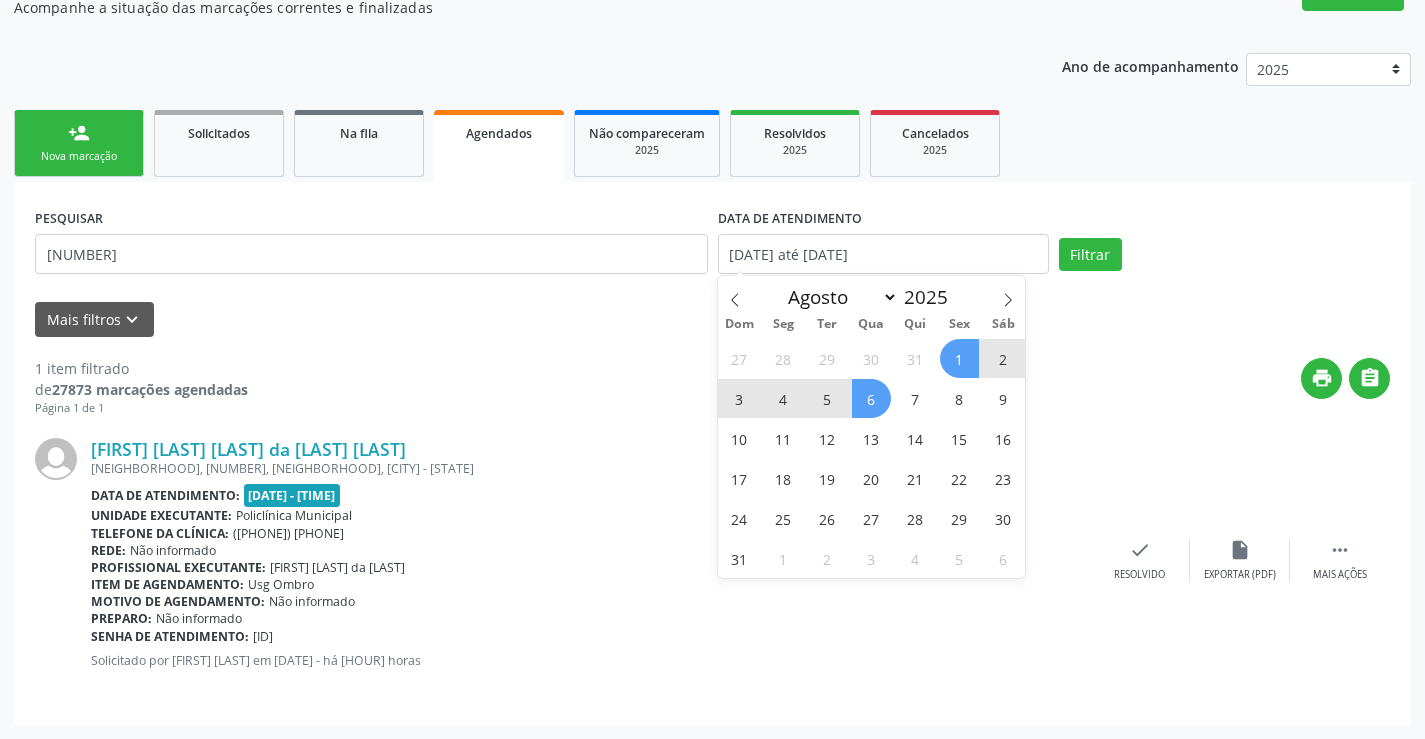 click on "1" at bounding box center [959, 358] 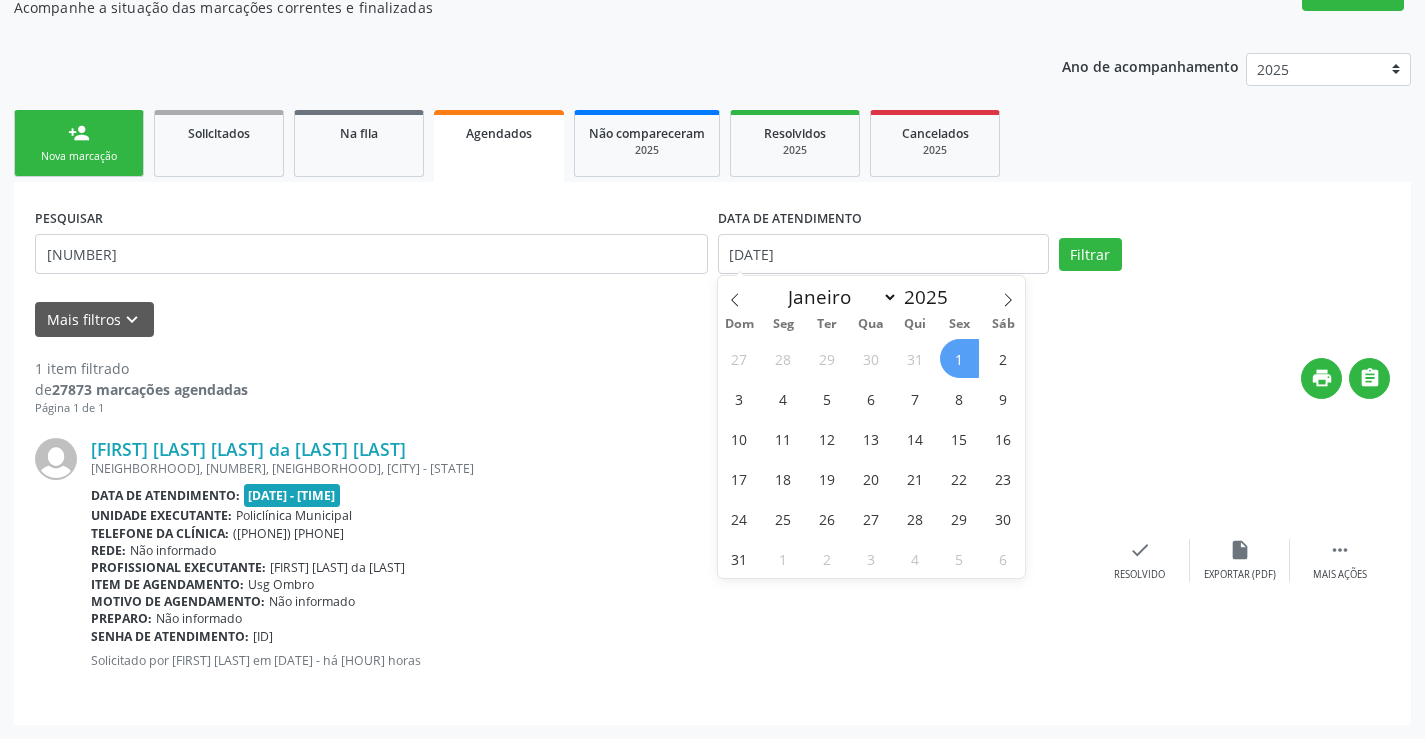 click on "1" at bounding box center [959, 358] 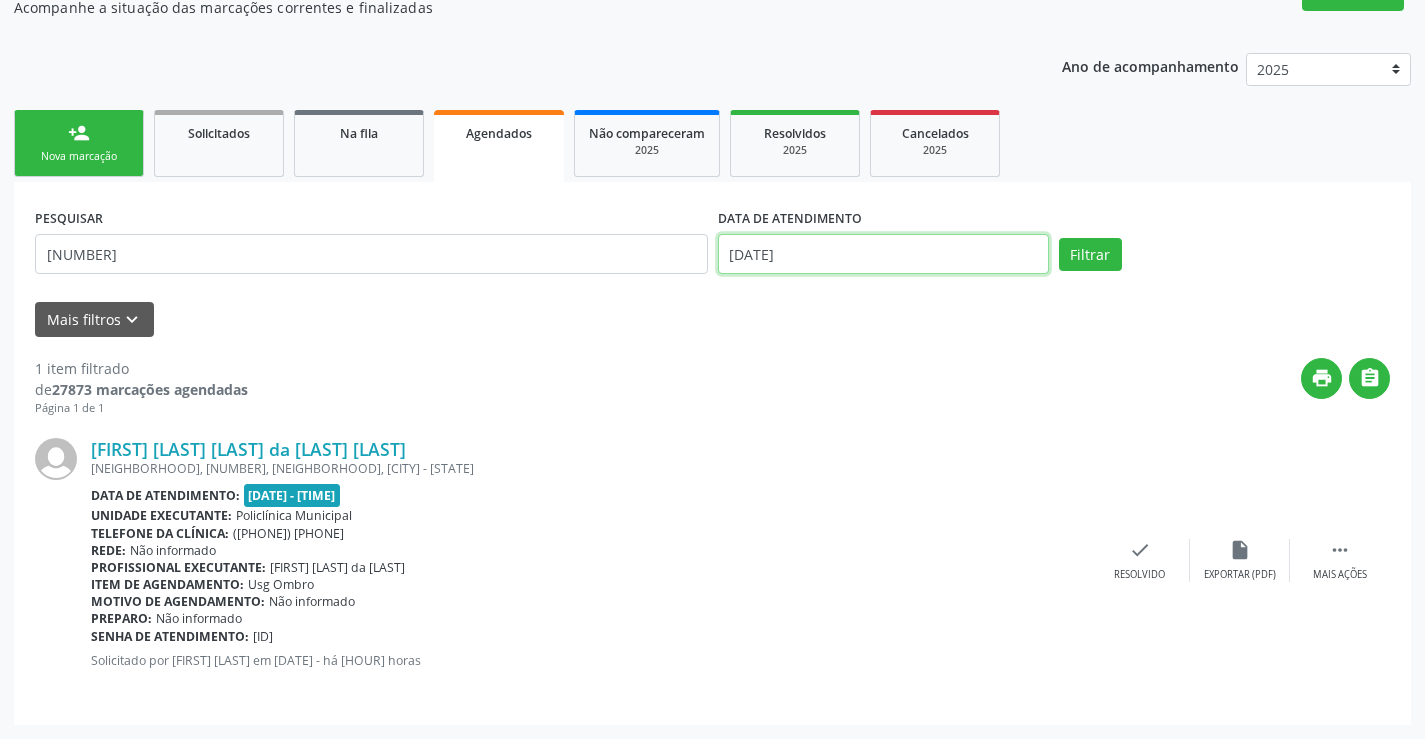 click on "[DATE]" at bounding box center [883, 254] 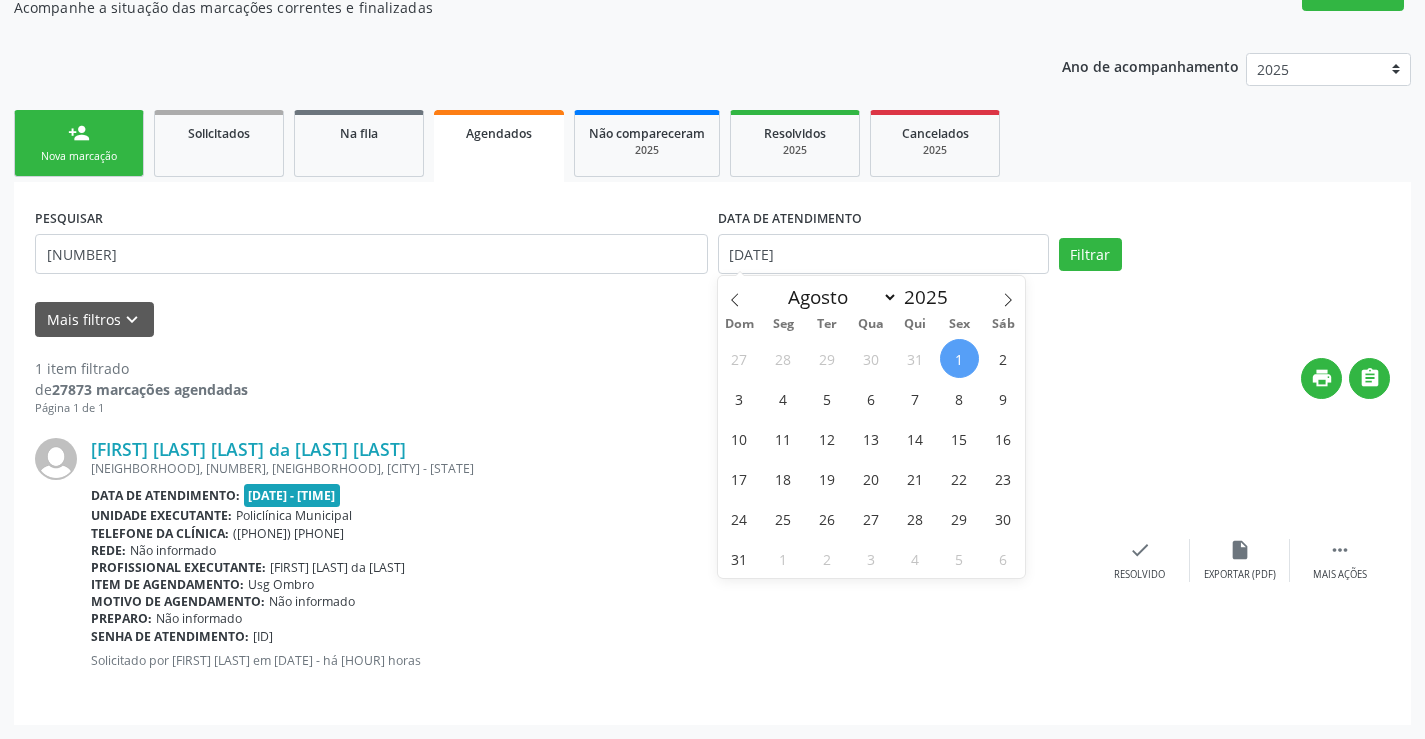 click on "1" at bounding box center (959, 358) 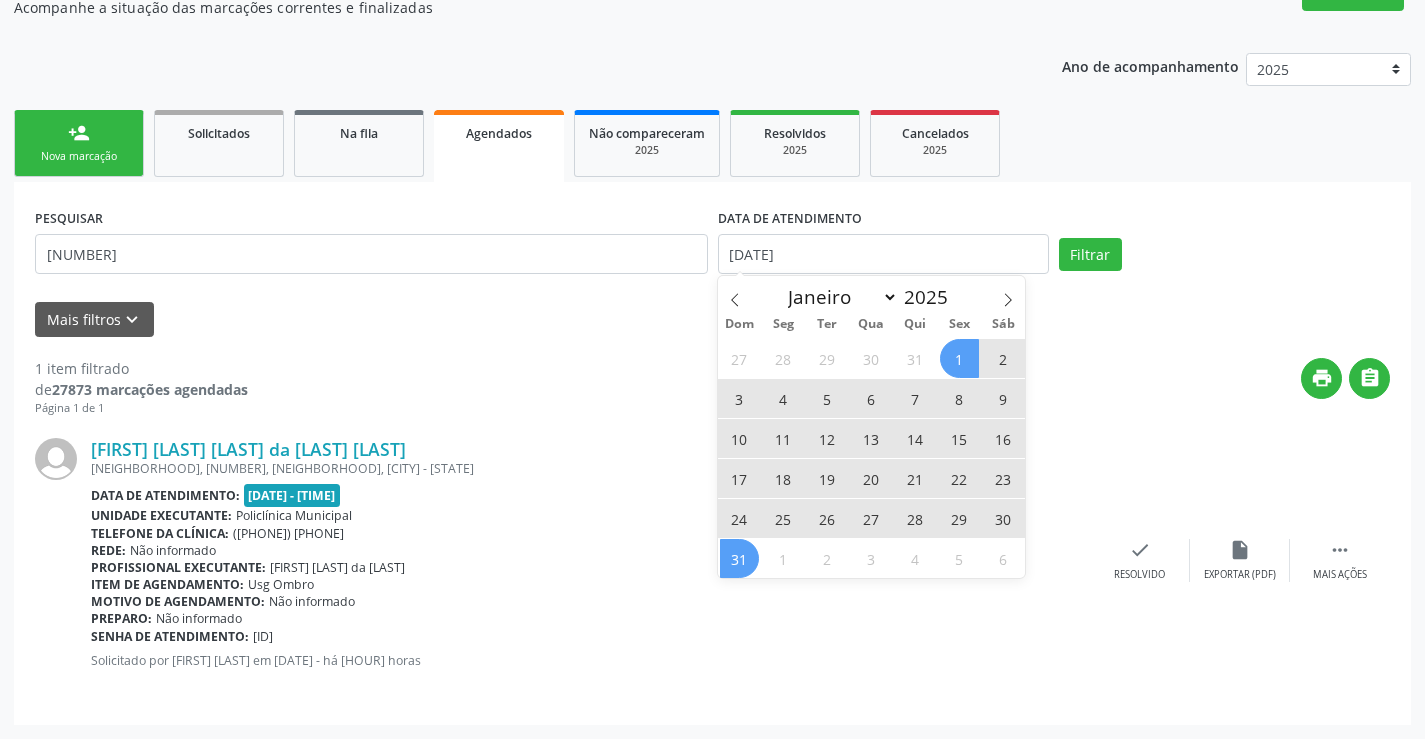 click on "31" at bounding box center [739, 558] 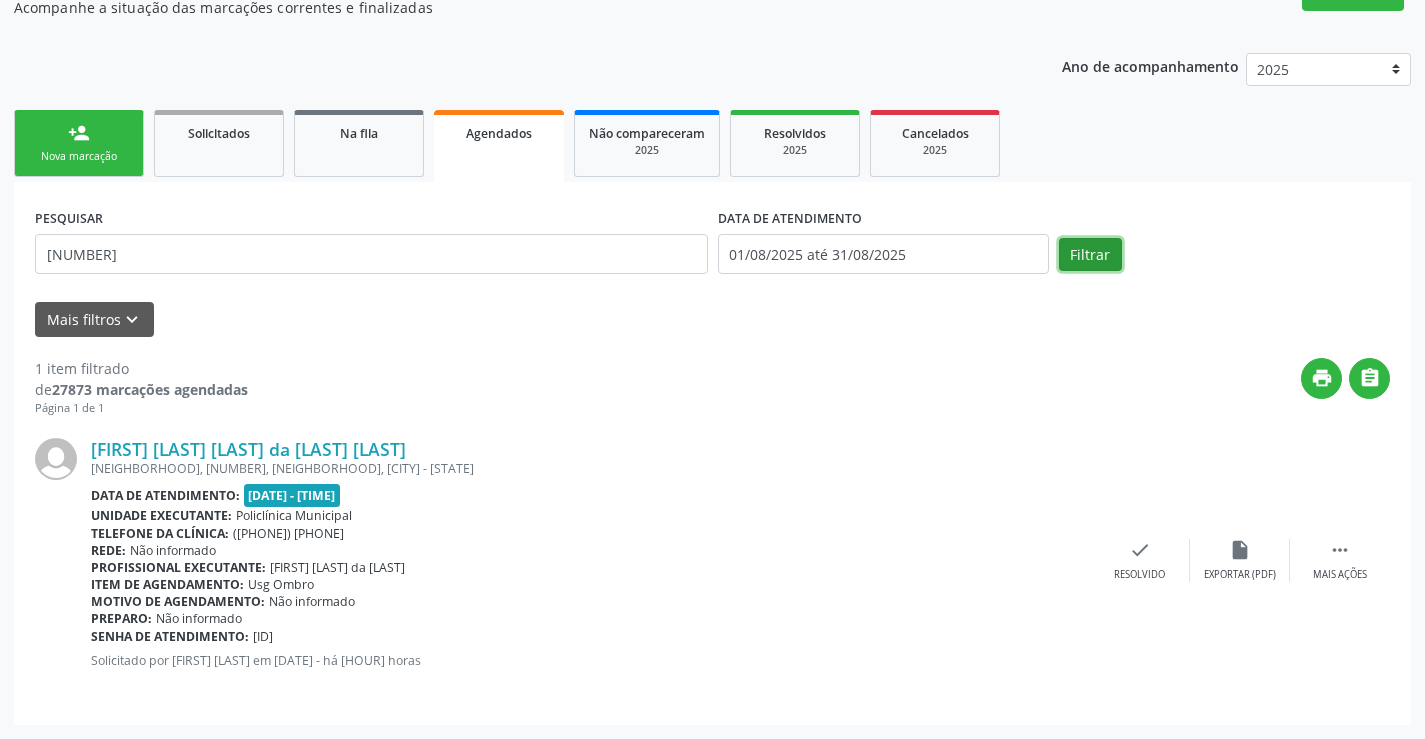 click on "Filtrar" at bounding box center (1090, 255) 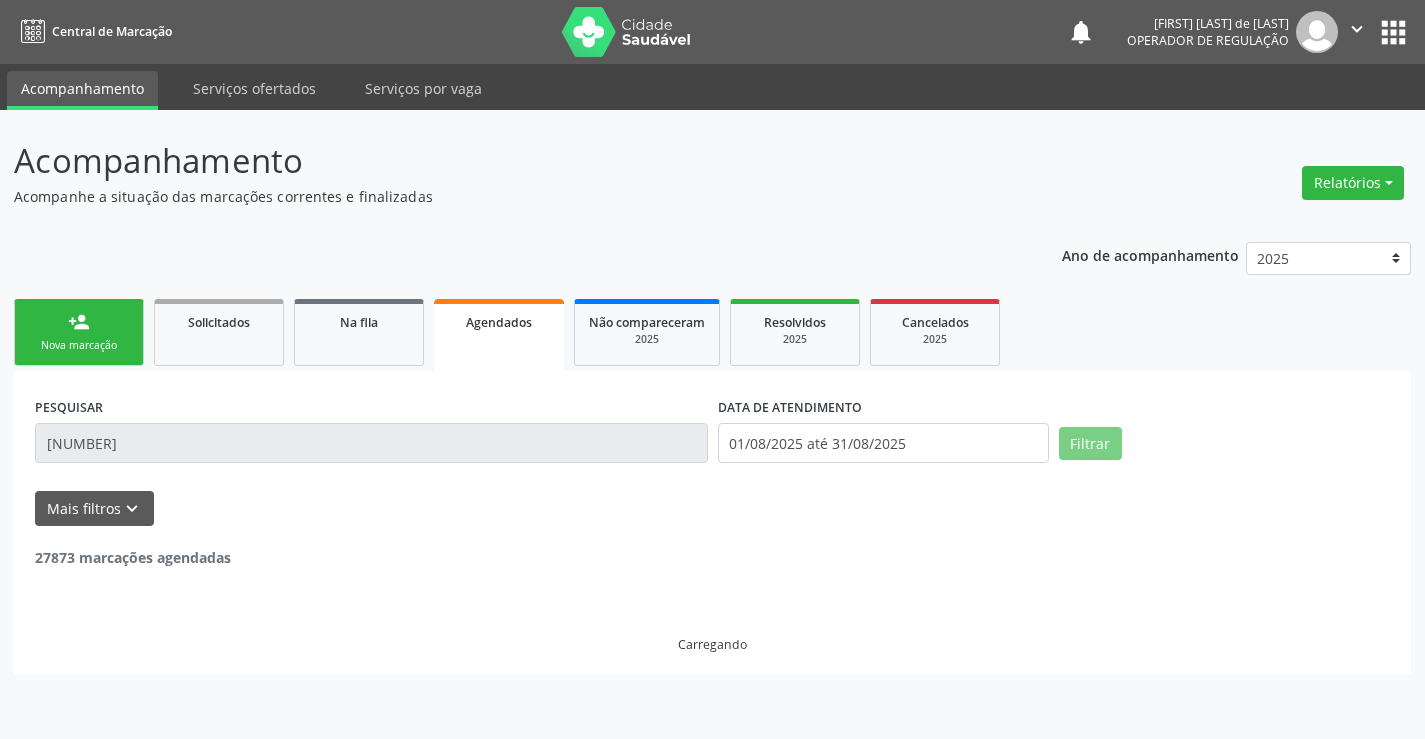 scroll, scrollTop: 0, scrollLeft: 0, axis: both 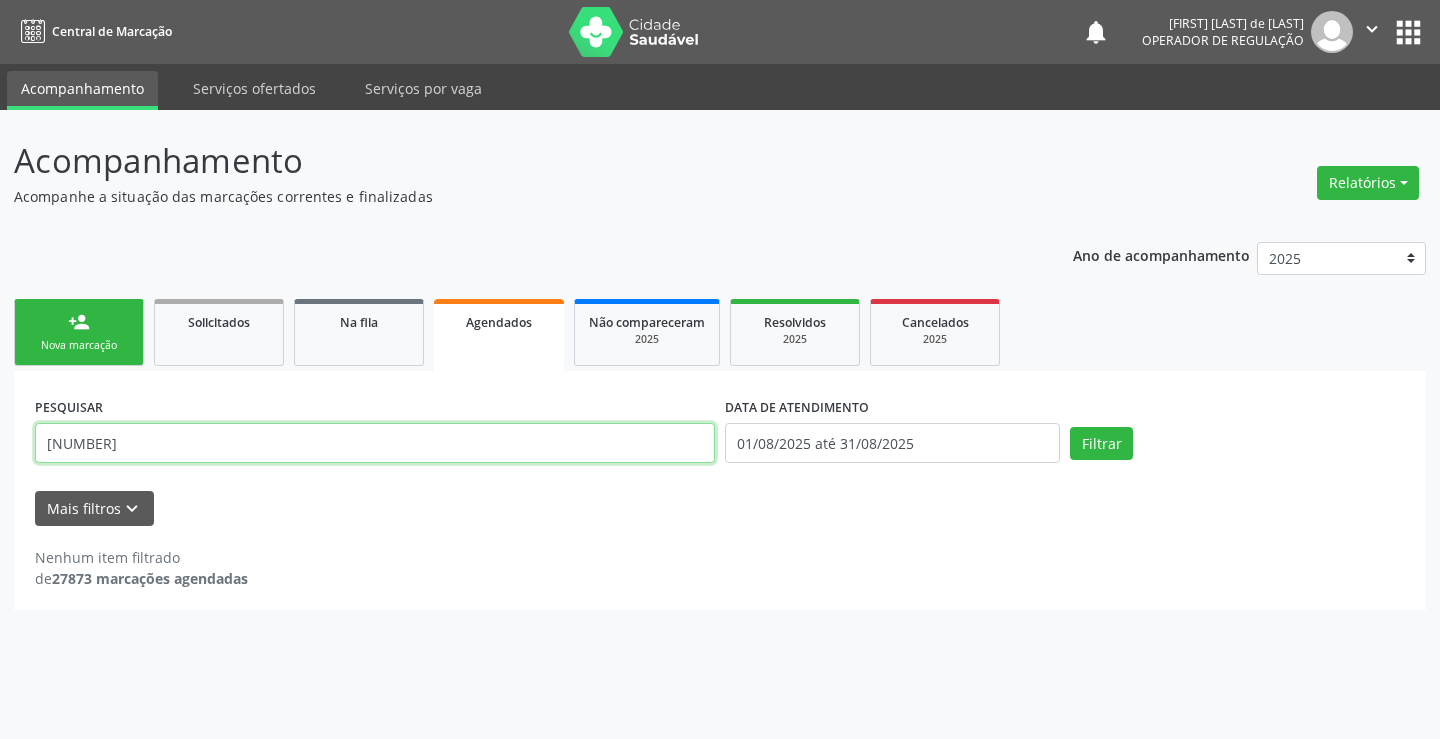 click on "[NUMBER]" at bounding box center (375, 443) 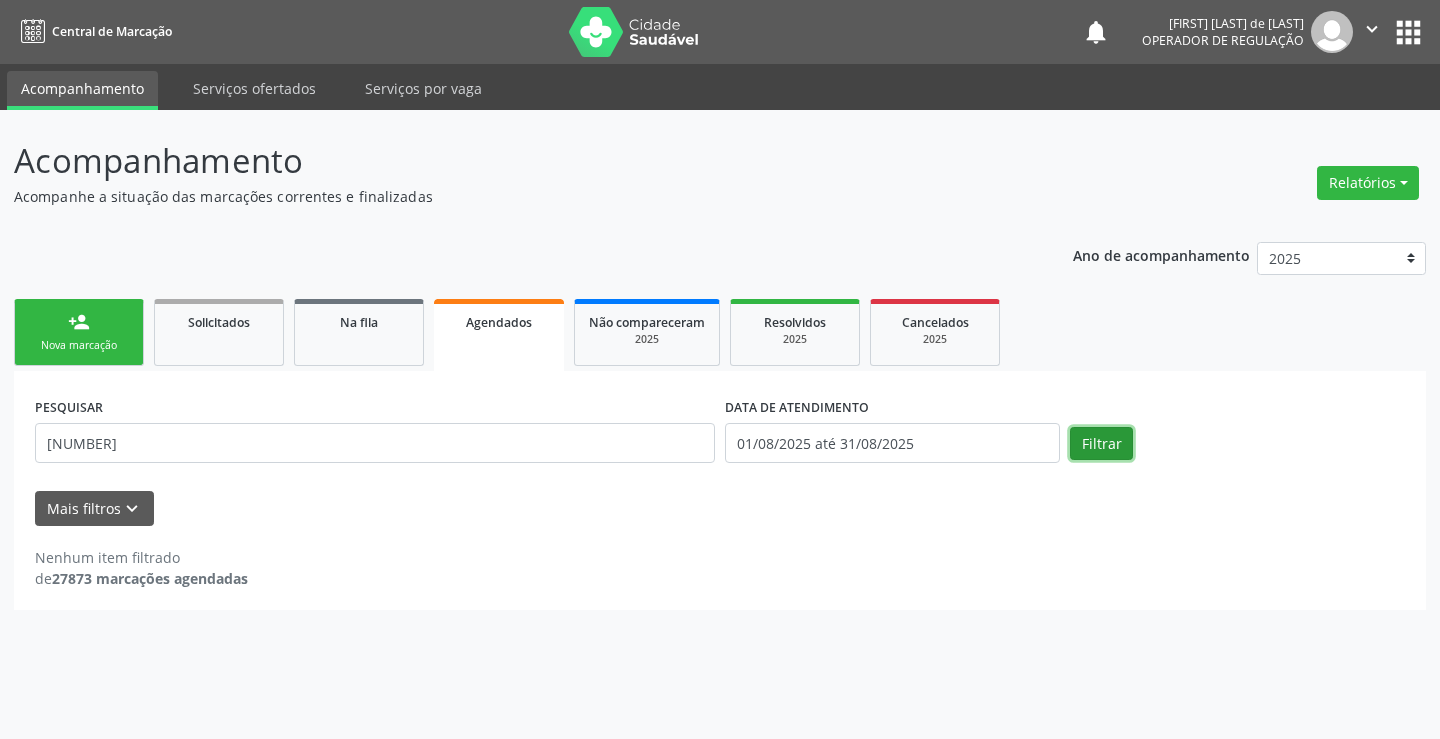click on "Filtrar" at bounding box center [1101, 444] 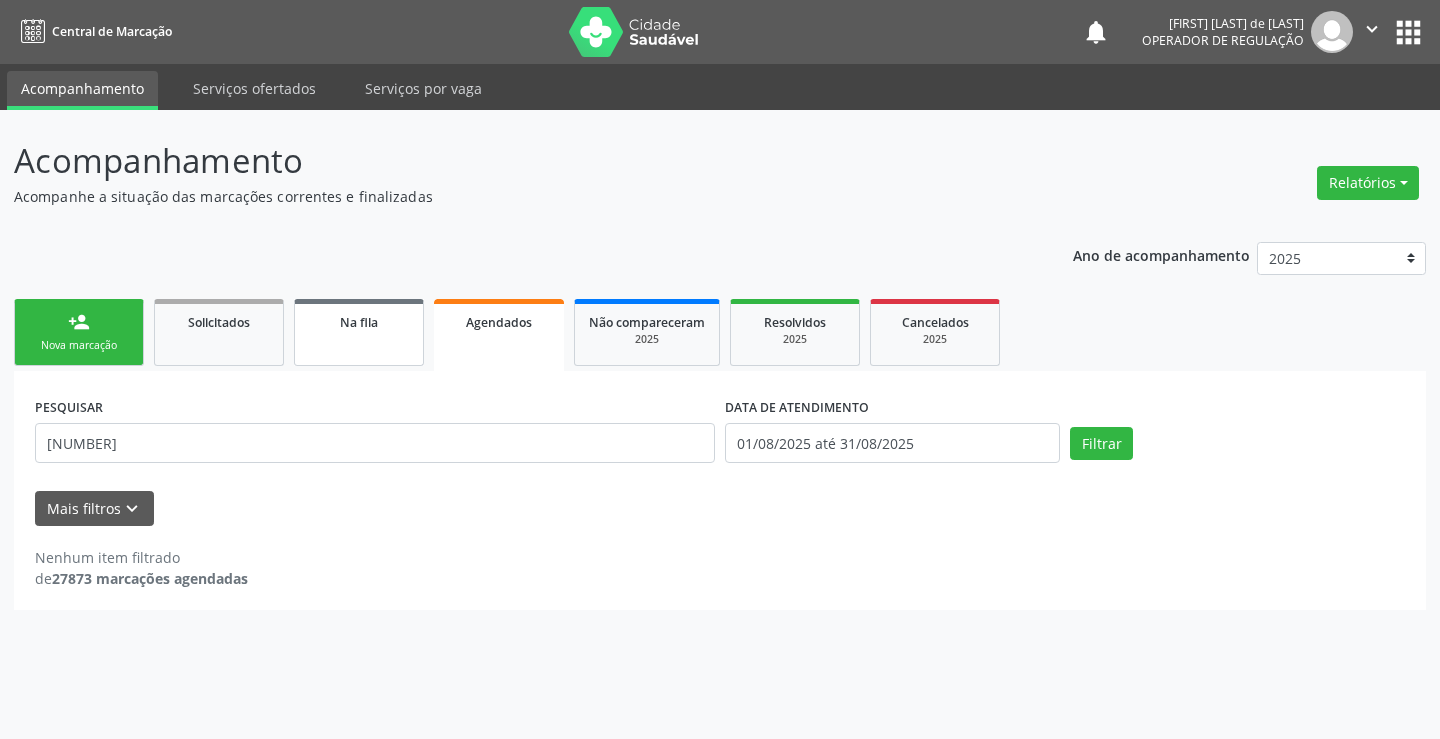 click on "Na fila" at bounding box center (359, 332) 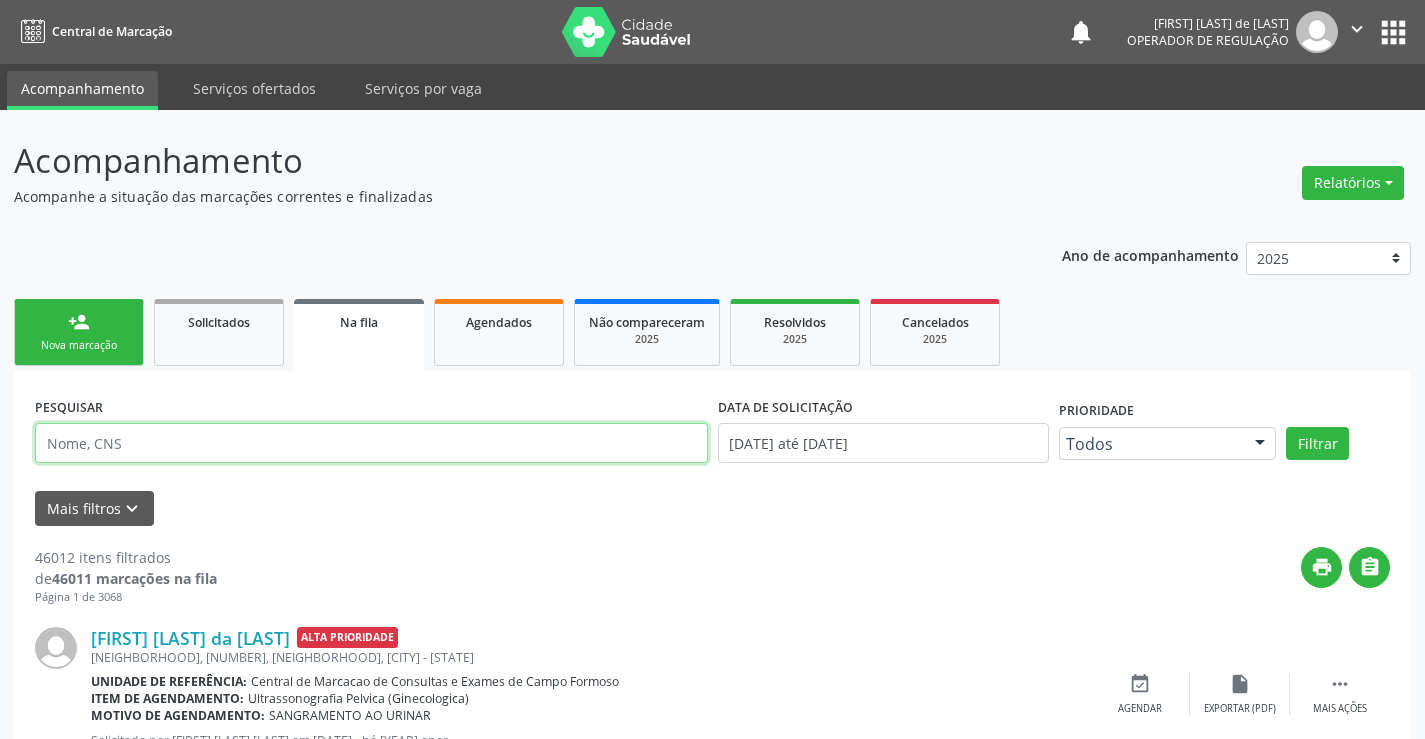 click at bounding box center [371, 443] 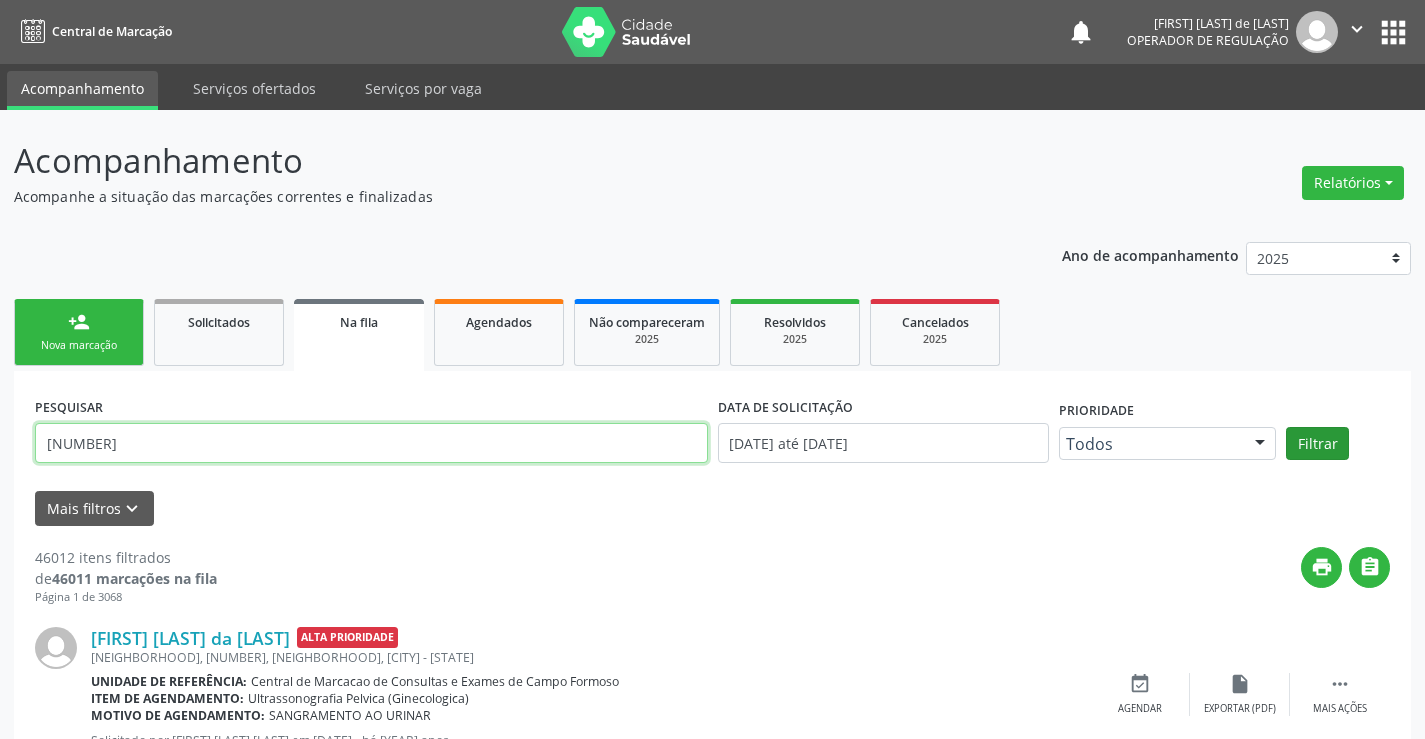 type on "[NUMBER]" 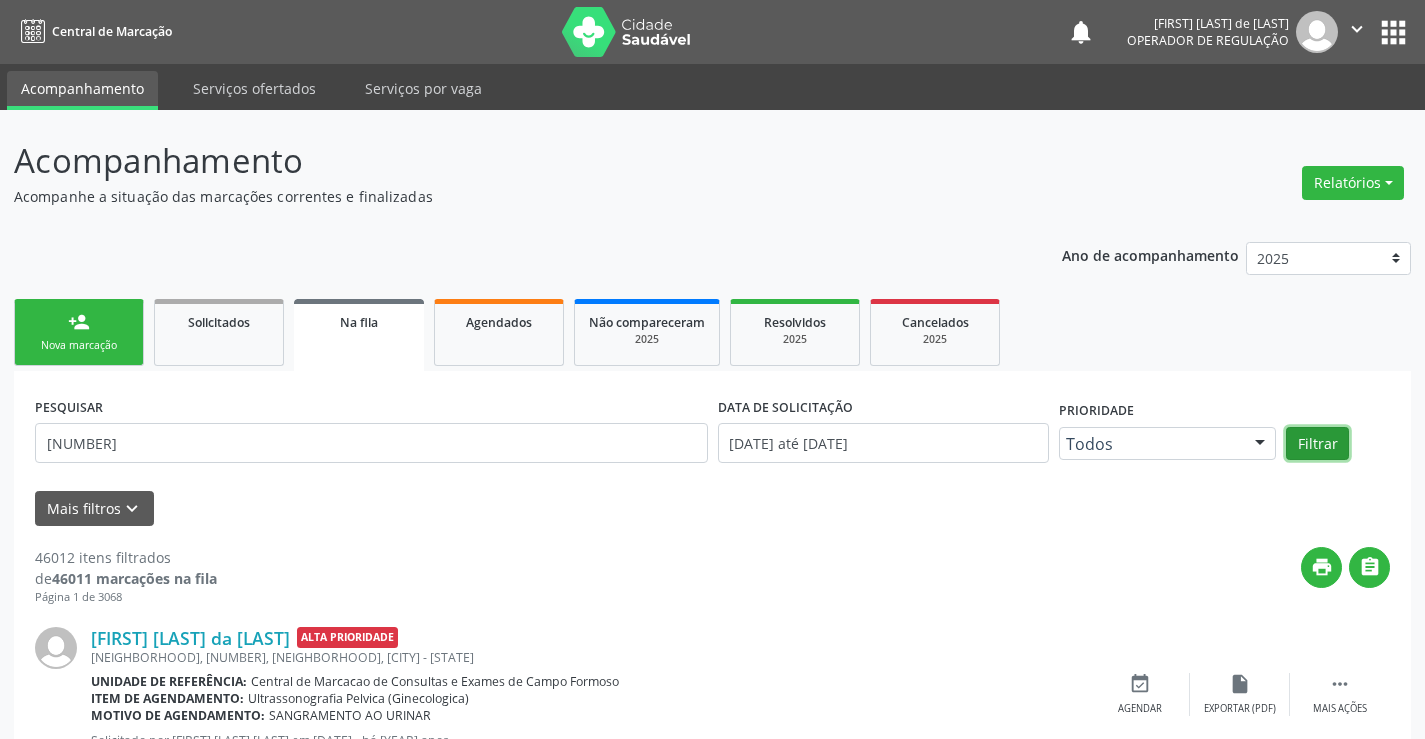 click on "Filtrar" at bounding box center (1317, 444) 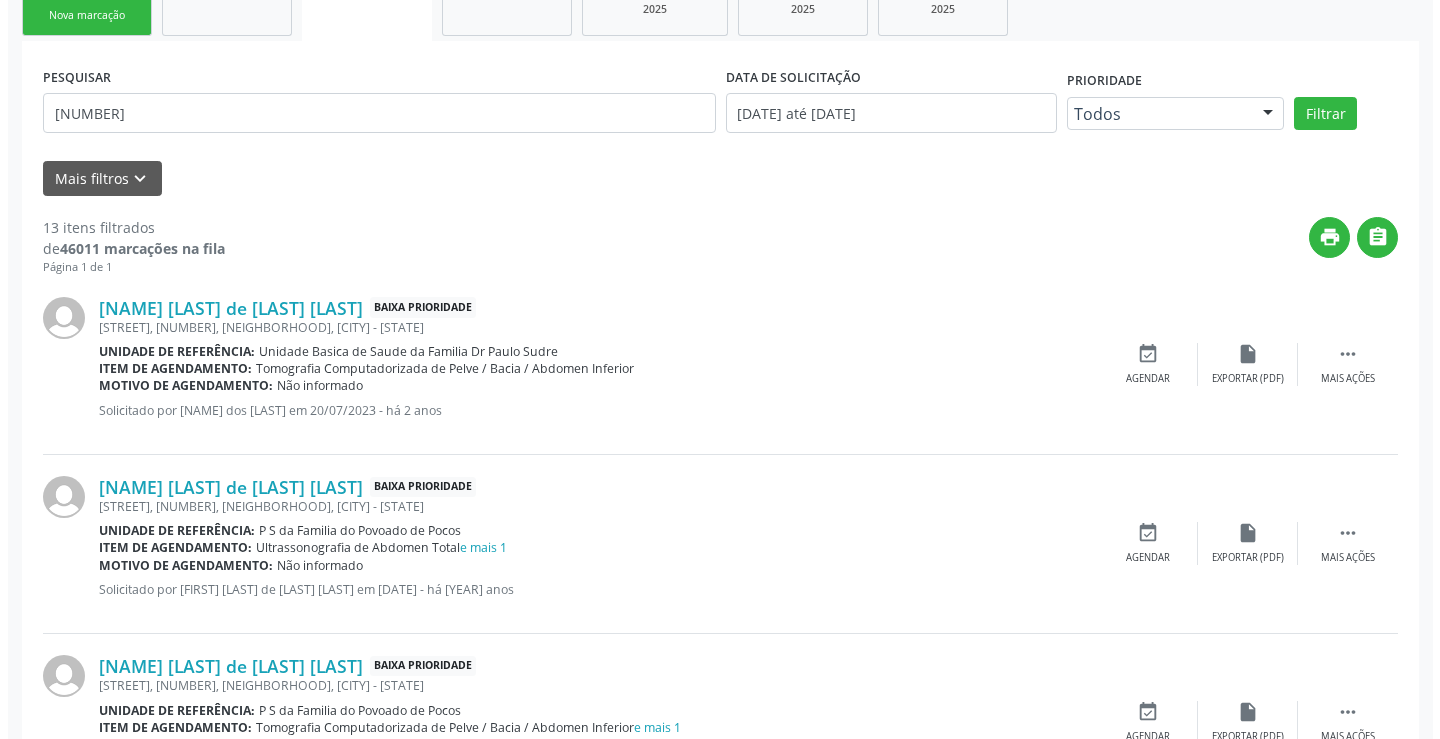 scroll, scrollTop: 0, scrollLeft: 0, axis: both 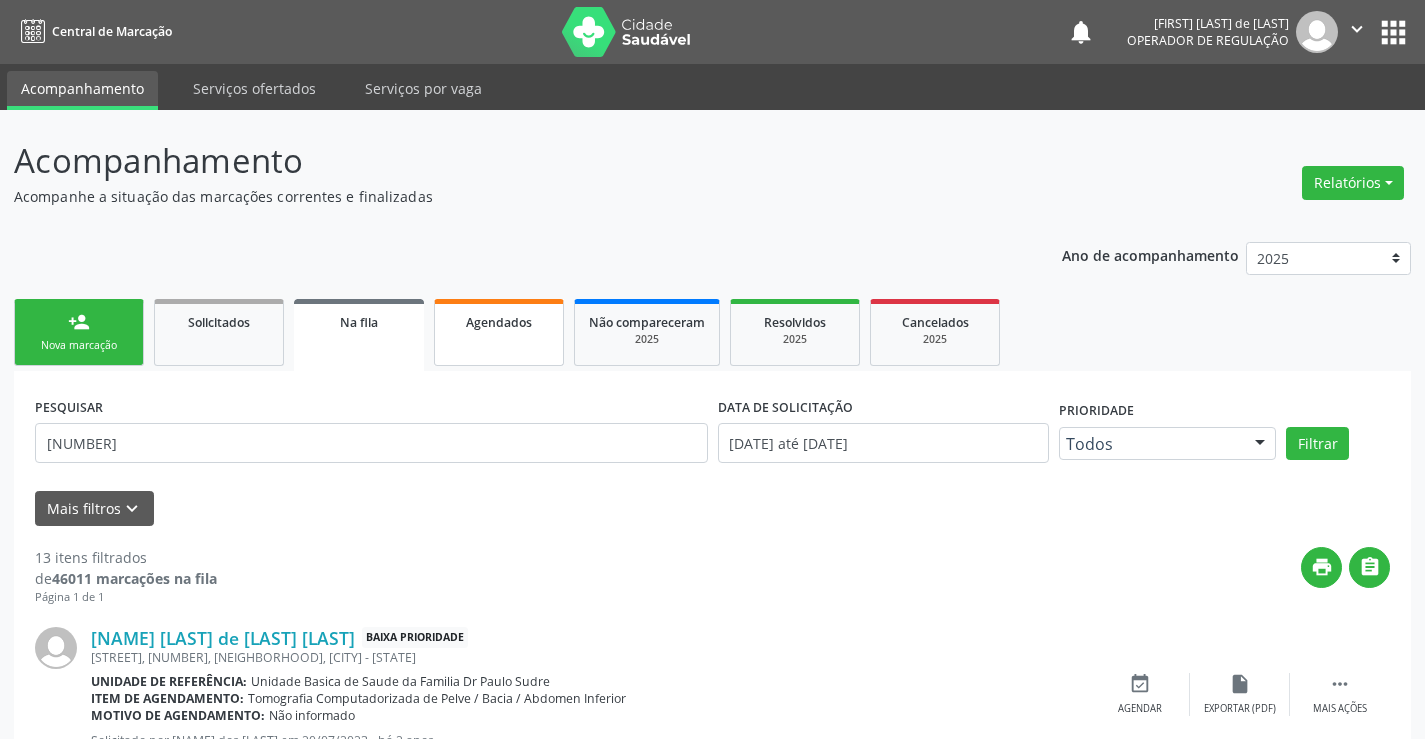 click on "Agendados" at bounding box center [499, 332] 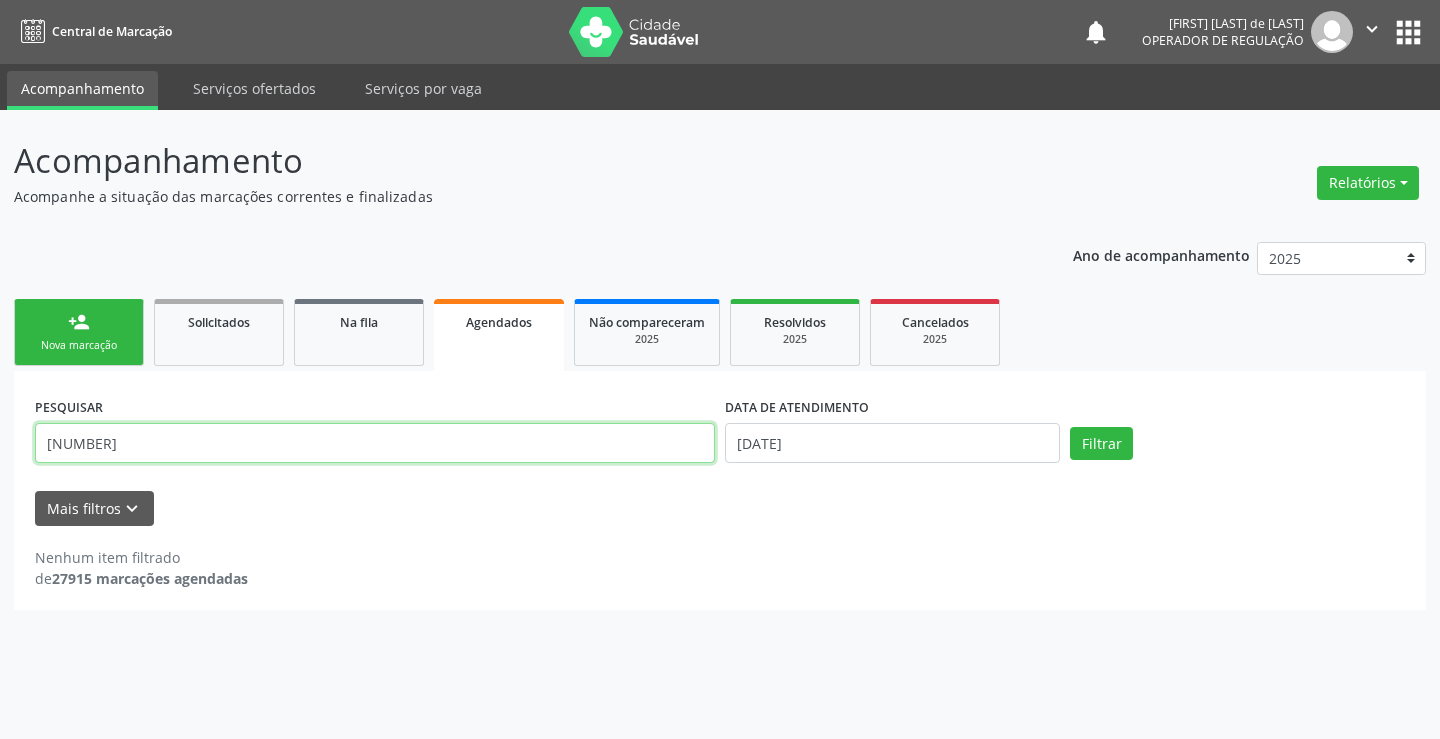 click on "[NUMBER]" at bounding box center [375, 443] 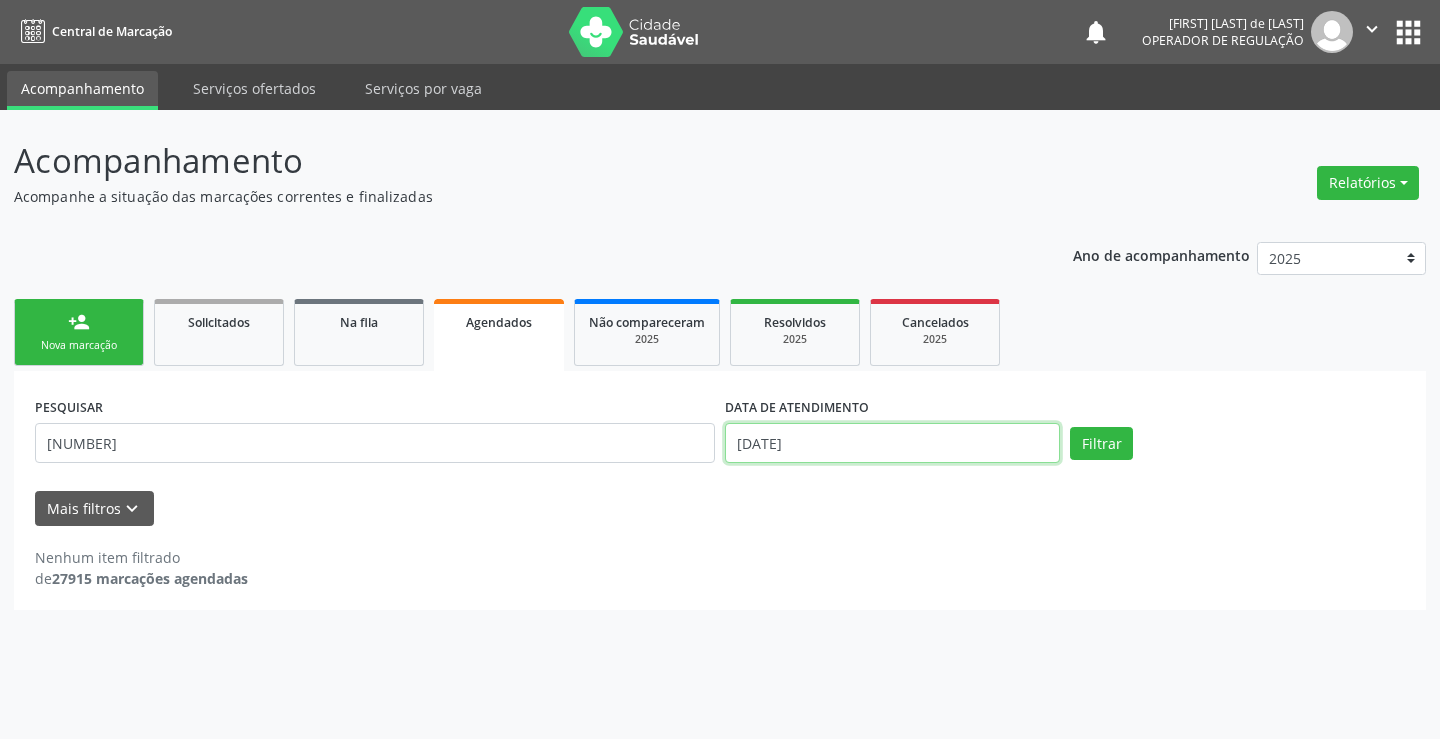 click on "[DATE]" at bounding box center [892, 443] 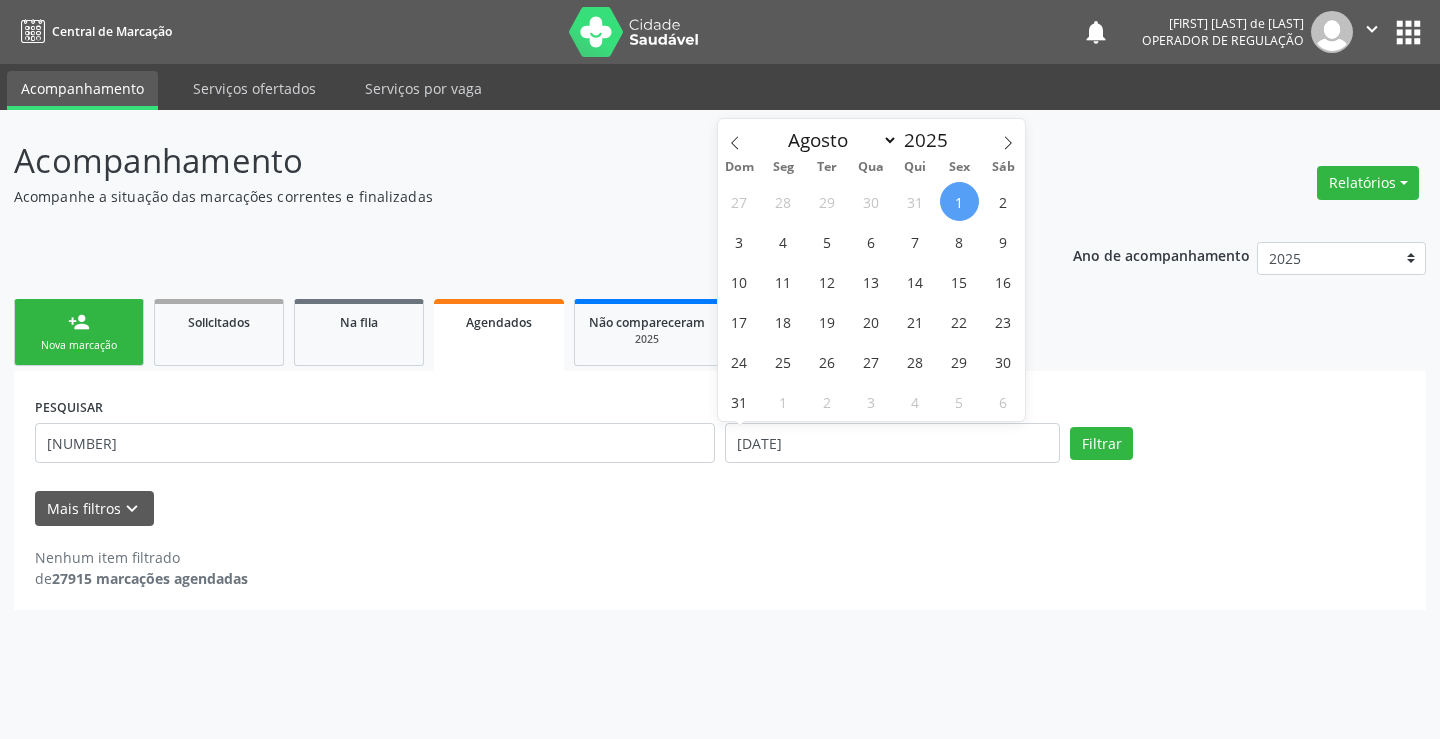 click on "1" at bounding box center [959, 201] 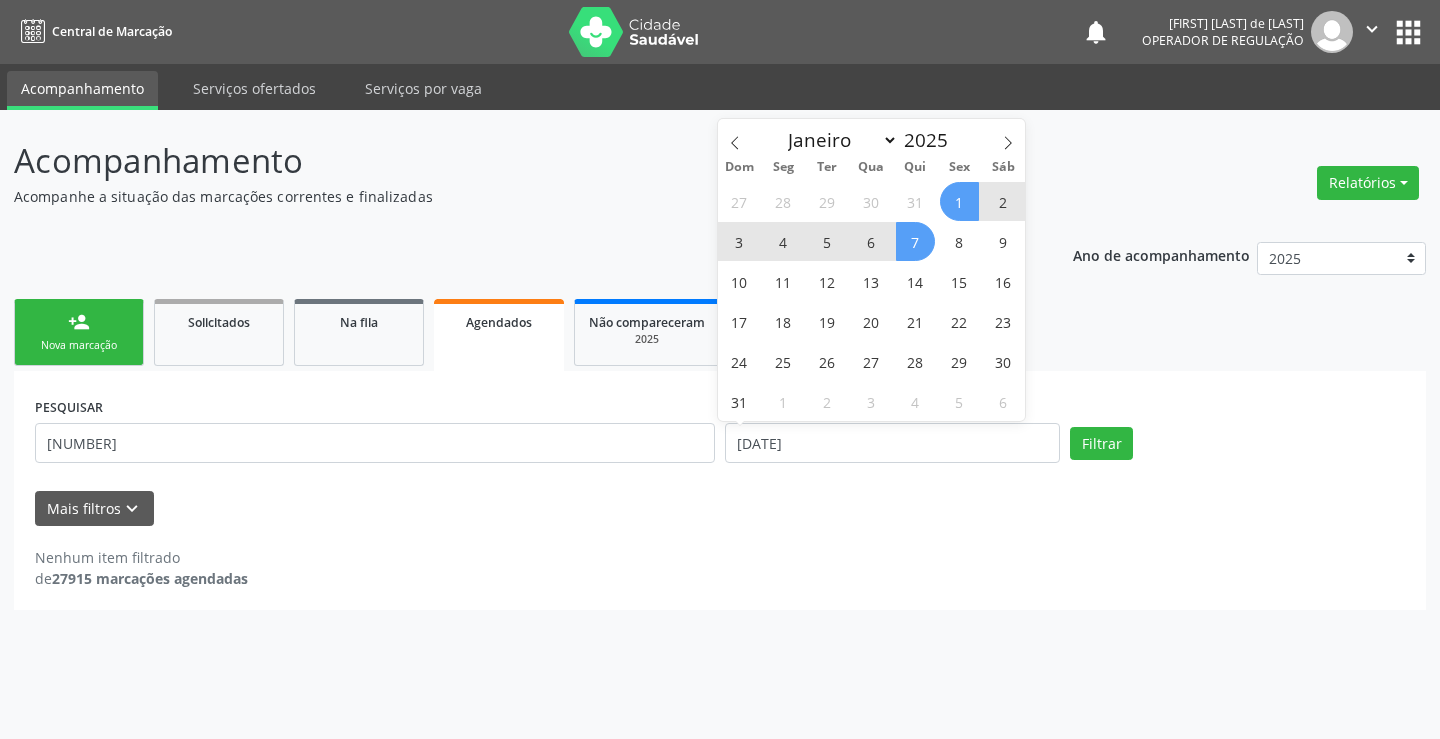 click on "7" at bounding box center (915, 241) 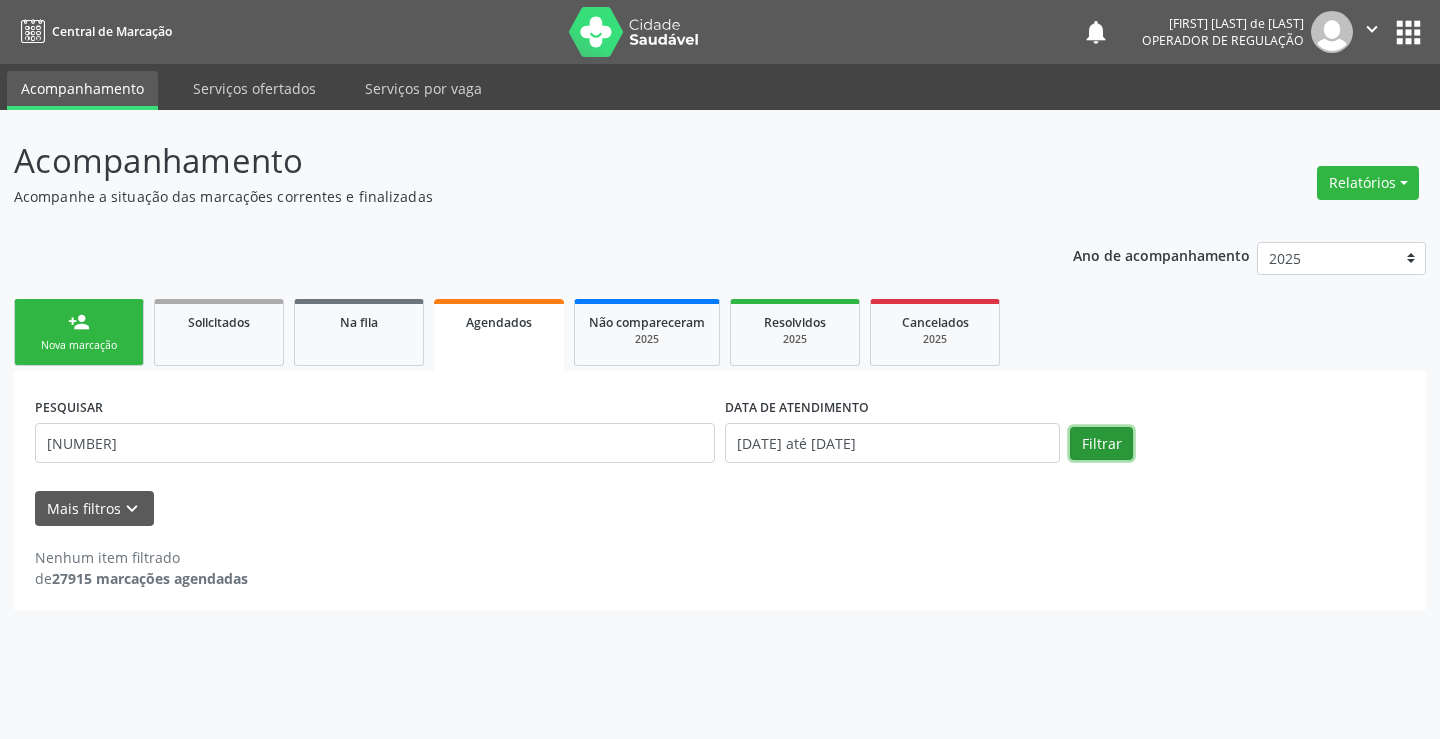 click on "Filtrar" at bounding box center [1101, 444] 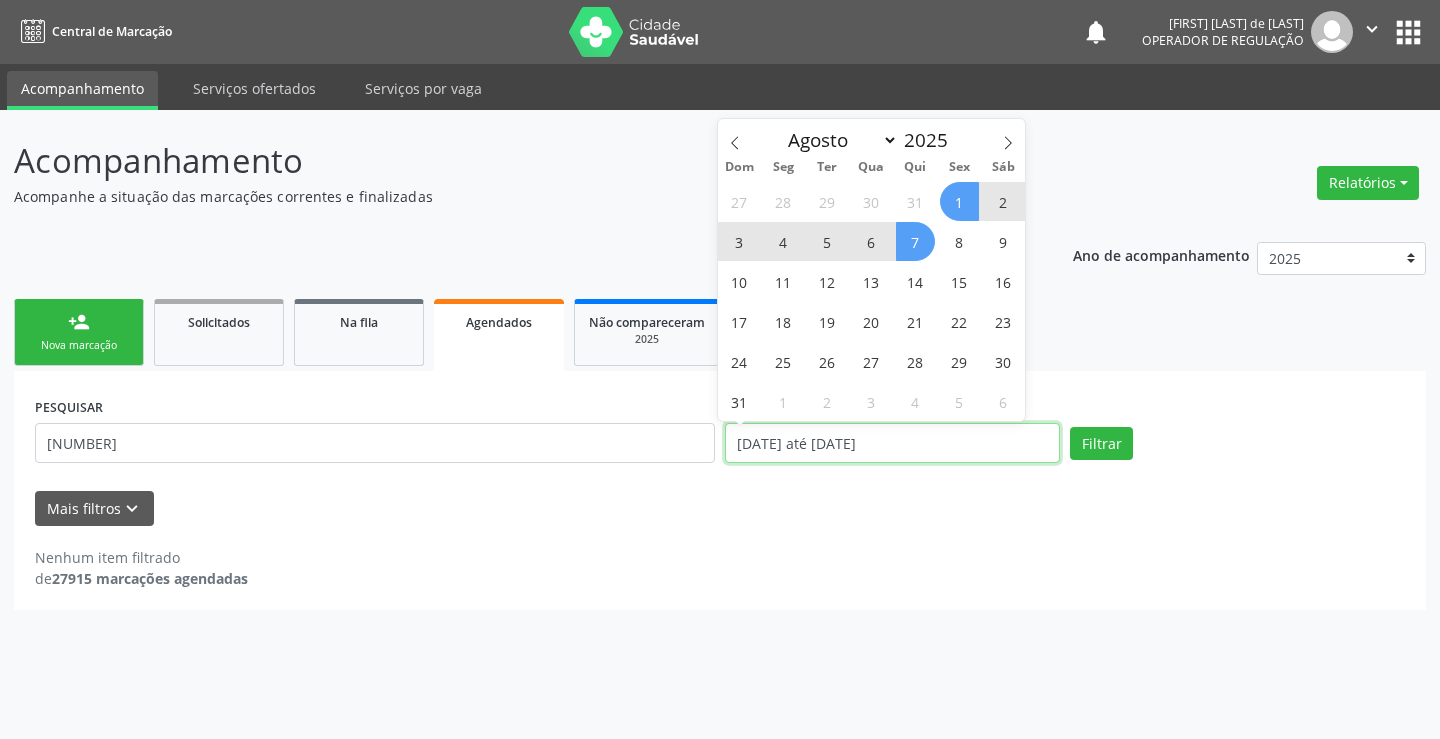 click on "[DATE] até [DATE]" at bounding box center [892, 443] 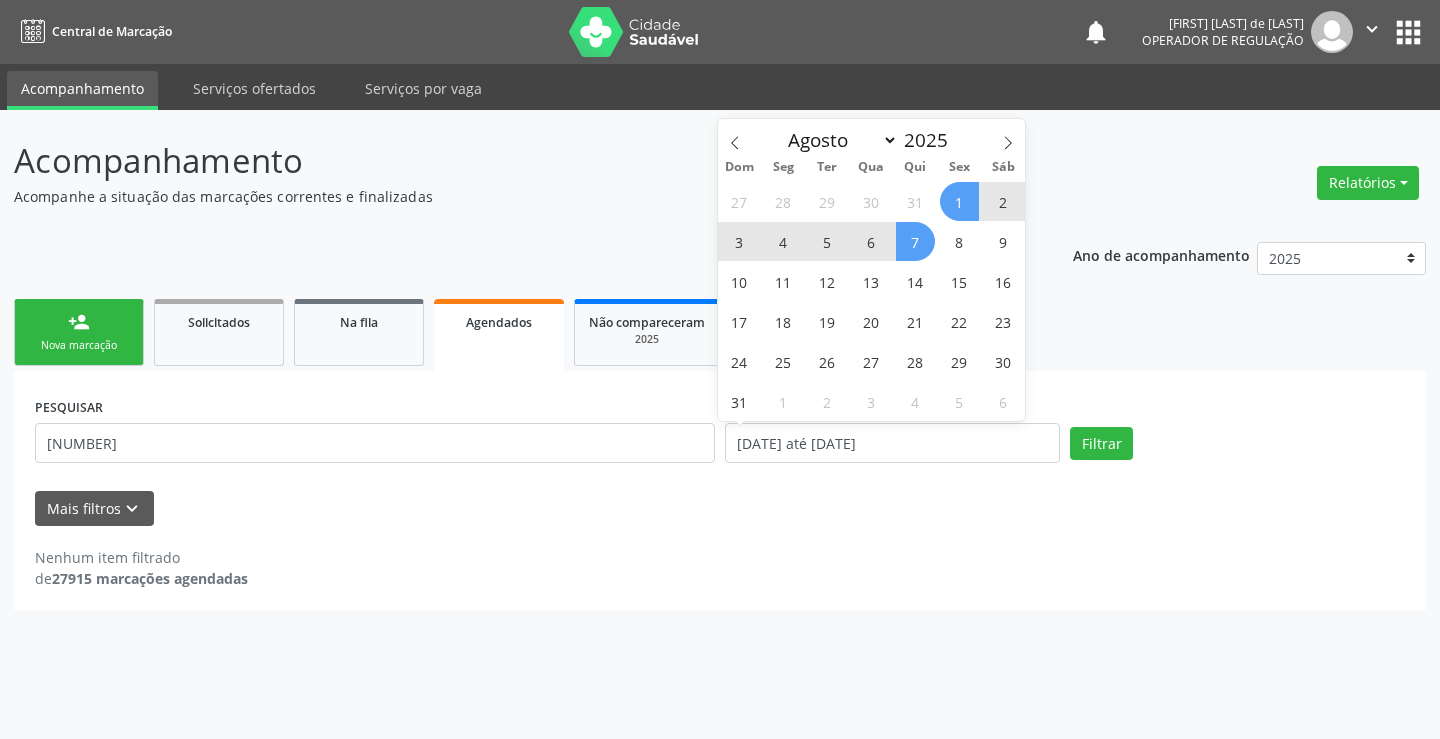 click on "1" at bounding box center (959, 201) 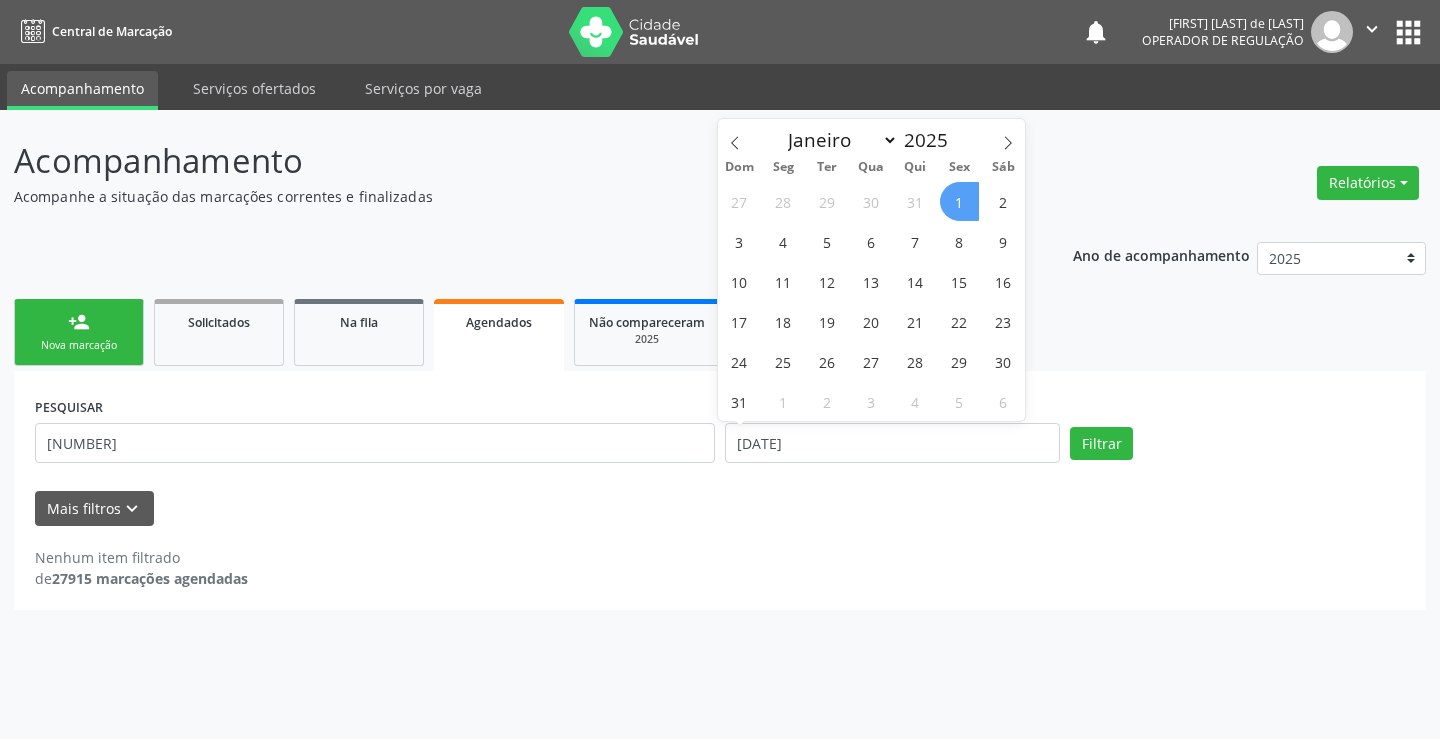 click on "1" at bounding box center (959, 201) 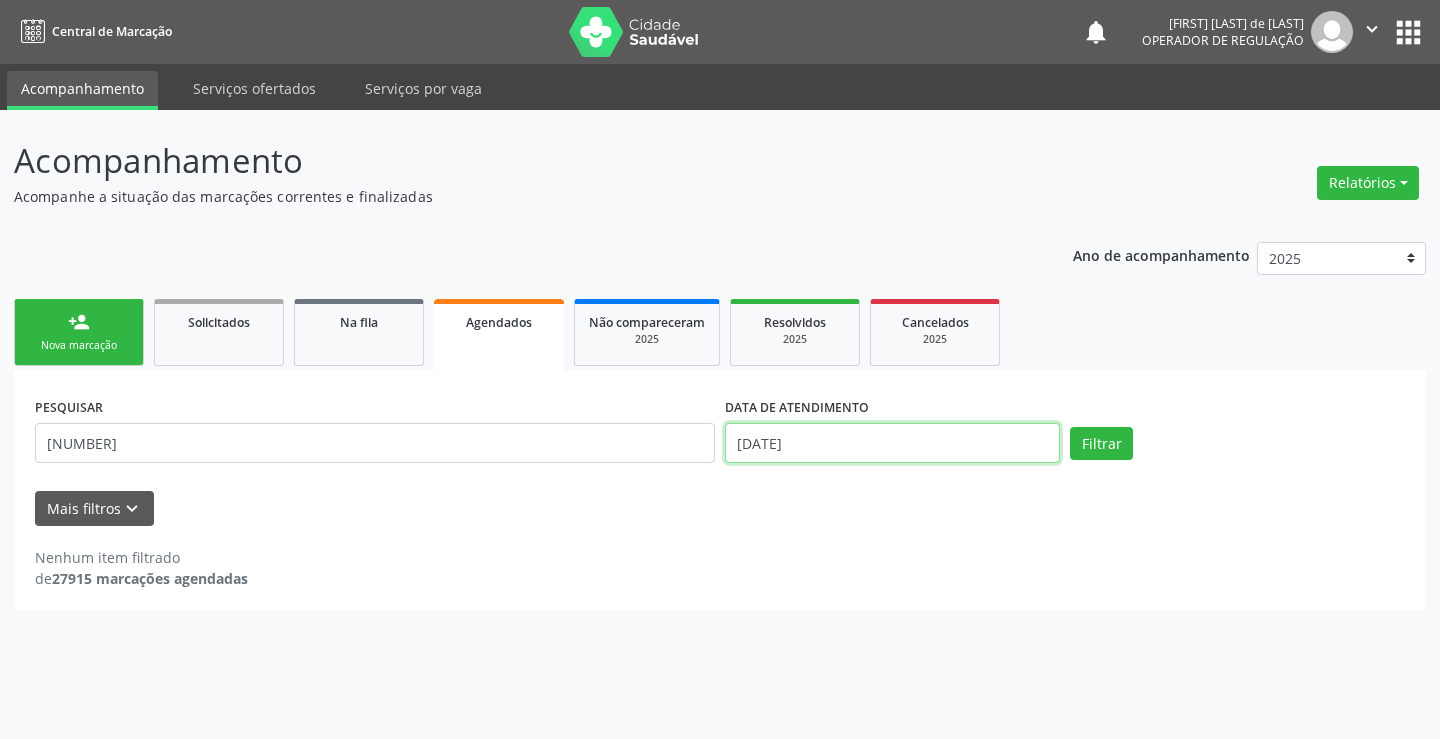 click on "[DATE]" at bounding box center [892, 443] 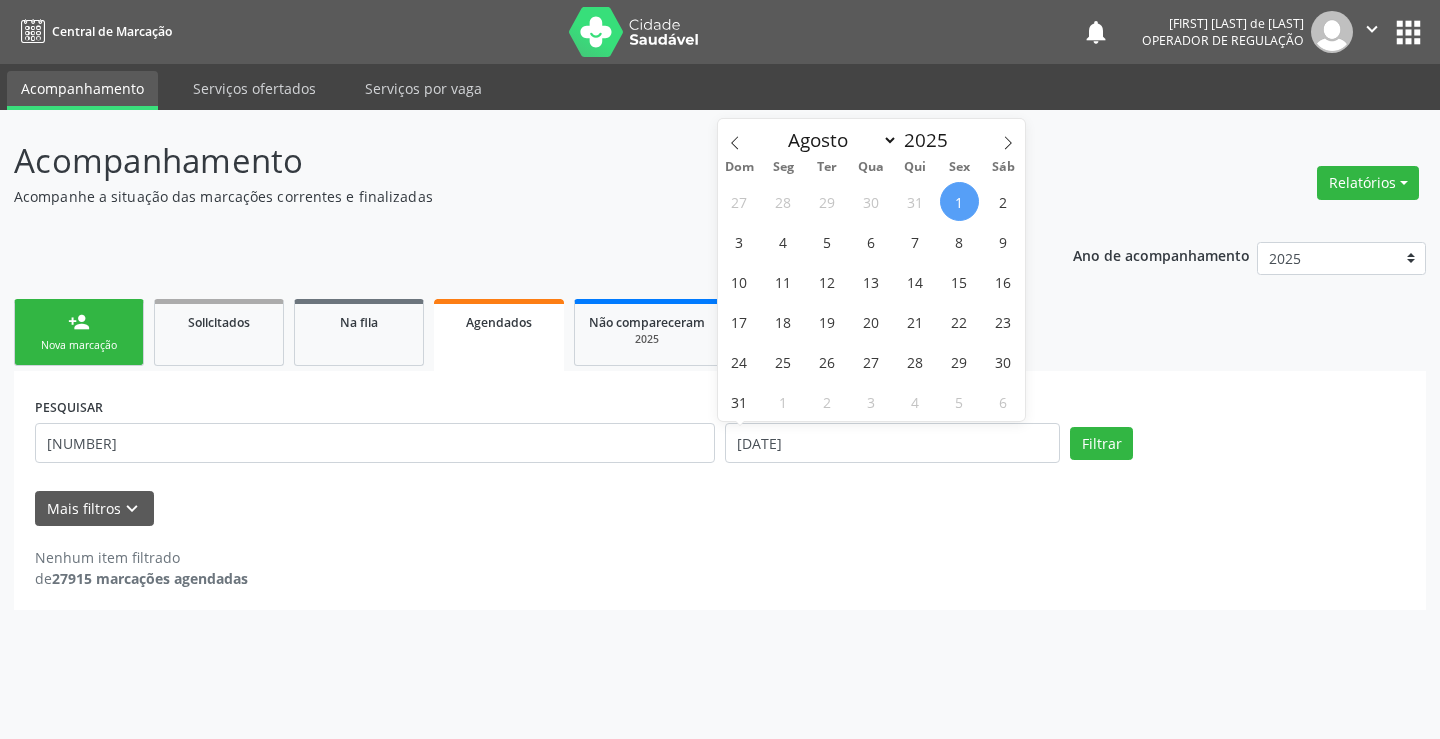 click on "1" at bounding box center (959, 201) 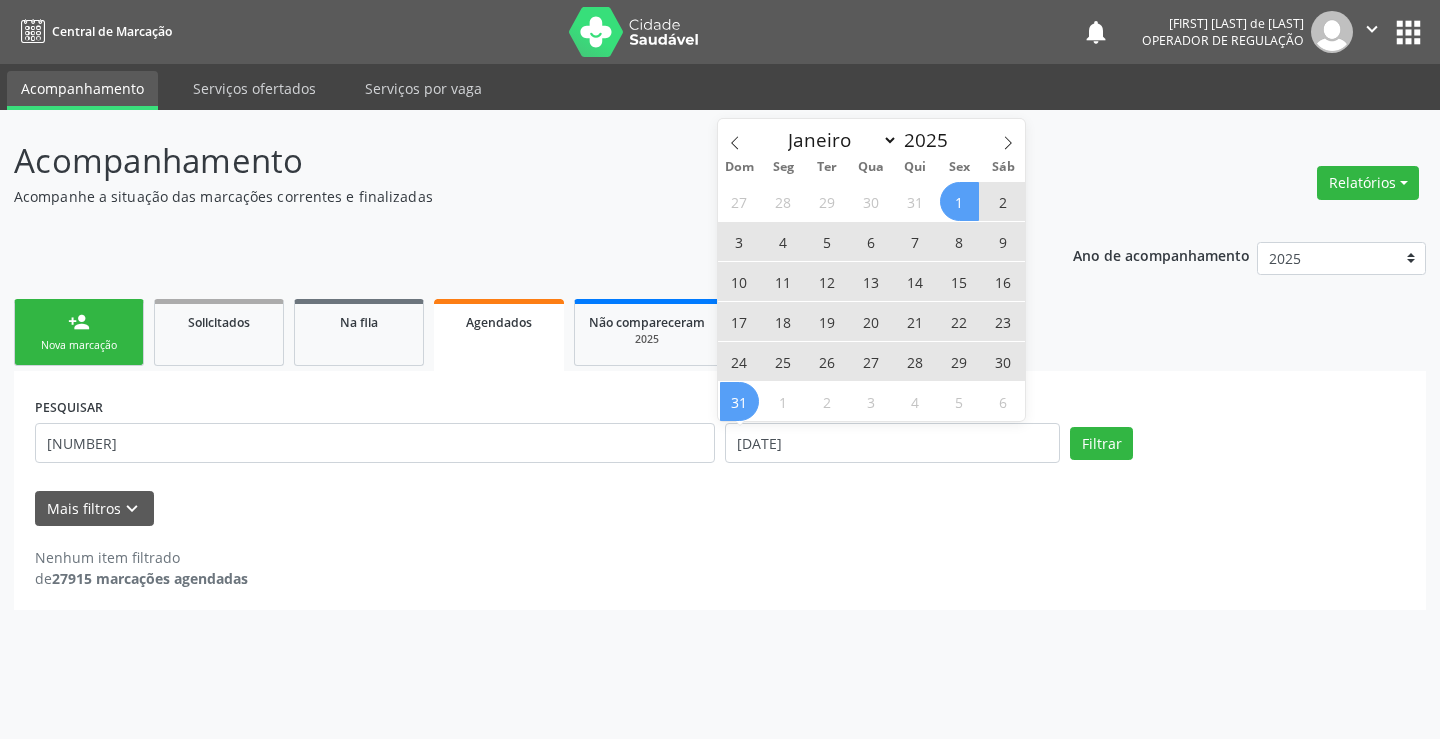 click on "31" at bounding box center [739, 401] 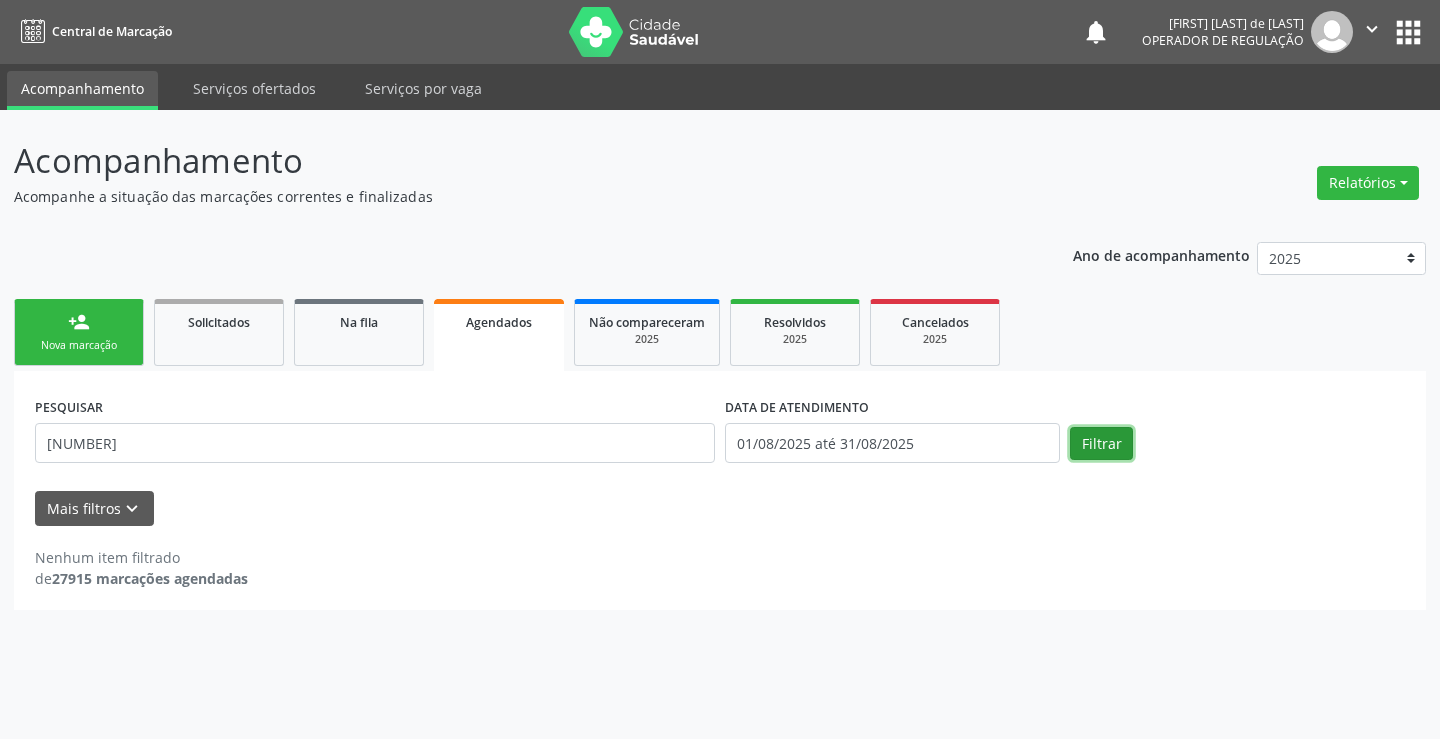 click on "Filtrar" at bounding box center [1101, 444] 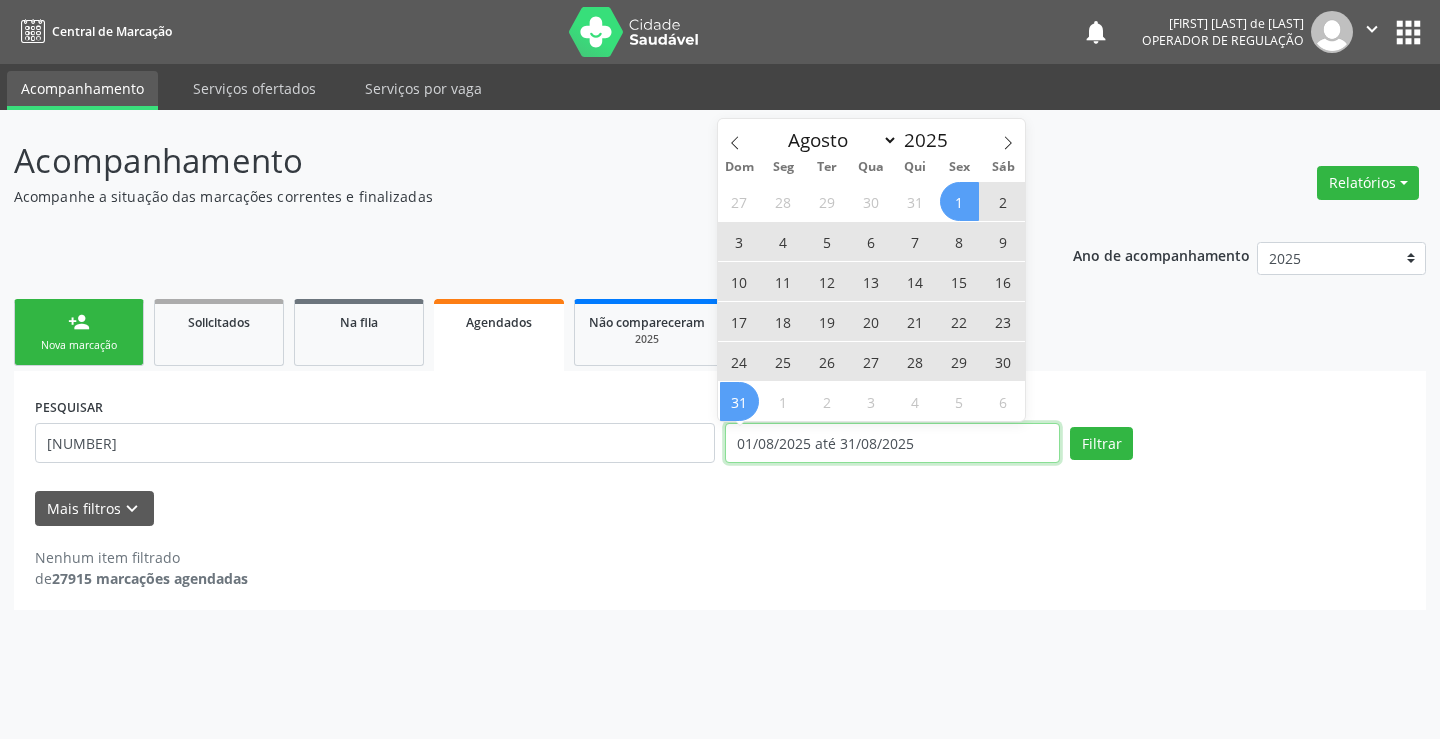 click on "01/08/2025 até 31/08/2025" at bounding box center (892, 443) 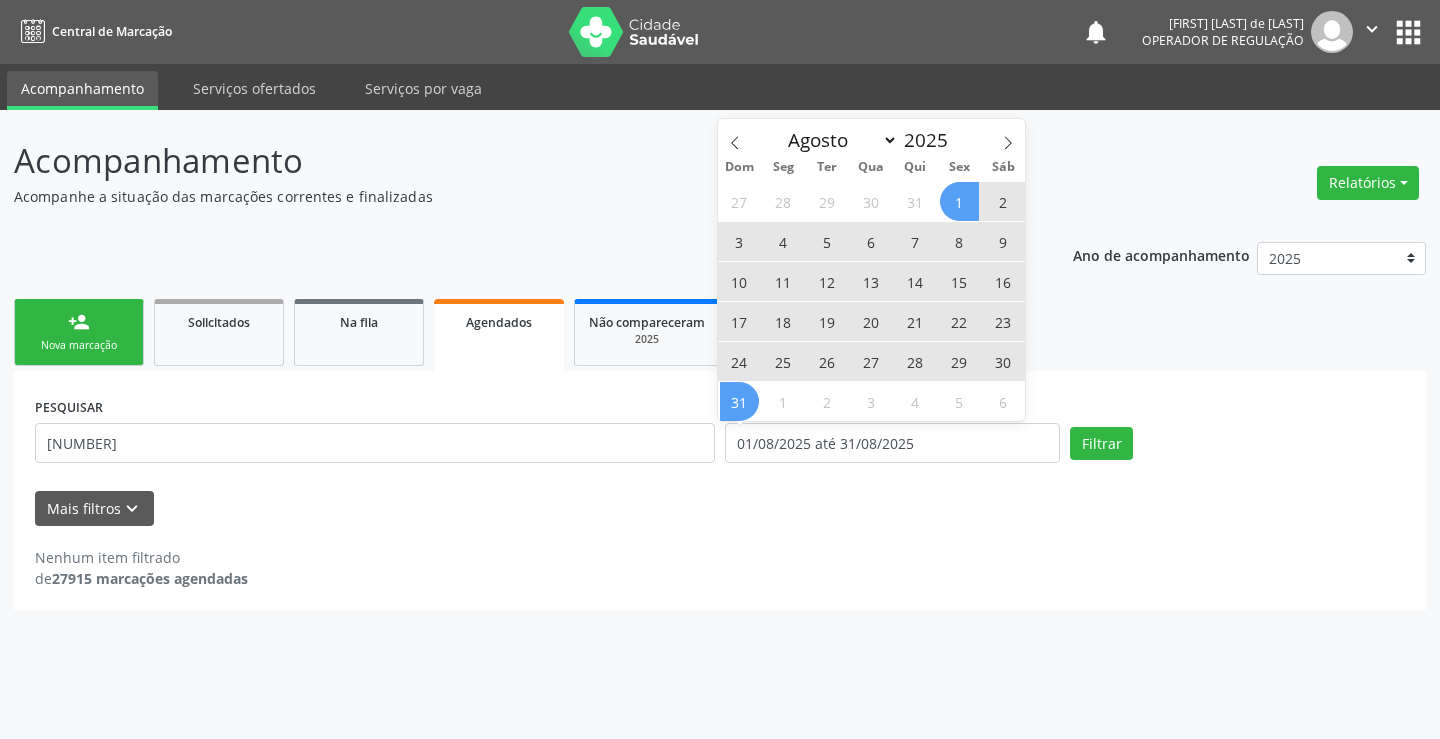 click on "4" at bounding box center [783, 241] 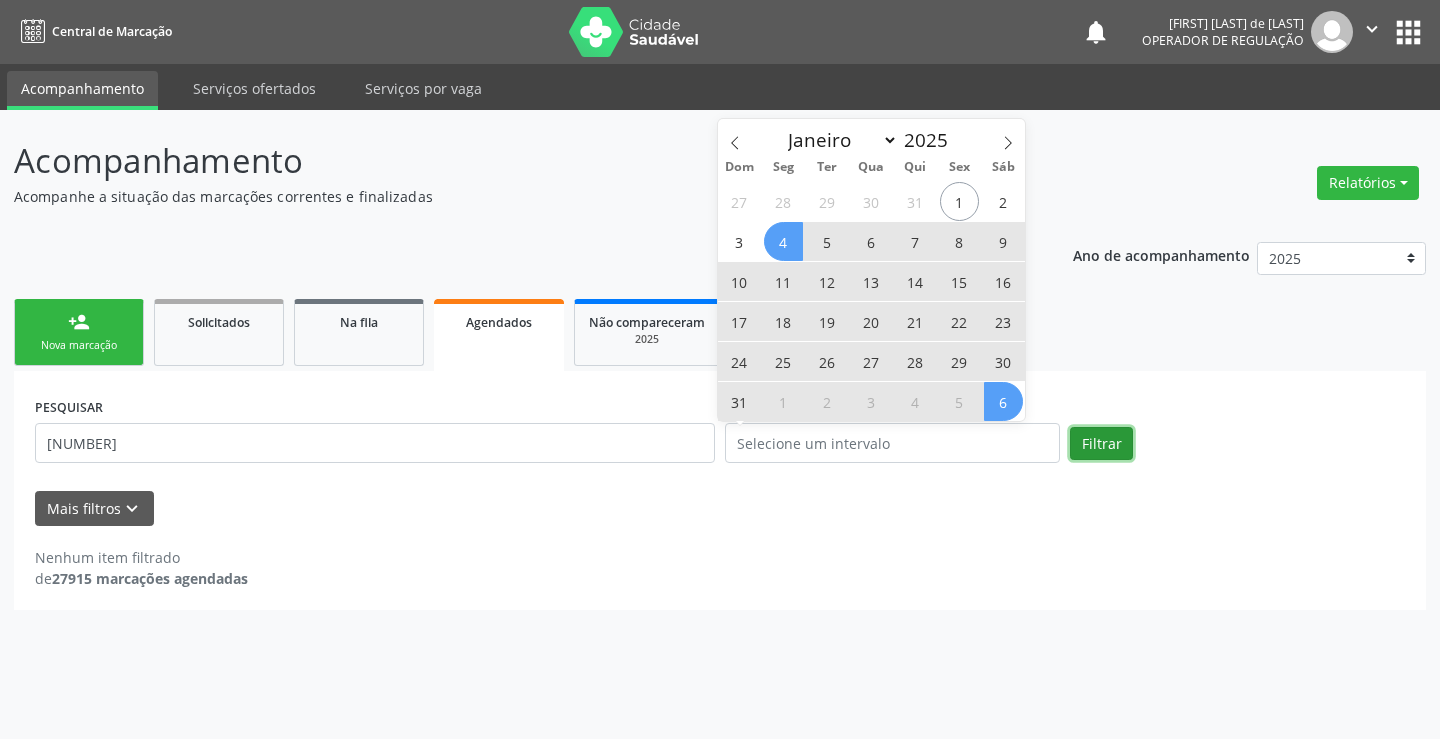 select on "7" 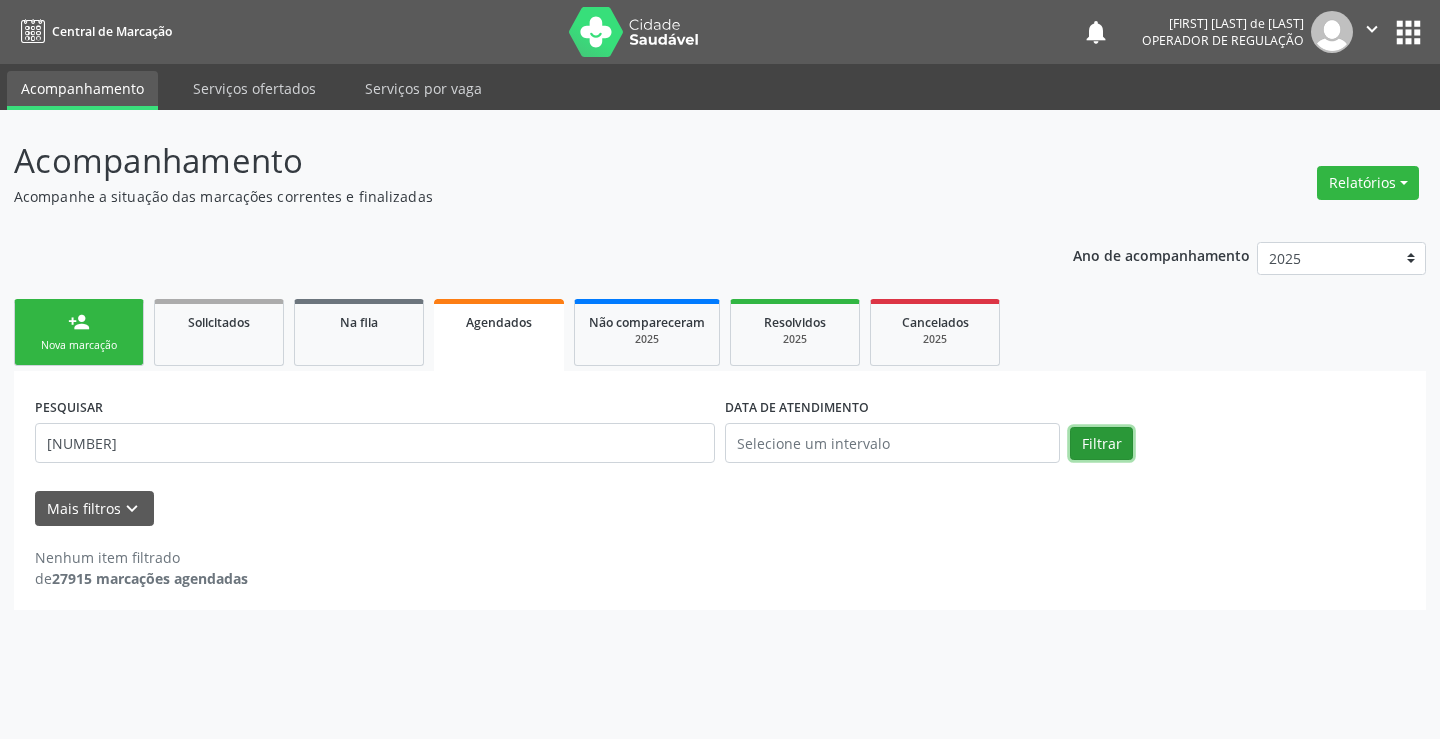 click on "Filtrar" at bounding box center (1101, 444) 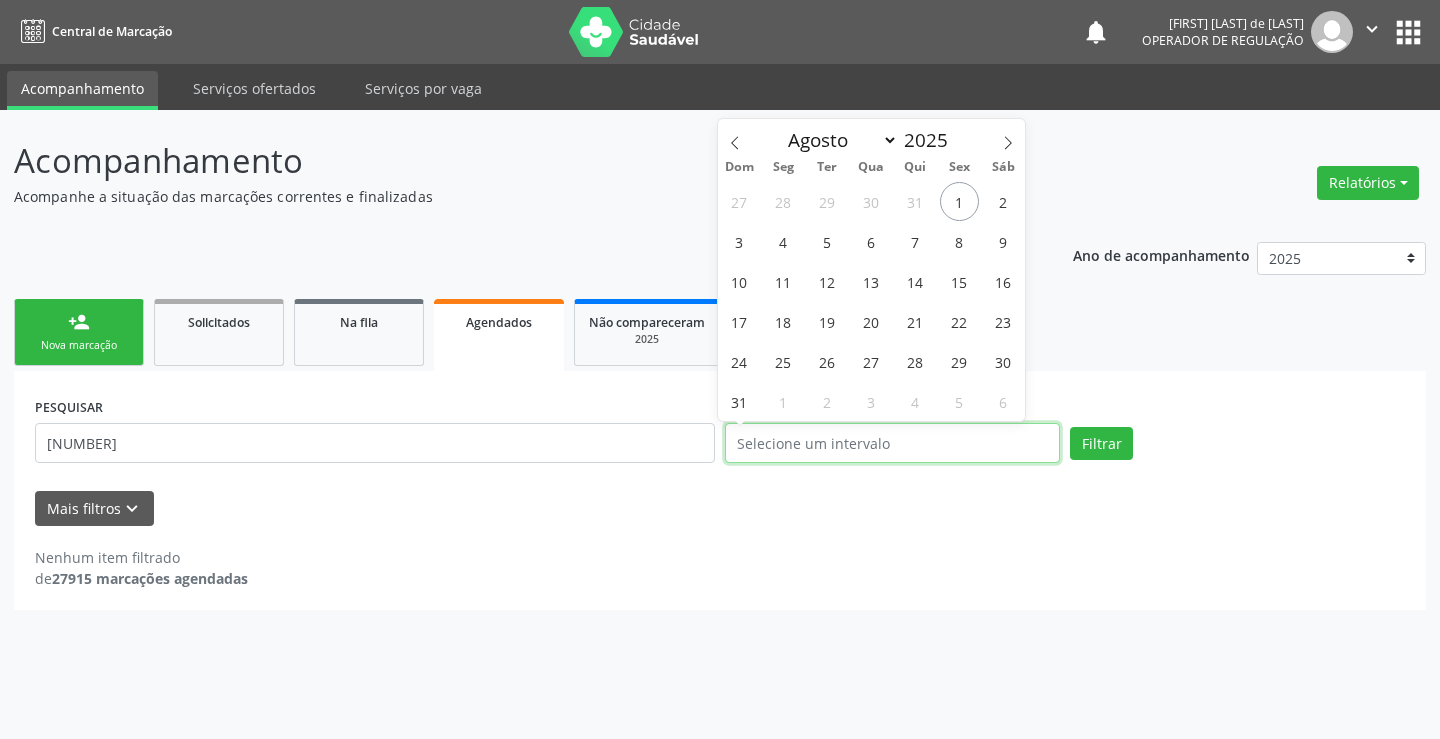 click at bounding box center (892, 443) 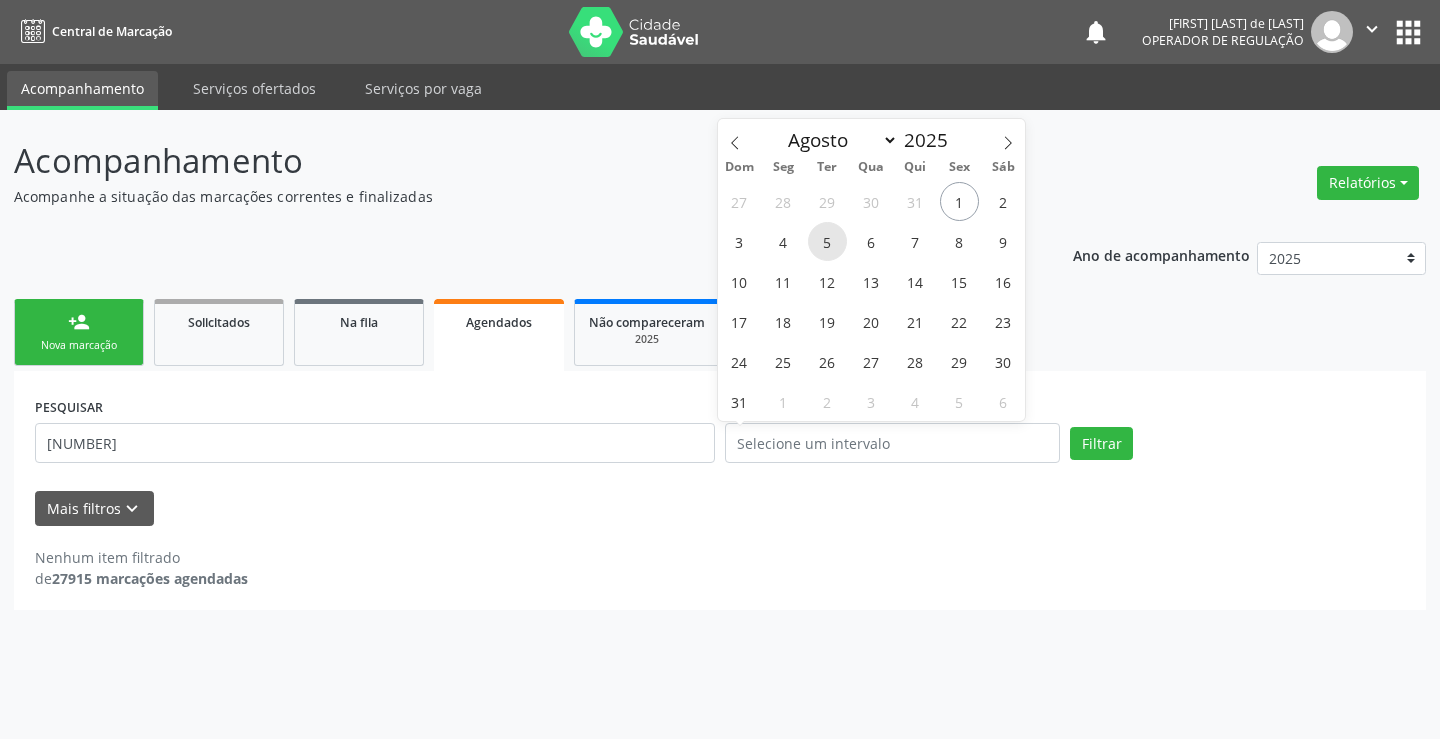 click on "5" at bounding box center [827, 241] 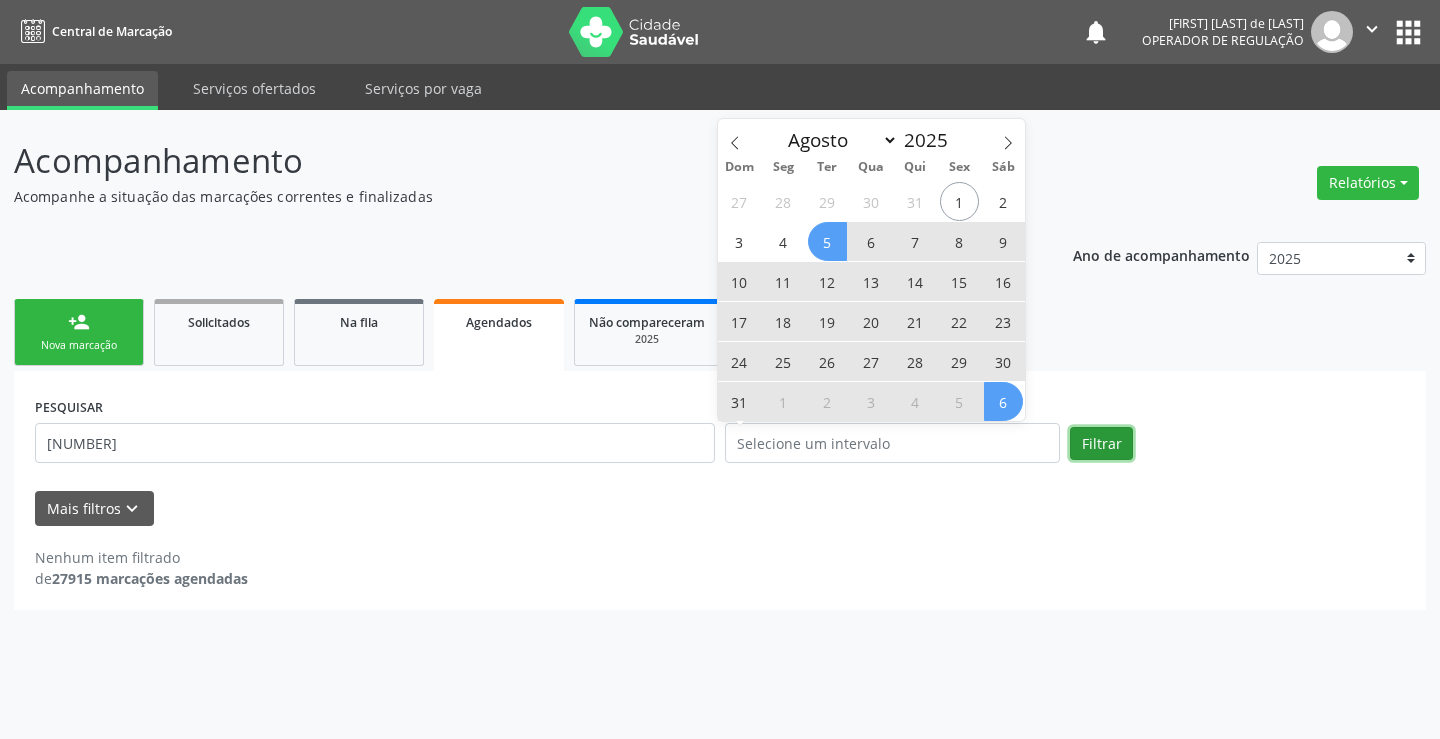 select on "7" 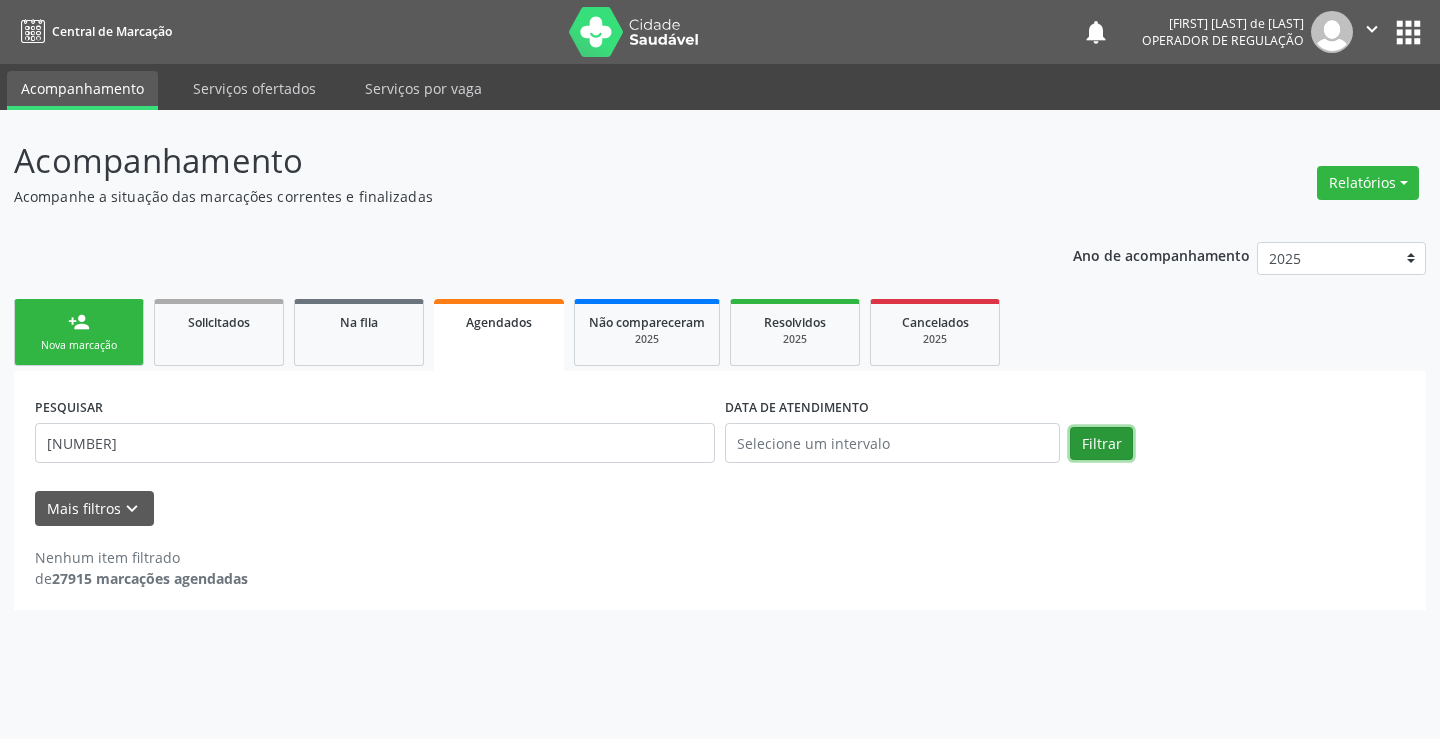 click on "Filtrar" at bounding box center [1101, 444] 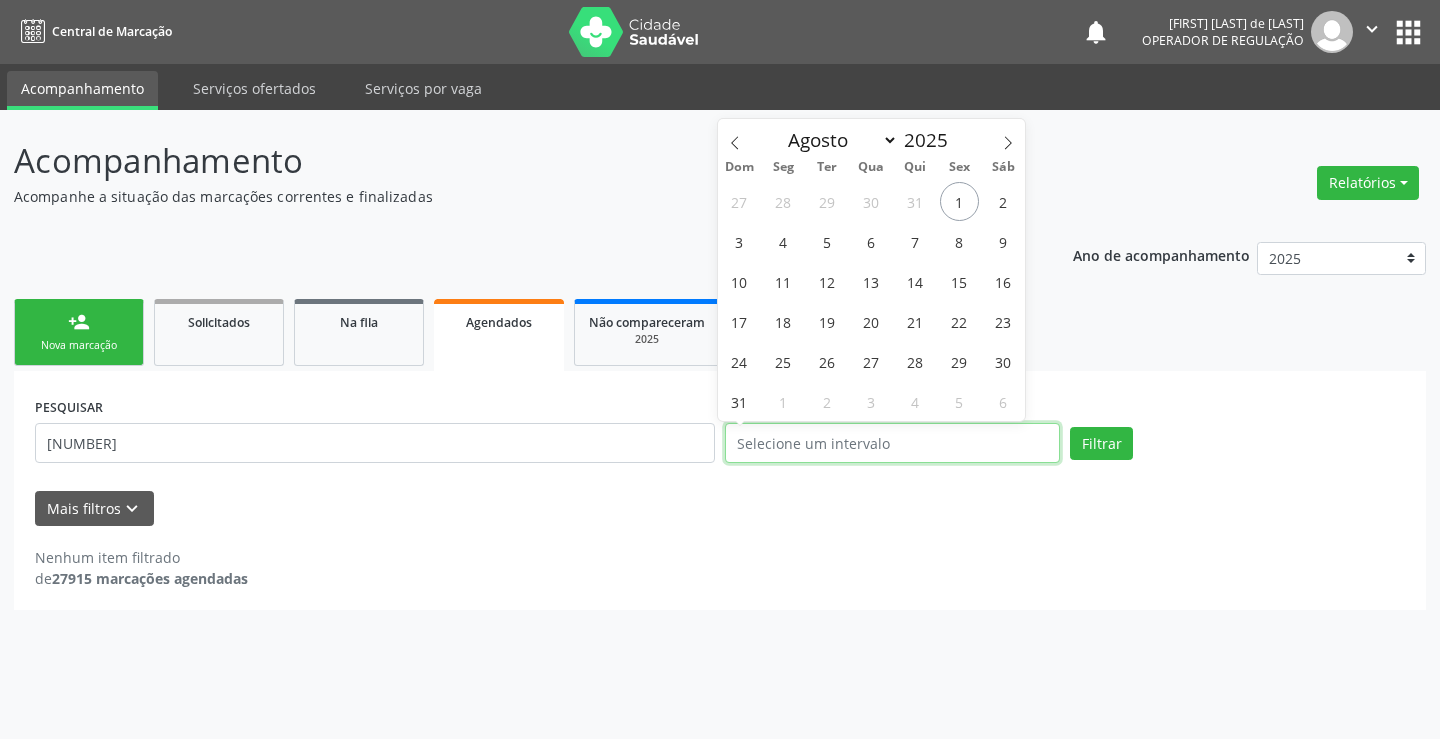 click at bounding box center [892, 443] 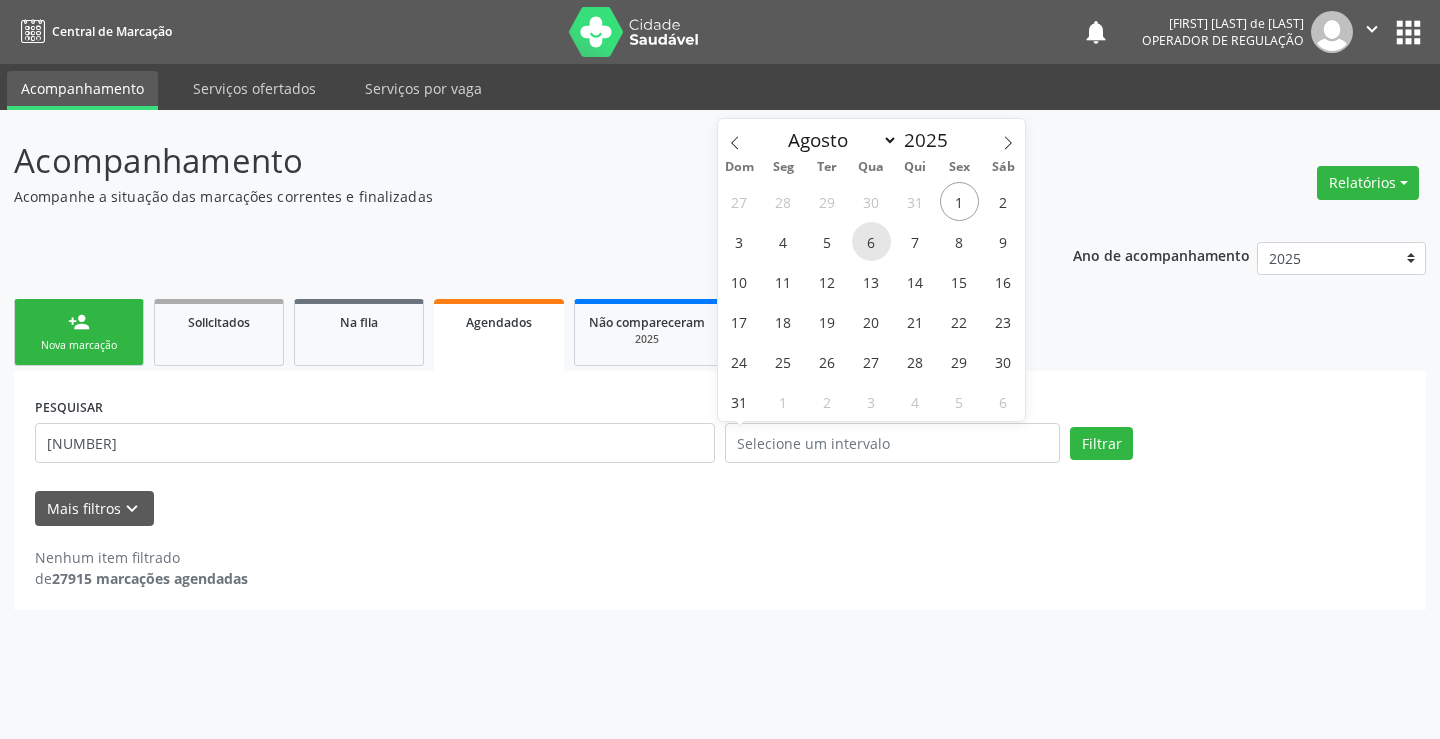 click on "6" at bounding box center [871, 241] 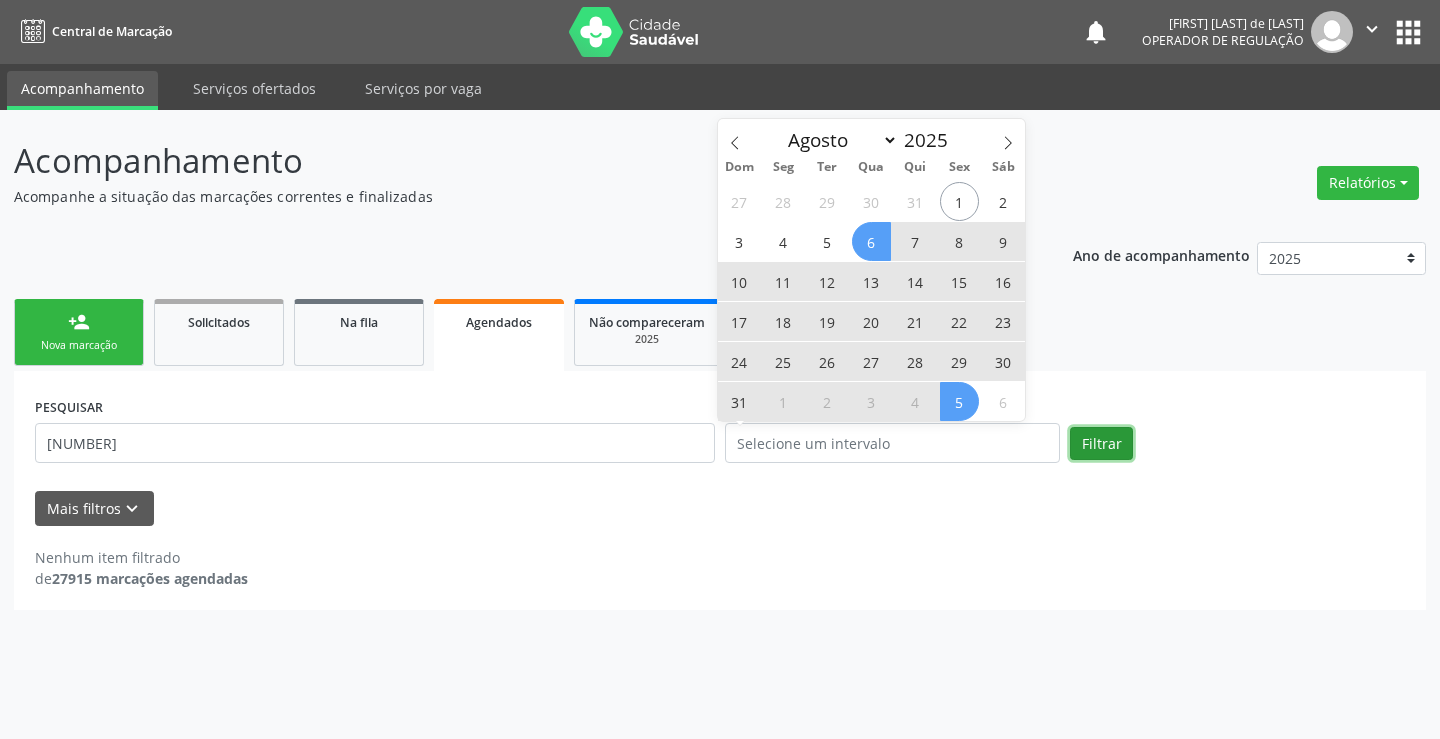 click on "Filtrar" at bounding box center [1101, 444] 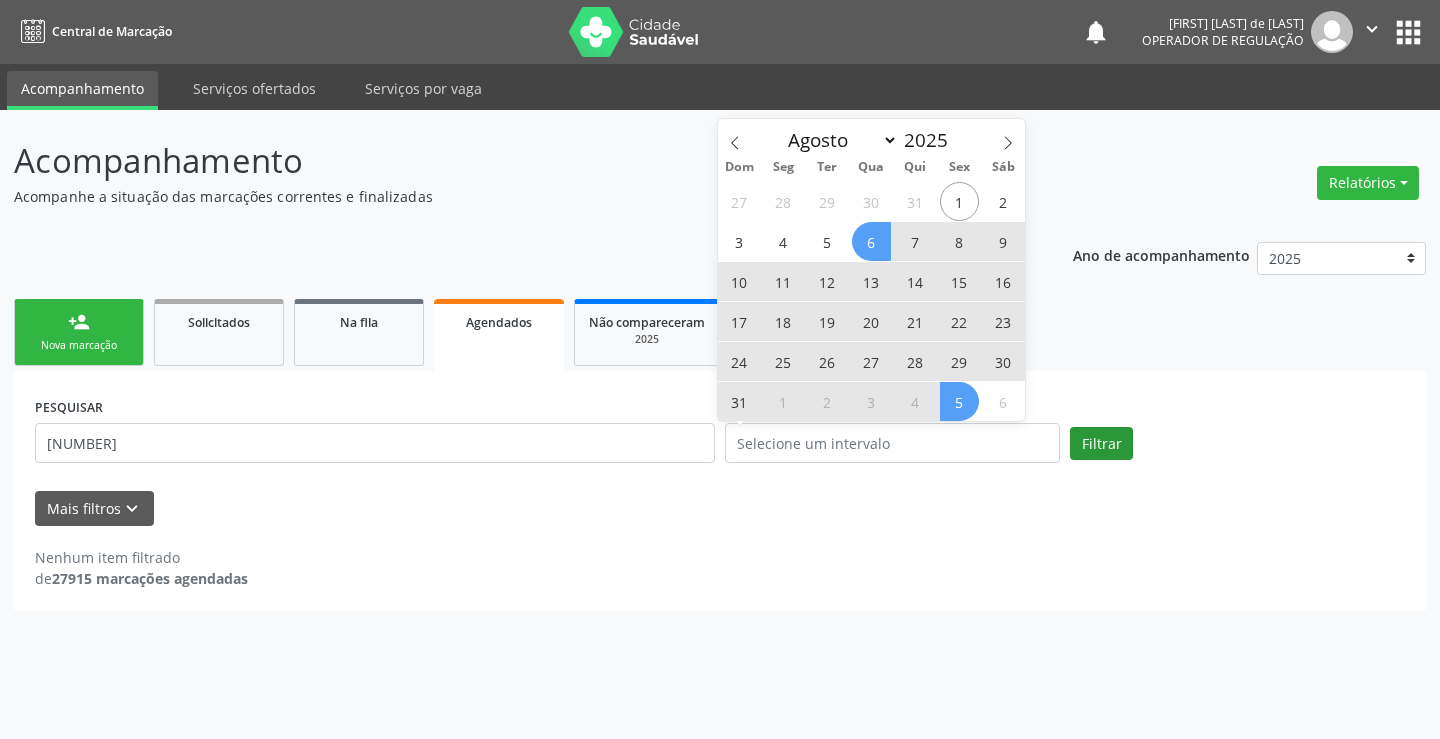 select on "7" 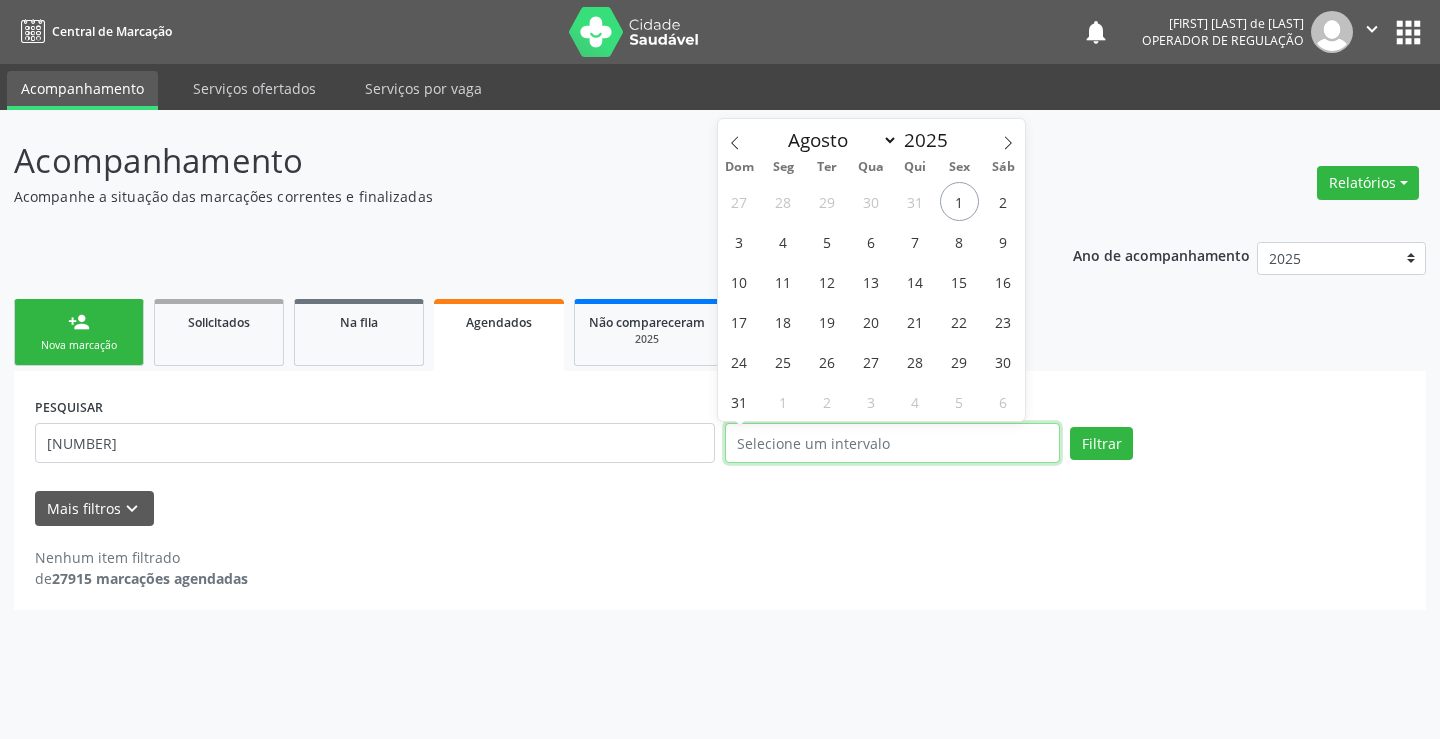 click at bounding box center [892, 443] 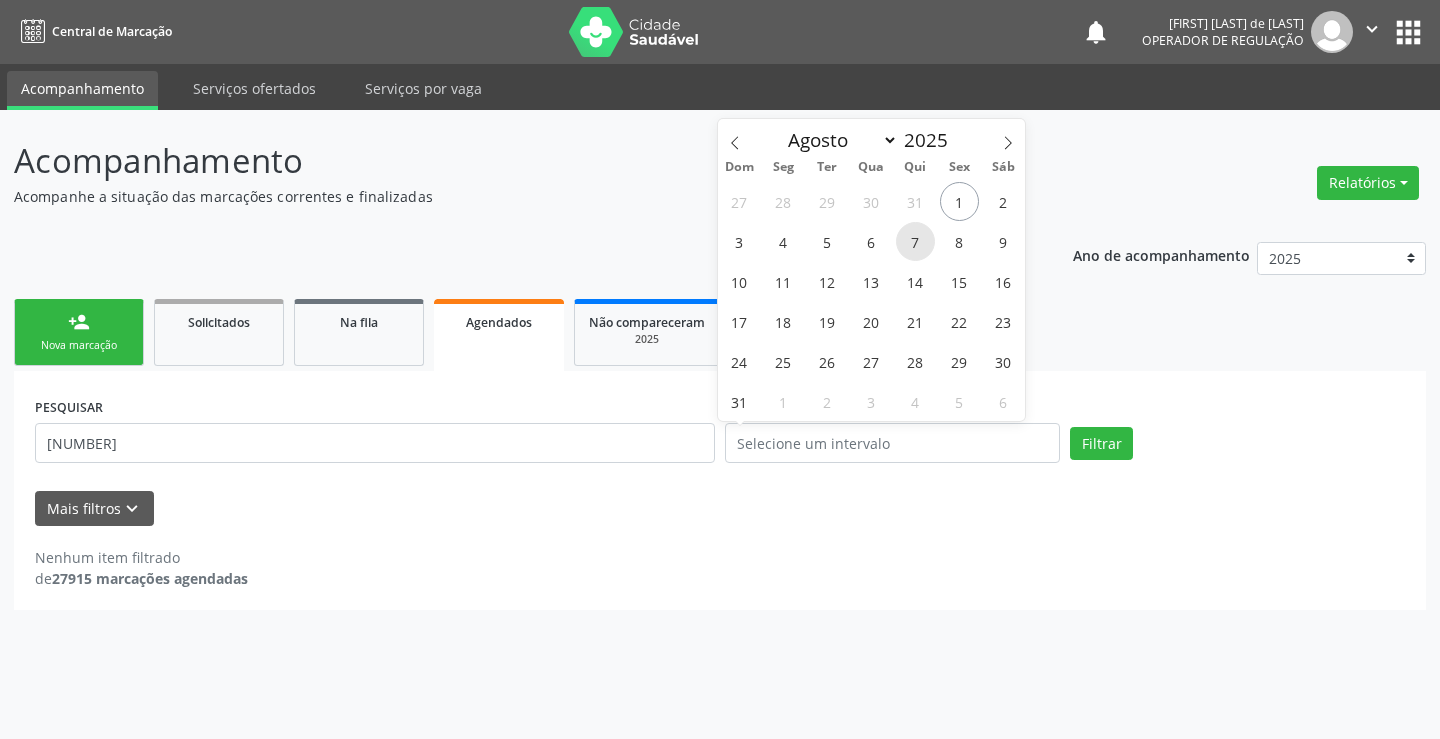 click on "7" at bounding box center (915, 241) 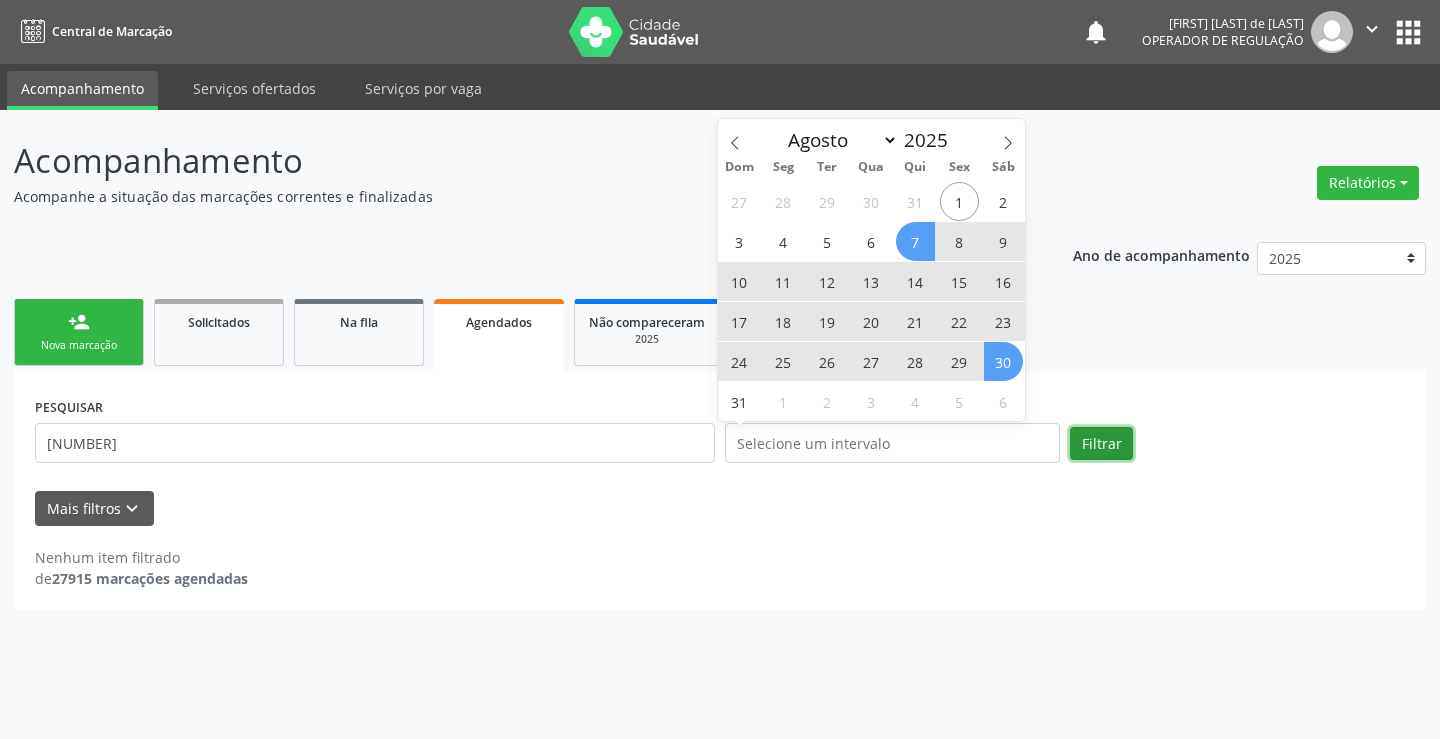 click on "Filtrar" at bounding box center (1101, 444) 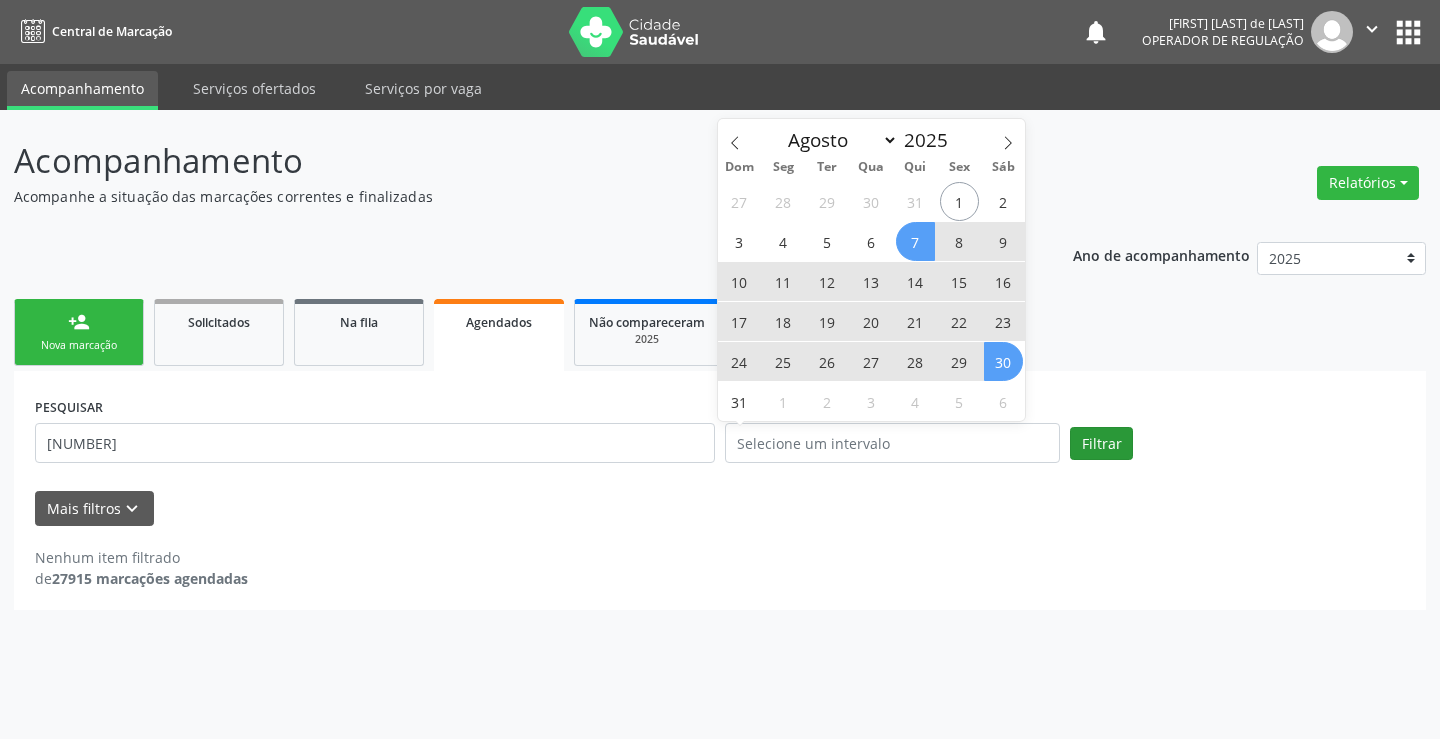 select on "7" 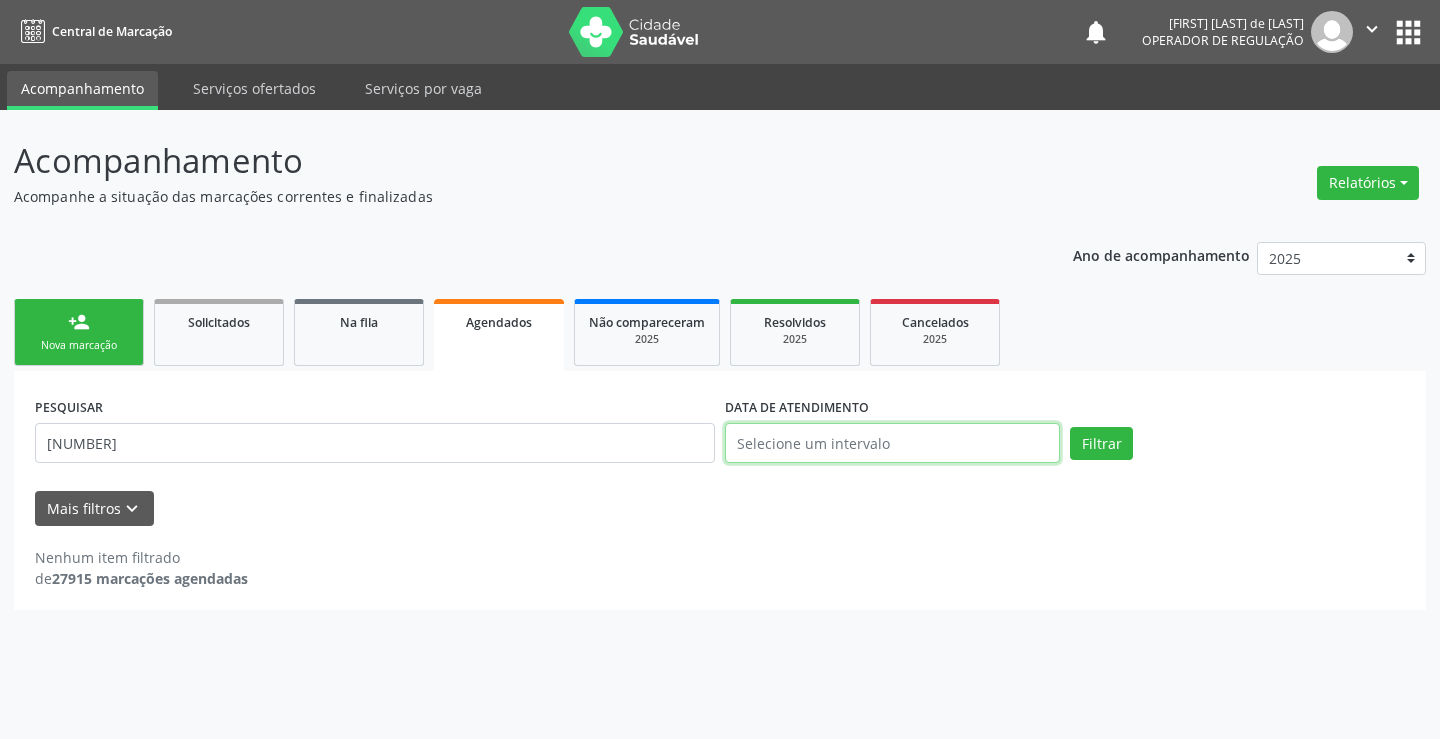 click at bounding box center [892, 443] 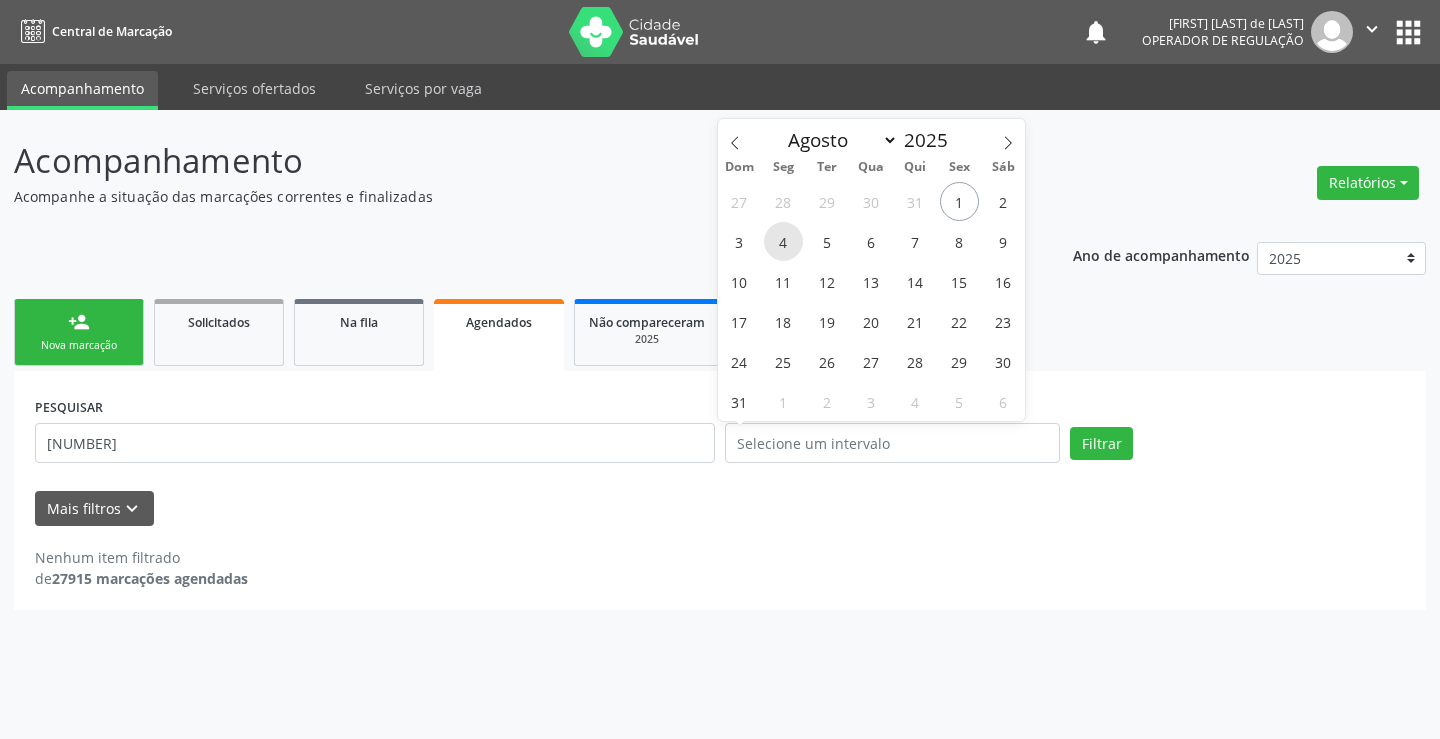 click on "4" at bounding box center [783, 241] 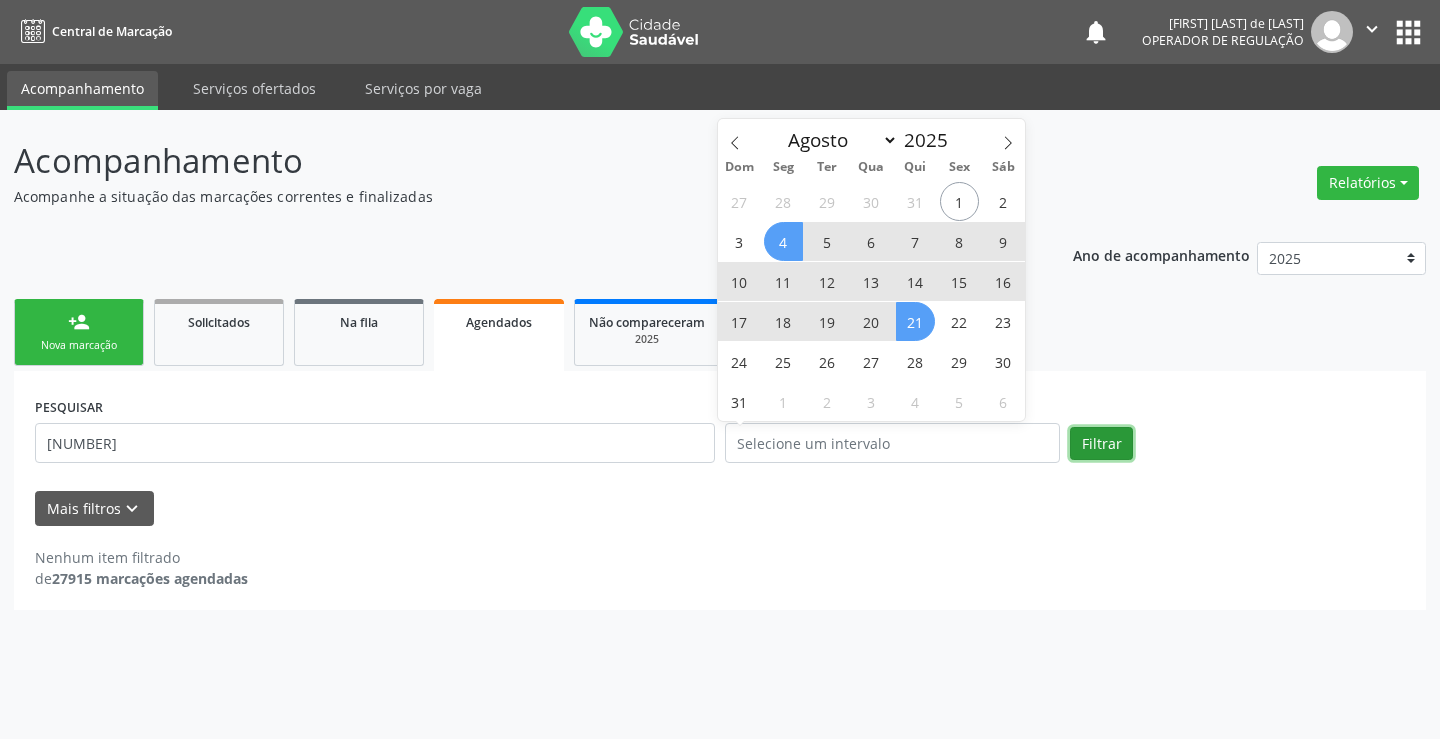 click on "Filtrar" at bounding box center (1101, 444) 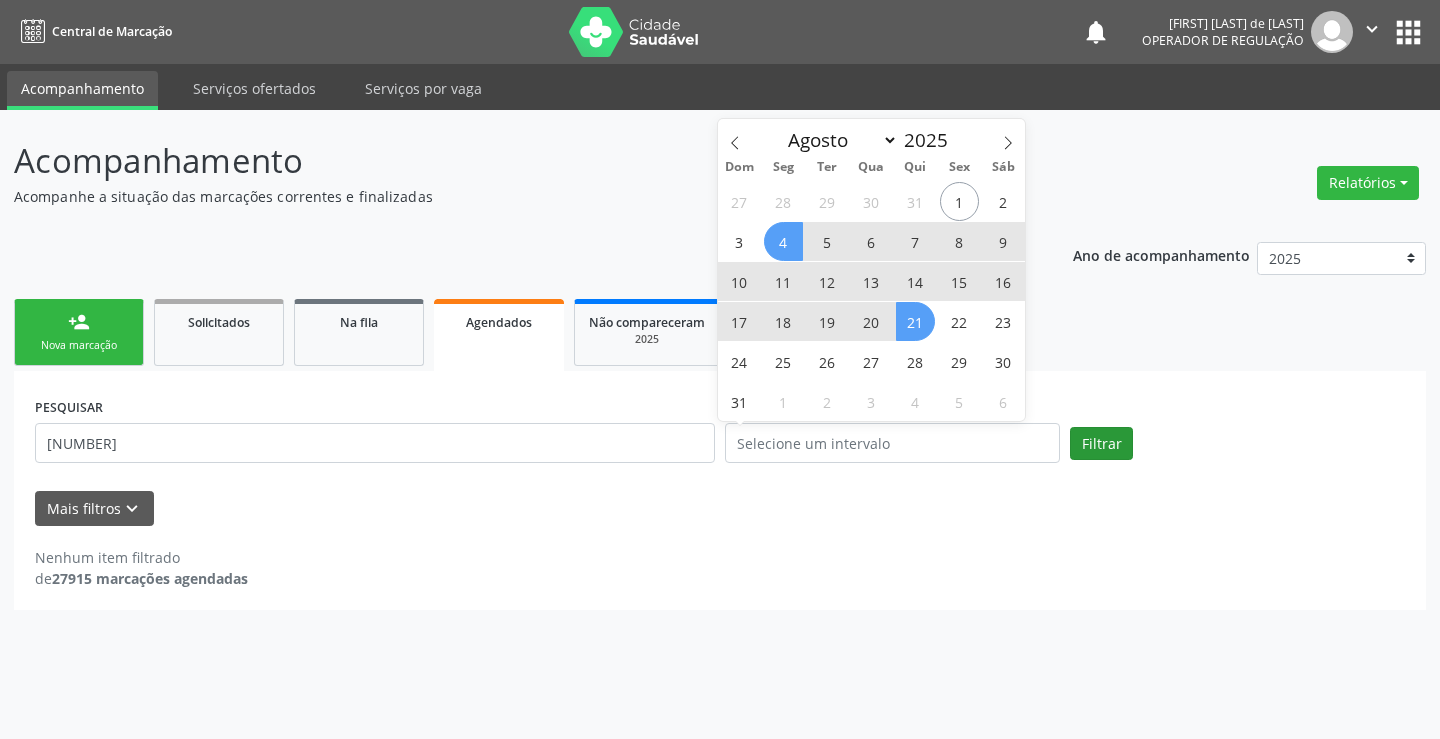 select on "7" 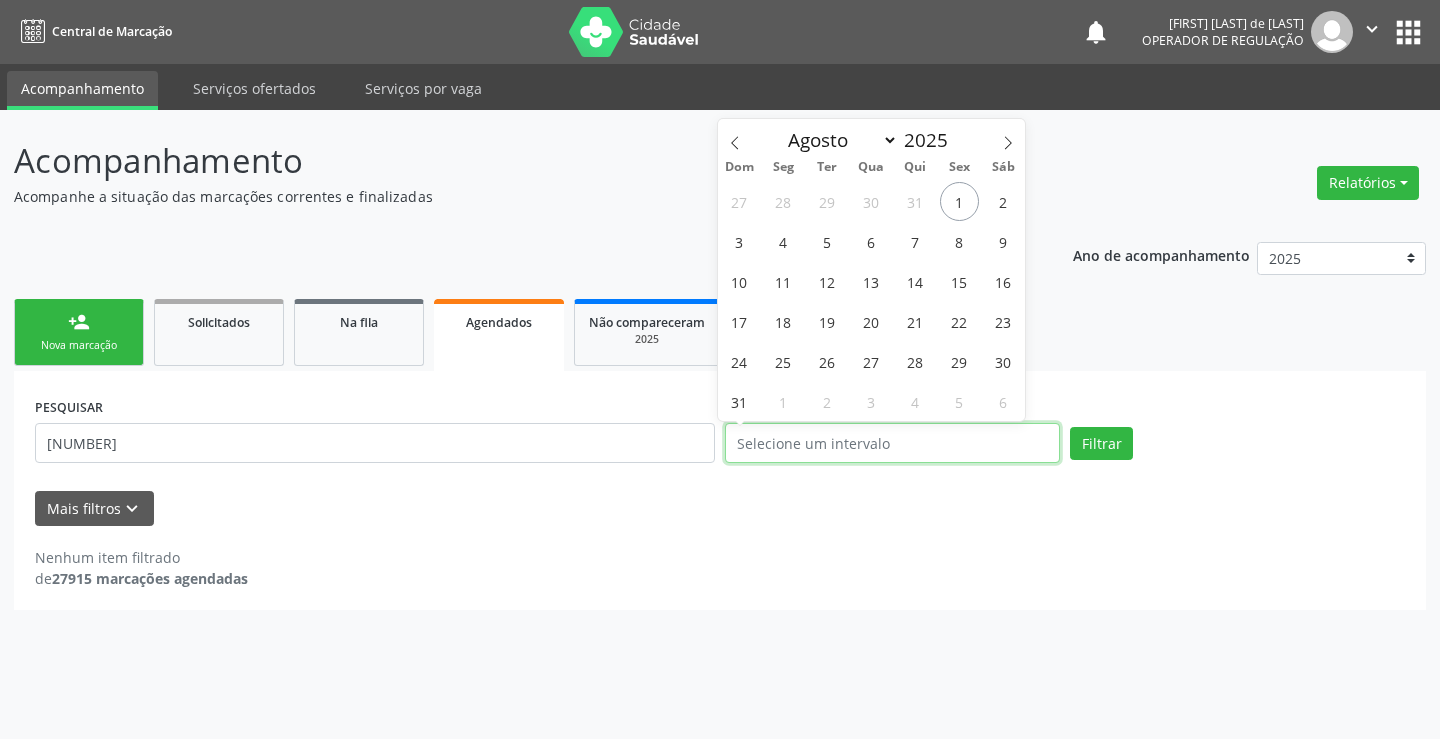 drag, startPoint x: 845, startPoint y: 438, endPoint x: 897, endPoint y: 381, distance: 77.155685 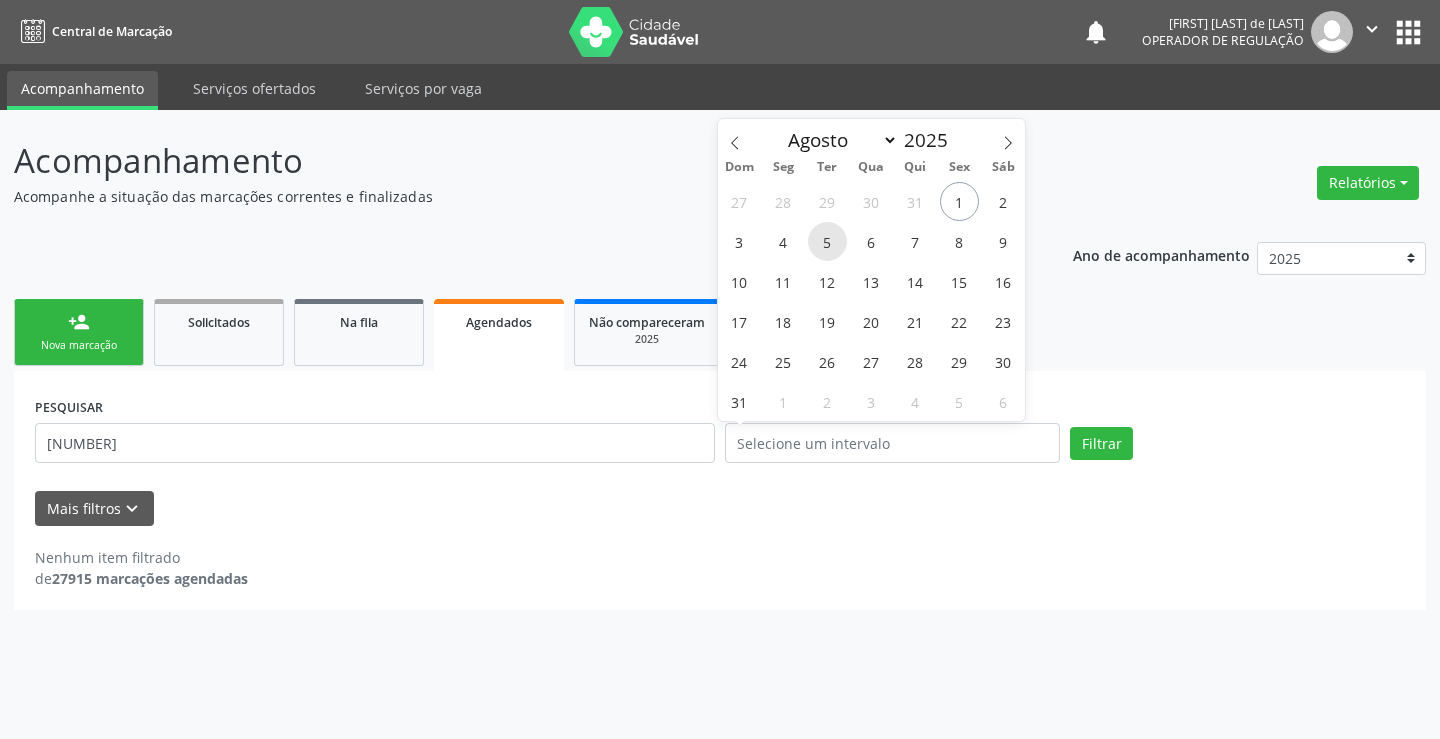 click on "5" at bounding box center (827, 241) 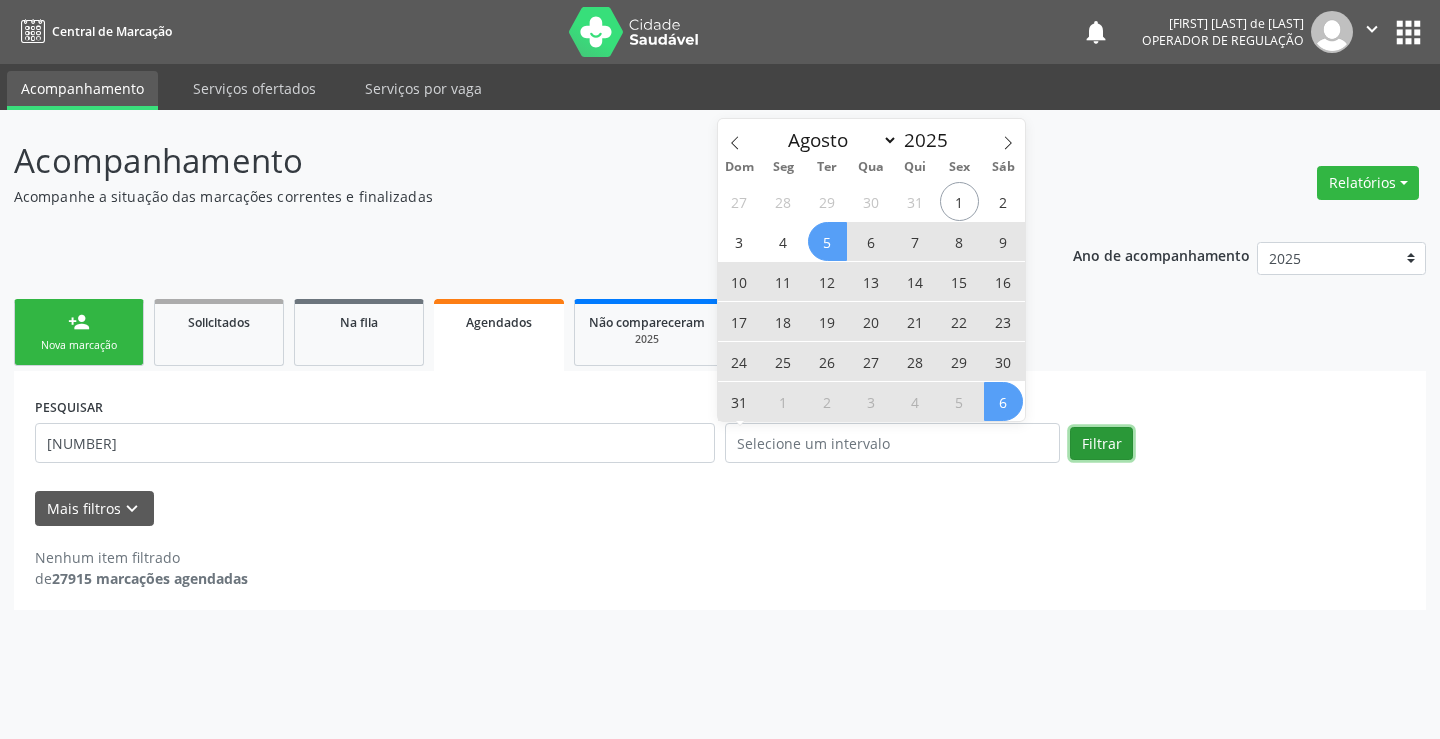 click on "Filtrar" at bounding box center [1101, 444] 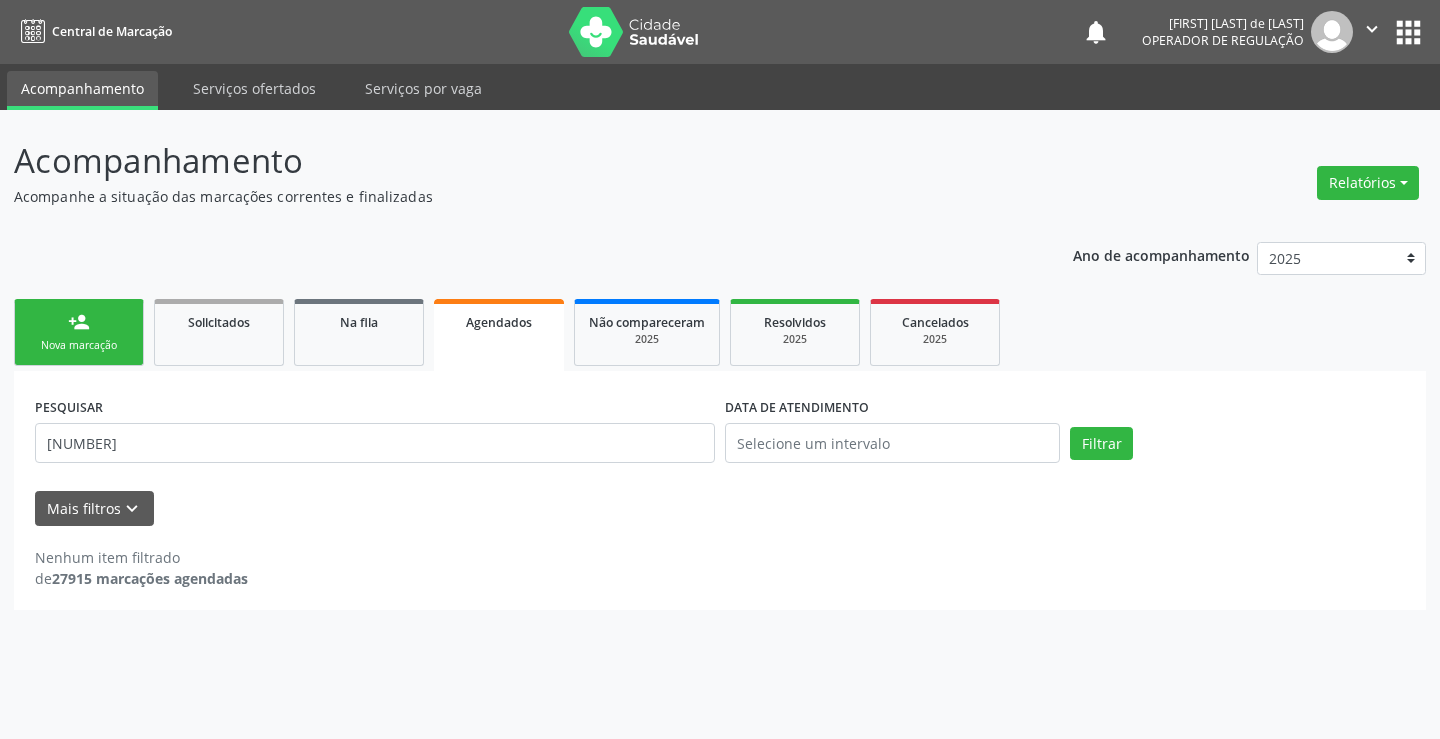 click on "" at bounding box center (1372, 29) 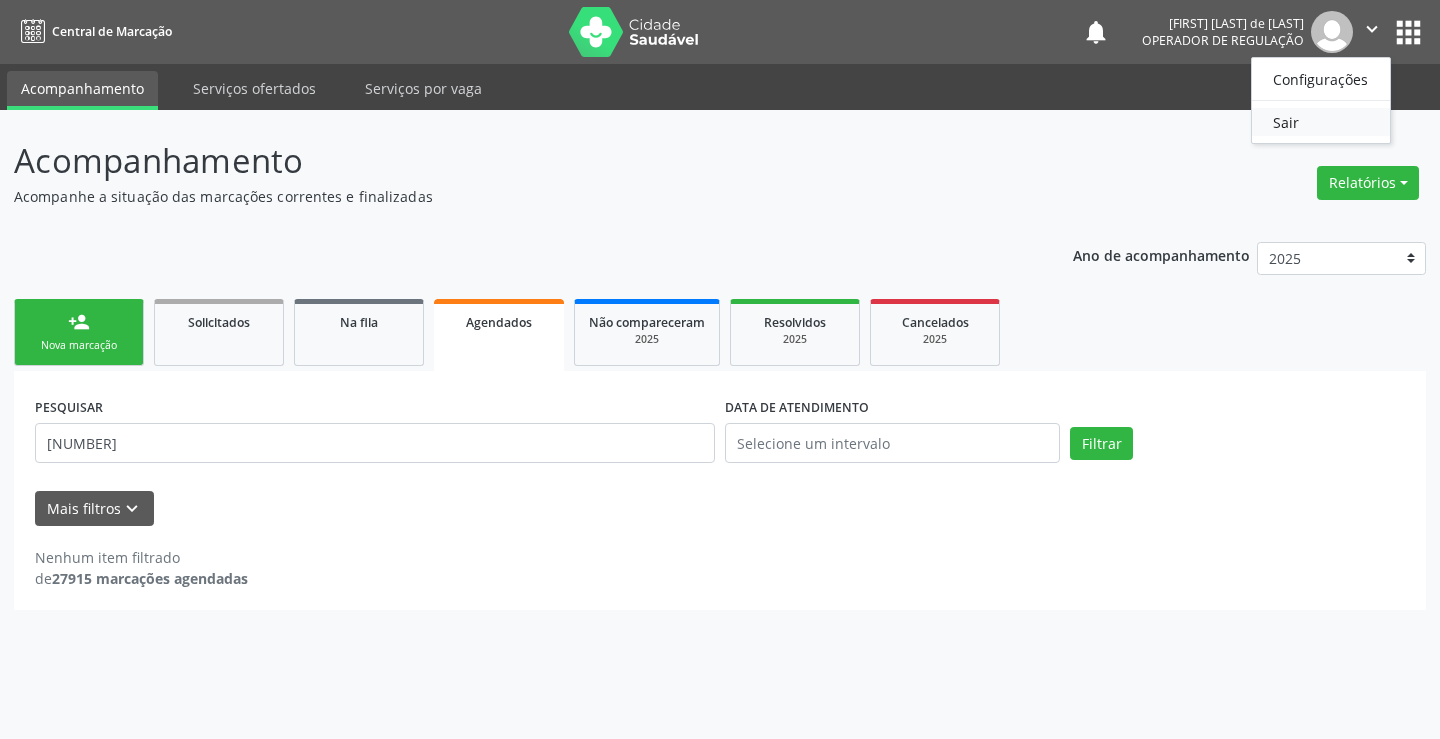 click on "Sair" at bounding box center [1321, 122] 